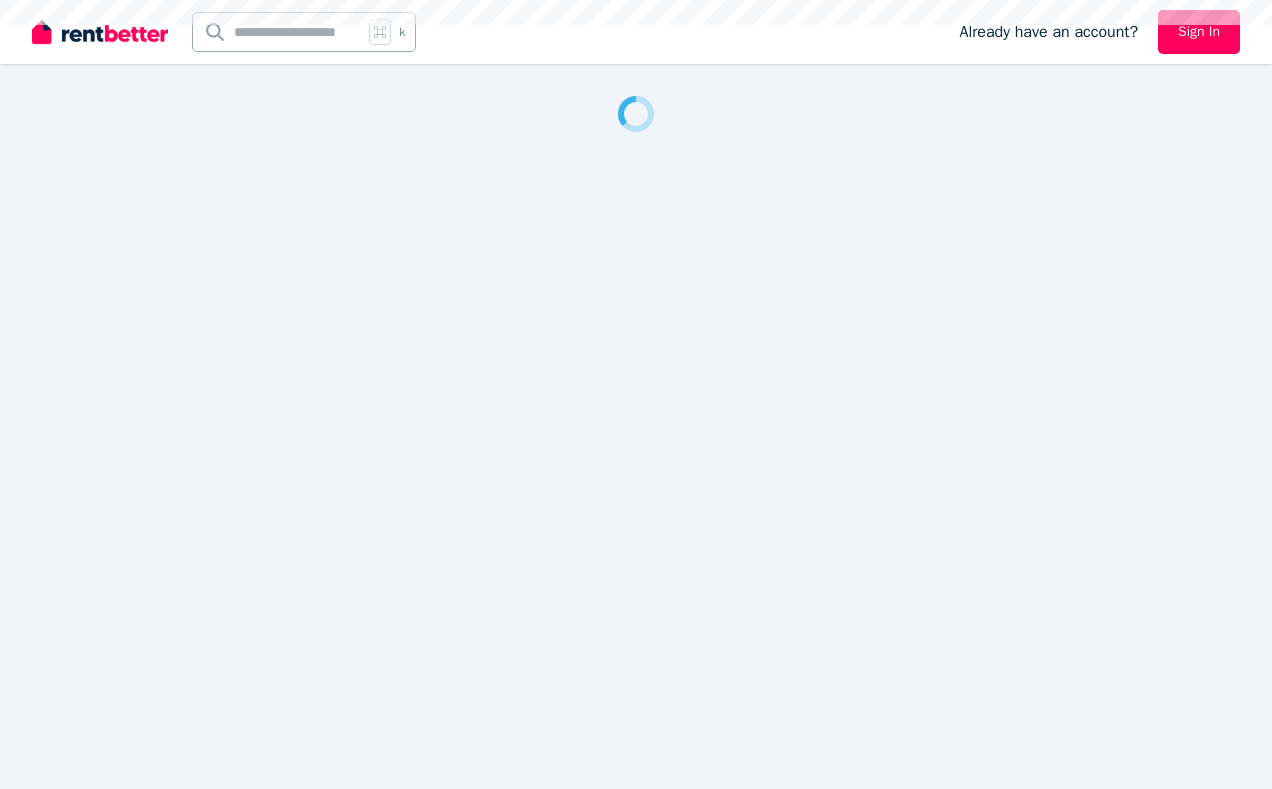 scroll, scrollTop: 0, scrollLeft: 0, axis: both 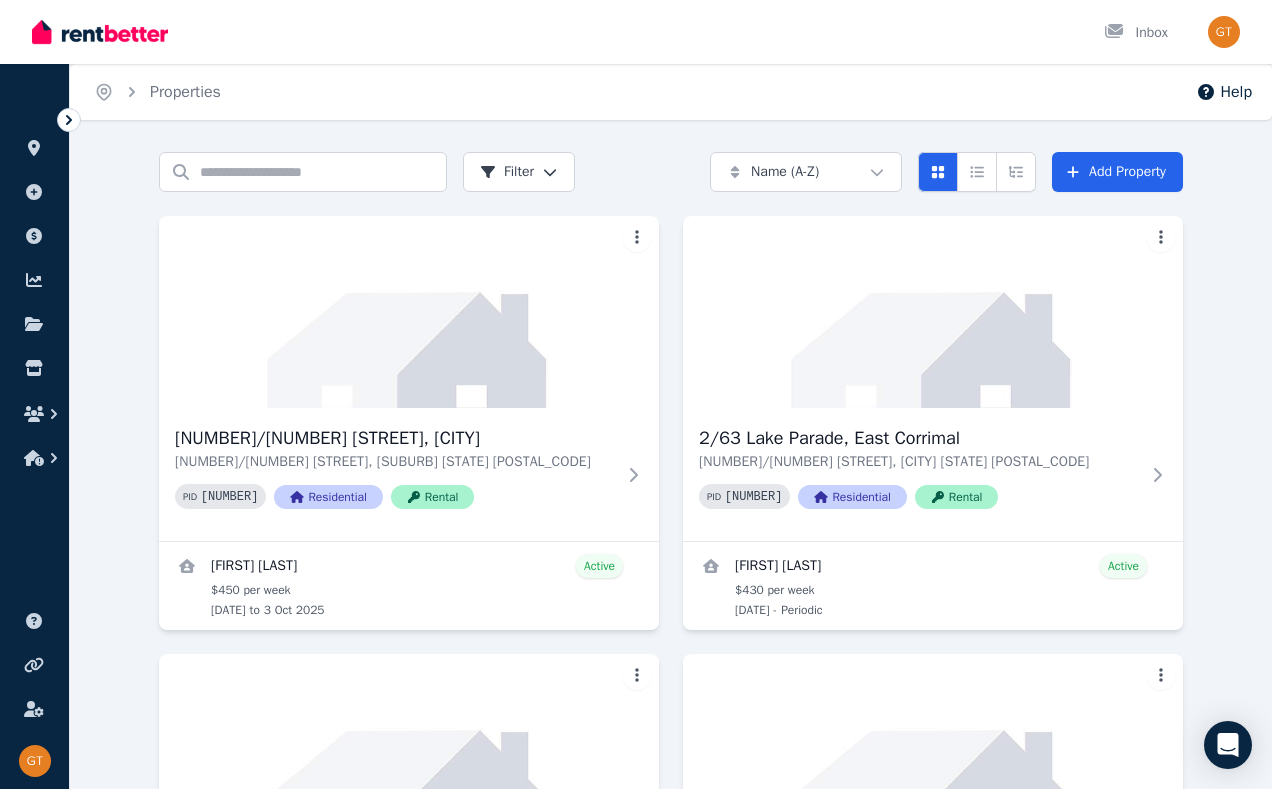 click on "Search properties Filter Name (A-Z) Add property [NUMBER]/[NUMBER] [STREET], [CITY] [NUMBER]/[NUMBER] [STREET], [CITY] [STATE] PID   [NUMBER] Residential Rental [FIRST] [LAST] Active $[AMOUNT] per week [DATE] to [DATE] [NUMBER]/[NUMBER] [STREET], [CITY] [NUMBER]/[NUMBER] [STREET], [CITY] [STATE] PID   [NUMBER] Residential Rental [FIRST] [LAST] Active $[AMOUNT] per week [DATE] - Periodic [NUMBER]/[NUMBER] [STREET], [CITY] [NUMBER]/[NUMBER] [STREET], [CITY] [STATE] PID   [NUMBER] Residential Rental [FIRST] [LAST] Active $[AMOUNT] per week [DATE] to [DATE] [NUMBER]/[NUMBER] [STREET], [CITY] [NUMBER]/[NUMBER] [STREET], [CITY] [STATE] PID   [NUMBER] Residential Rental [FIRST] [LAST] Active $[AMOUNT] per week [DATE] to [DATE] [NUMBER] [STREET], [CITY] [NUMBER] [STREET], [CITY] [STATE] PID   [NUMBER] Residential Rental [FIRST] [LAST] Ended $[AMOUNT] per week [DATE] to [DATE] [NUMBER] [STREET], [CITY] [NUMBER] [STREET], [CITY] [STATE] PID   [NUMBER] Residential Rental [FIRST] [LAST] Active to" at bounding box center [671, 875] 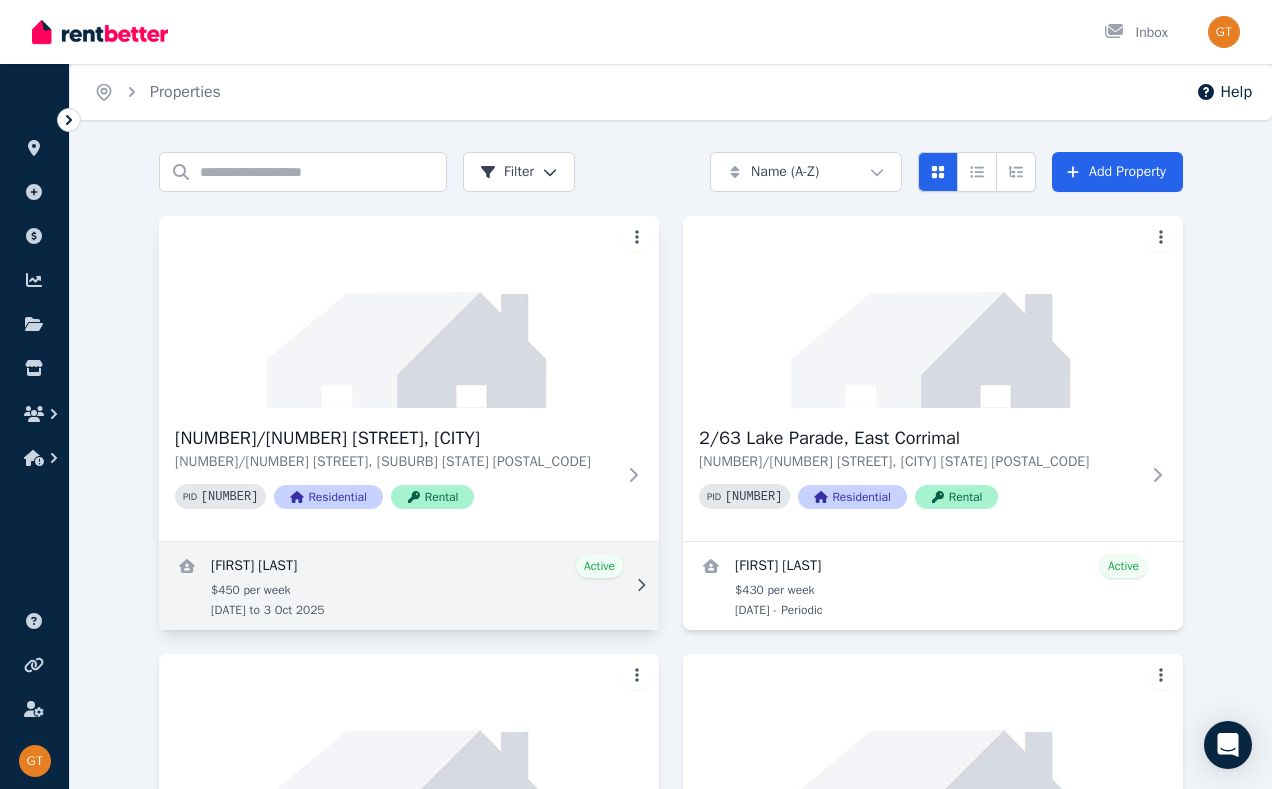 click at bounding box center [409, 586] 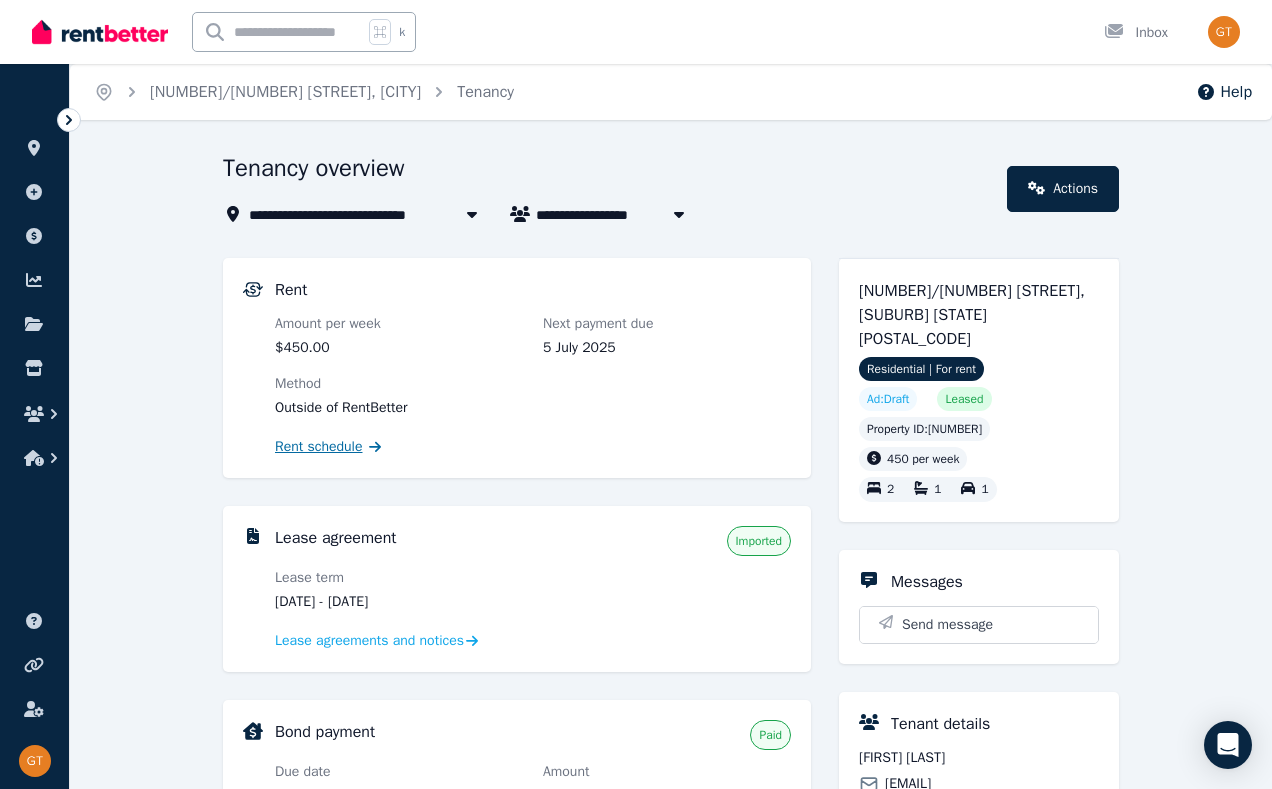click on "Rent schedule" at bounding box center (319, 447) 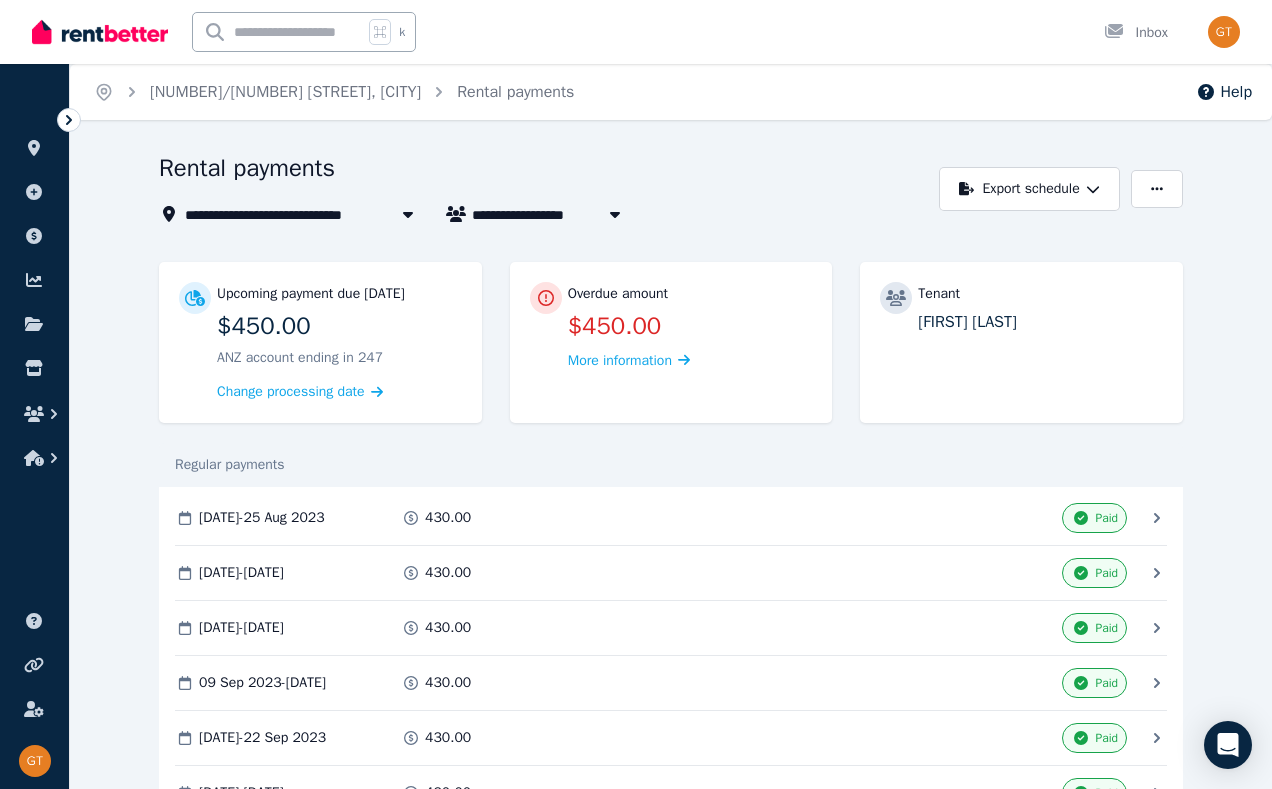 click on "[DATE]  -  [DATE] [AMOUNT] Paid [DATE]  -  [DATE] [AMOUNT] Paid [DATE]  -  [DATE] [AMOUNT] Paid [DATE]  -  [DATE] [AMOUNT] Paid [DATE]  -  [DATE] [AMOUNT] Paid [DATE]  -  [DATE] [AMOUNT] Paid [DATE]  -  [DATE] [AMOUNT] Paid [DATE]  -  [DATE] [AMOUNT] Paid [DATE]  -  [DATE] [AMOUNT] Paid [DATE]  -  [DATE] [AMOUNT] Paid [DATE]  -  [DATE] [AMOUNT] Paid [DATE]  -  [DATE] [AMOUNT] Paid [DATE]  -  [DATE] [AMOUNT] Paid [DATE]  -  [DATE] [AMOUNT] Paid [DATE]  -  [DATE] [AMOUNT] Paid [DATE]  -  [DATE] [AMOUNT] Paid [DATE]  -  [DATE] [AMOUNT] Paid [DATE]  -  [DATE] [AMOUNT] Paid [DATE]  -  [DATE] [AMOUNT] Paid [DATE]  -  [DATE] [AMOUNT] Paid [DATE]  -  [DATE] [AMOUNT] Paid [DATE]  -  [DATE] [AMOUNT] Paid [DATE]  -  [DATE] [AMOUNT] Paid [DATE]  -  [DATE] [AMOUNT] Paid [DATE]  -  [DATE] [AMOUNT] Paid [DATE]  -  [DATE] [AMOUNT] Paid" at bounding box center [671, 3481] 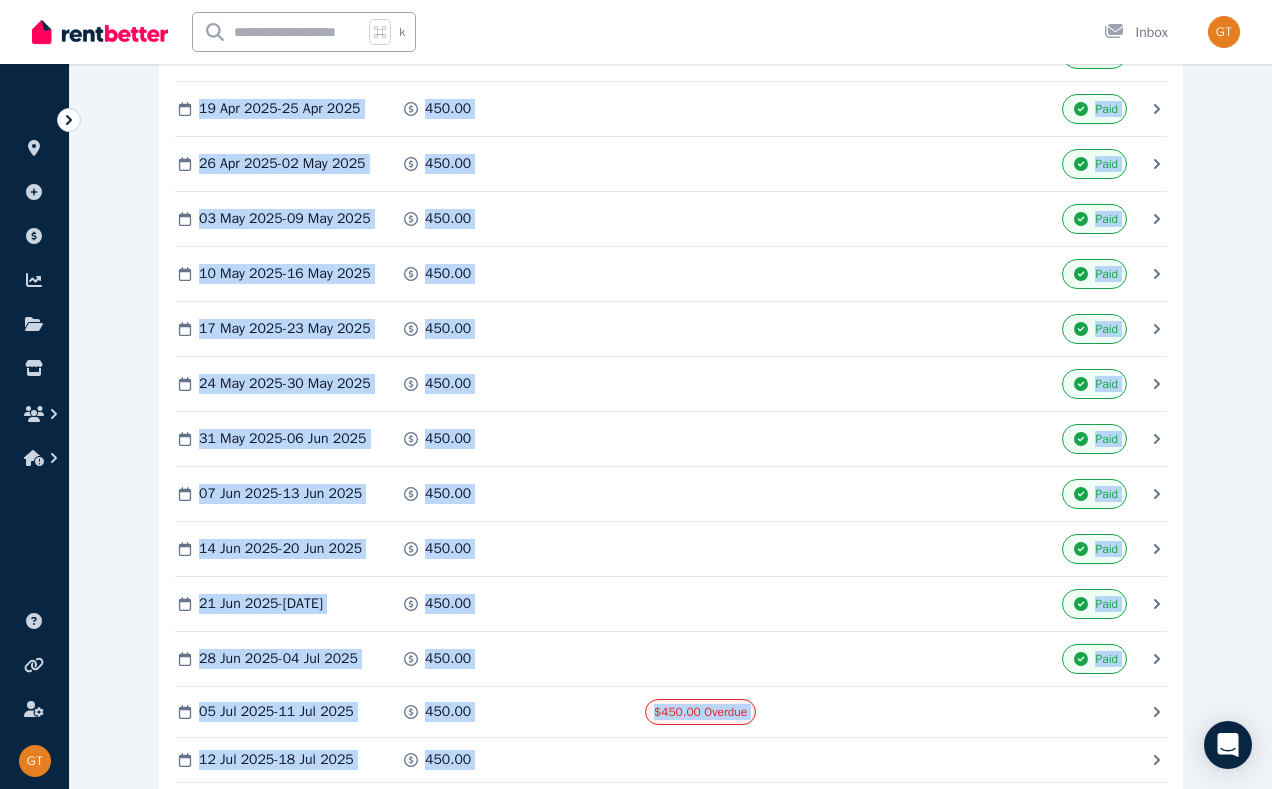 scroll, scrollTop: 5758, scrollLeft: 0, axis: vertical 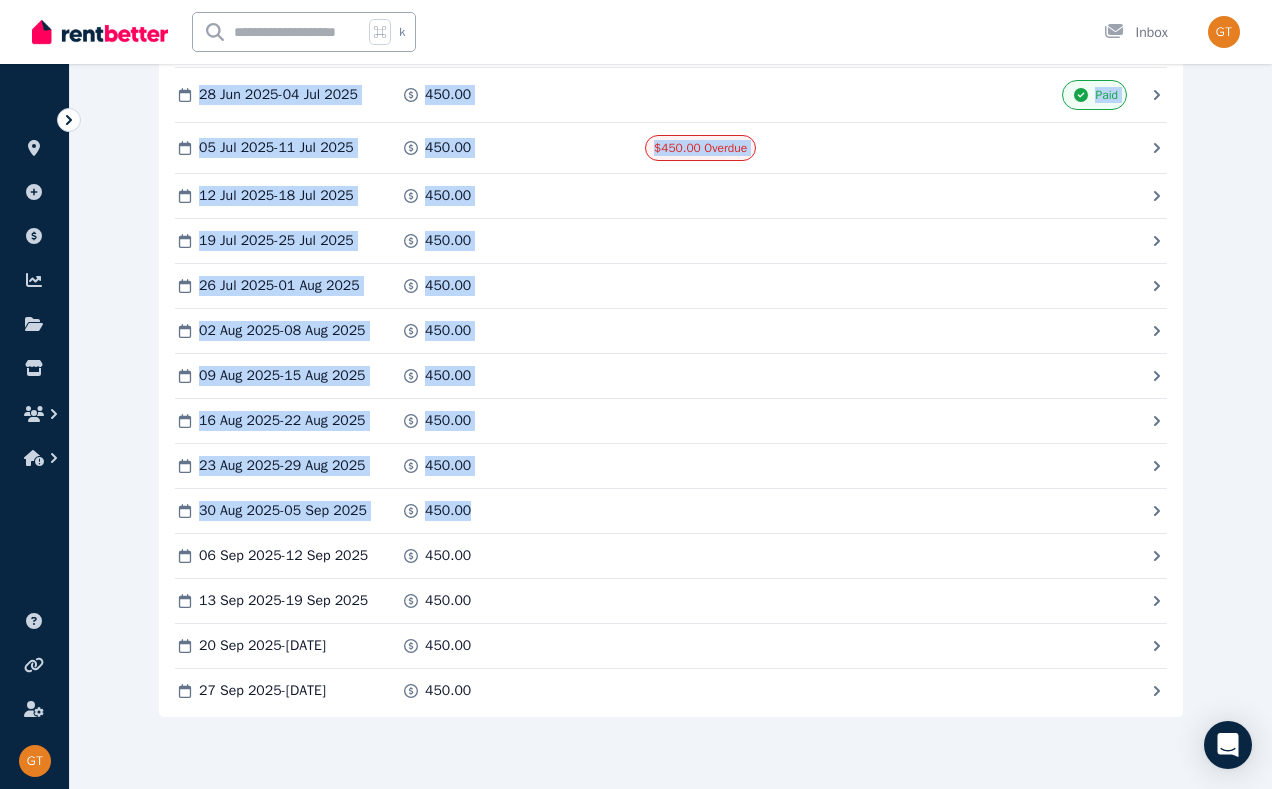 drag, startPoint x: 621, startPoint y: 498, endPoint x: 780, endPoint y: 494, distance: 159.05031 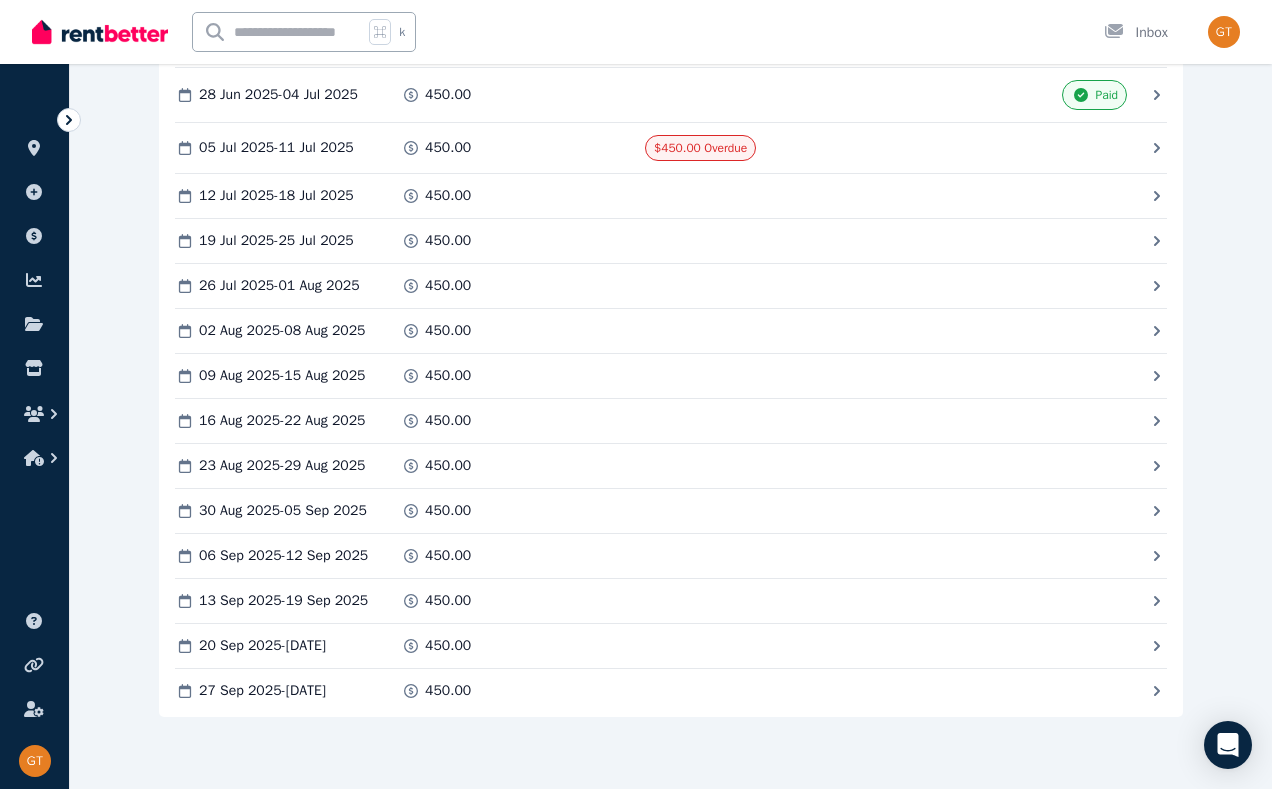 click on "**********" at bounding box center [671, -2409] 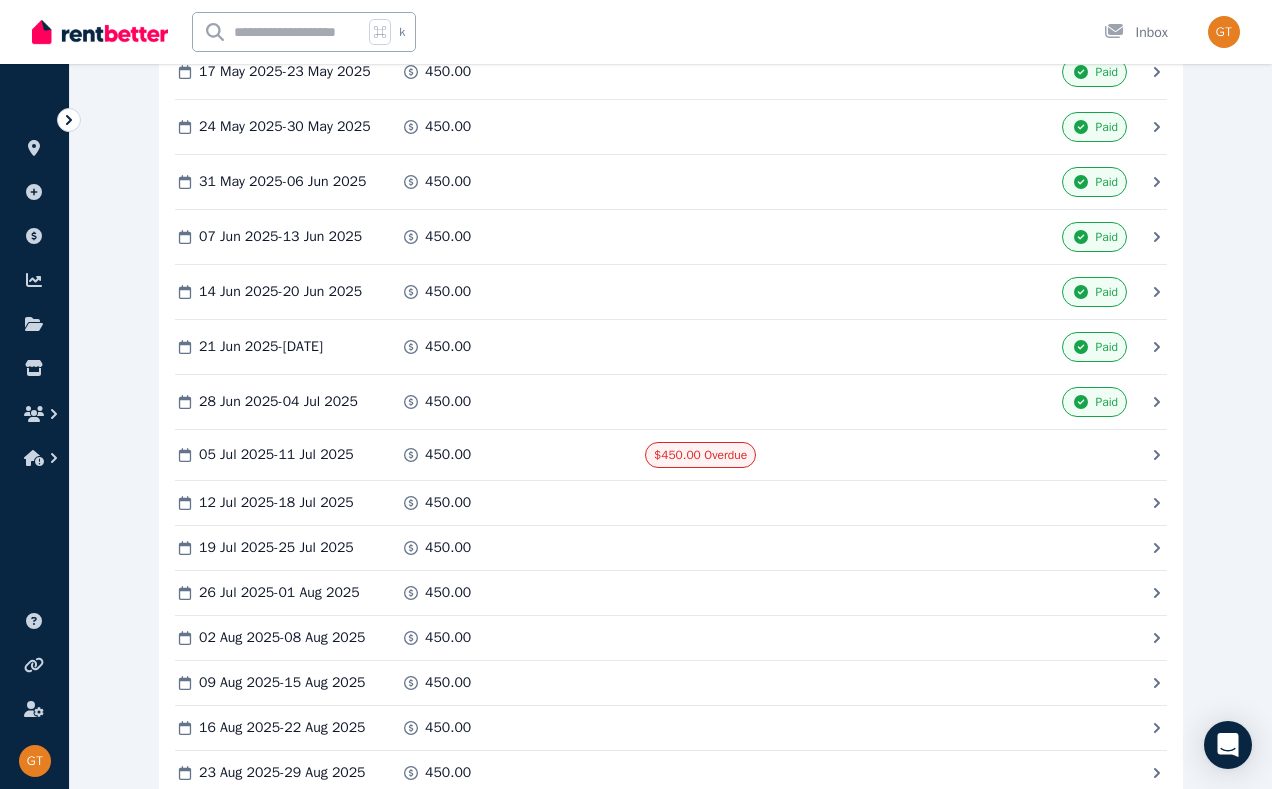 scroll, scrollTop: 5438, scrollLeft: 0, axis: vertical 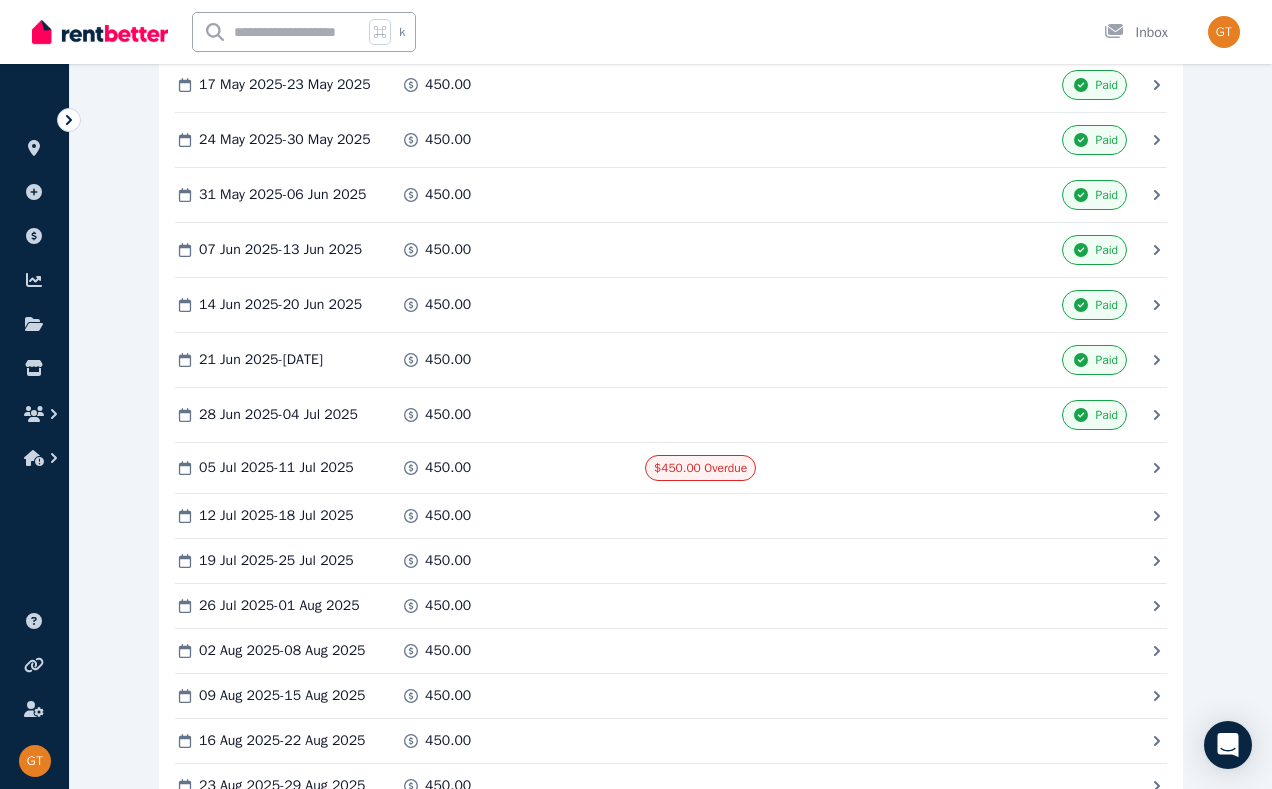 click on "28 Jun 2025  -  04 Jul 2025 450.00 Paid" at bounding box center [661, 415] 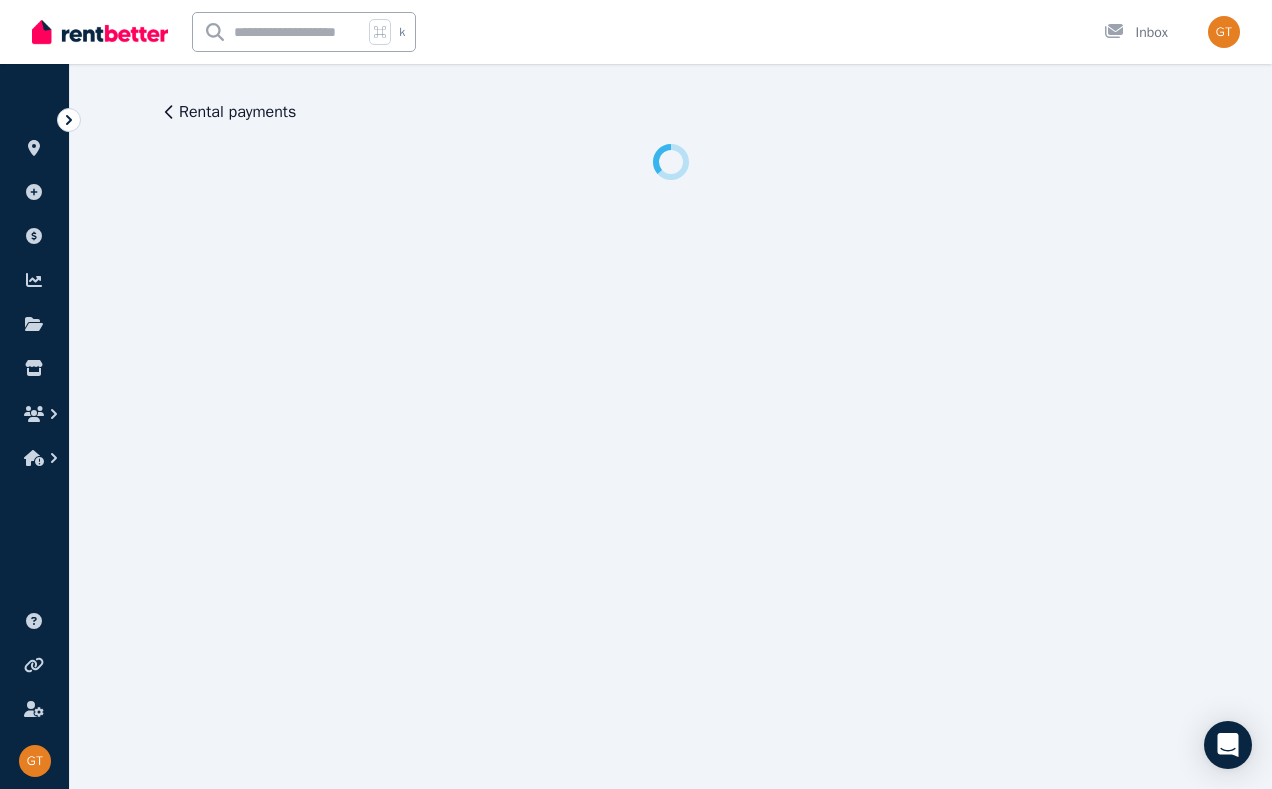 scroll, scrollTop: 0, scrollLeft: 0, axis: both 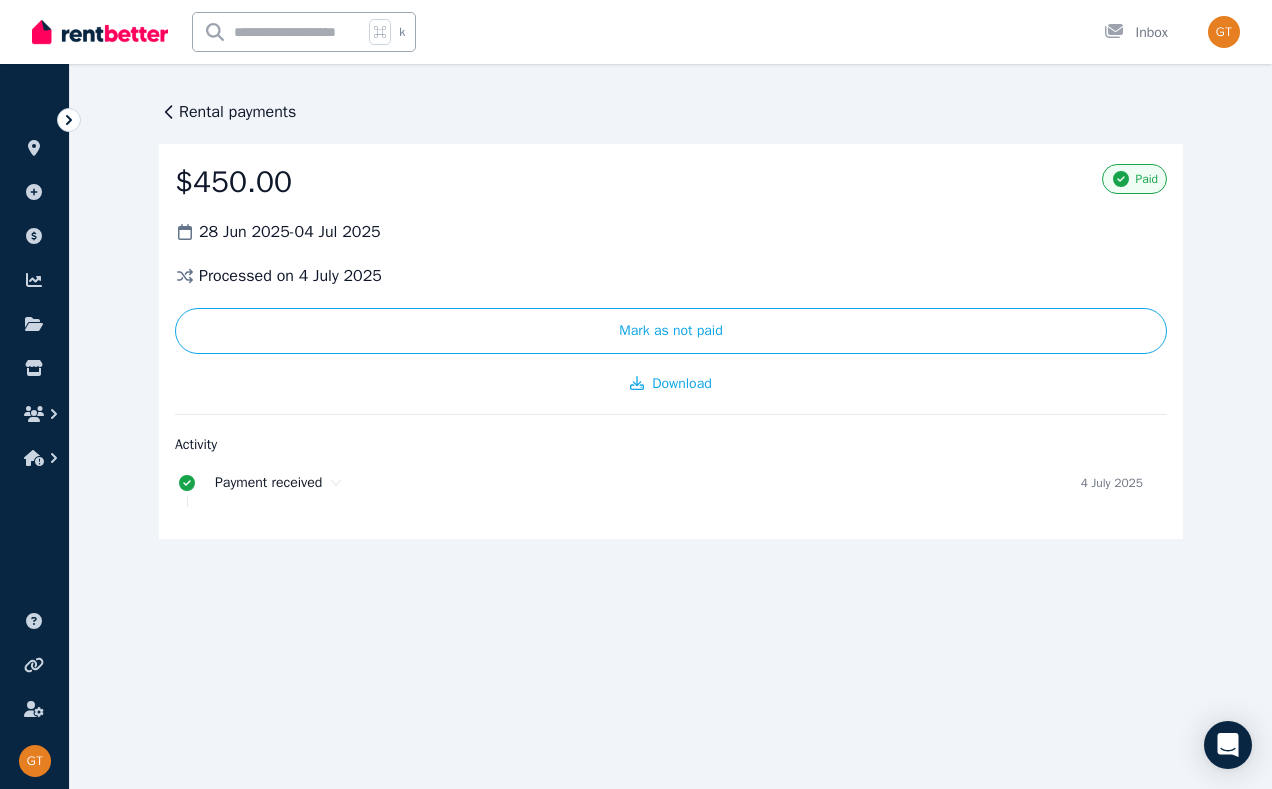 click 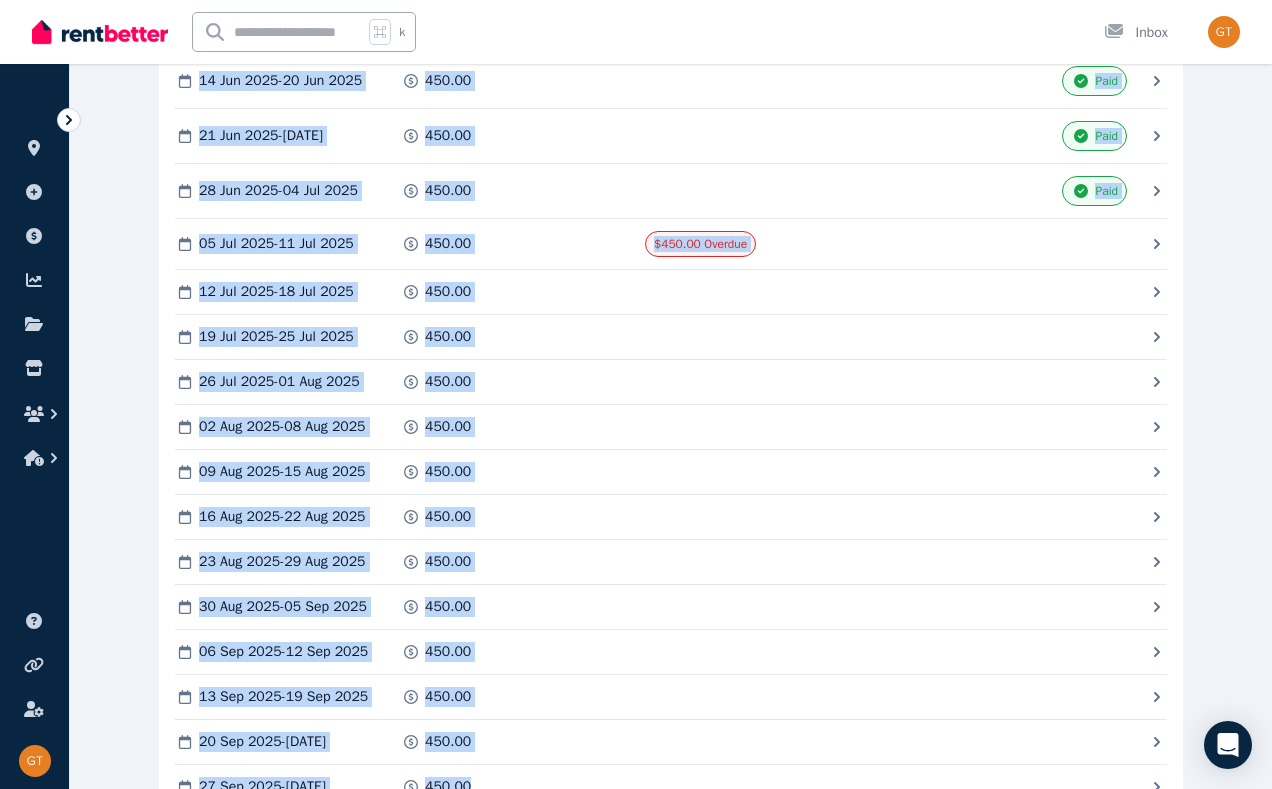 scroll, scrollTop: 5758, scrollLeft: 0, axis: vertical 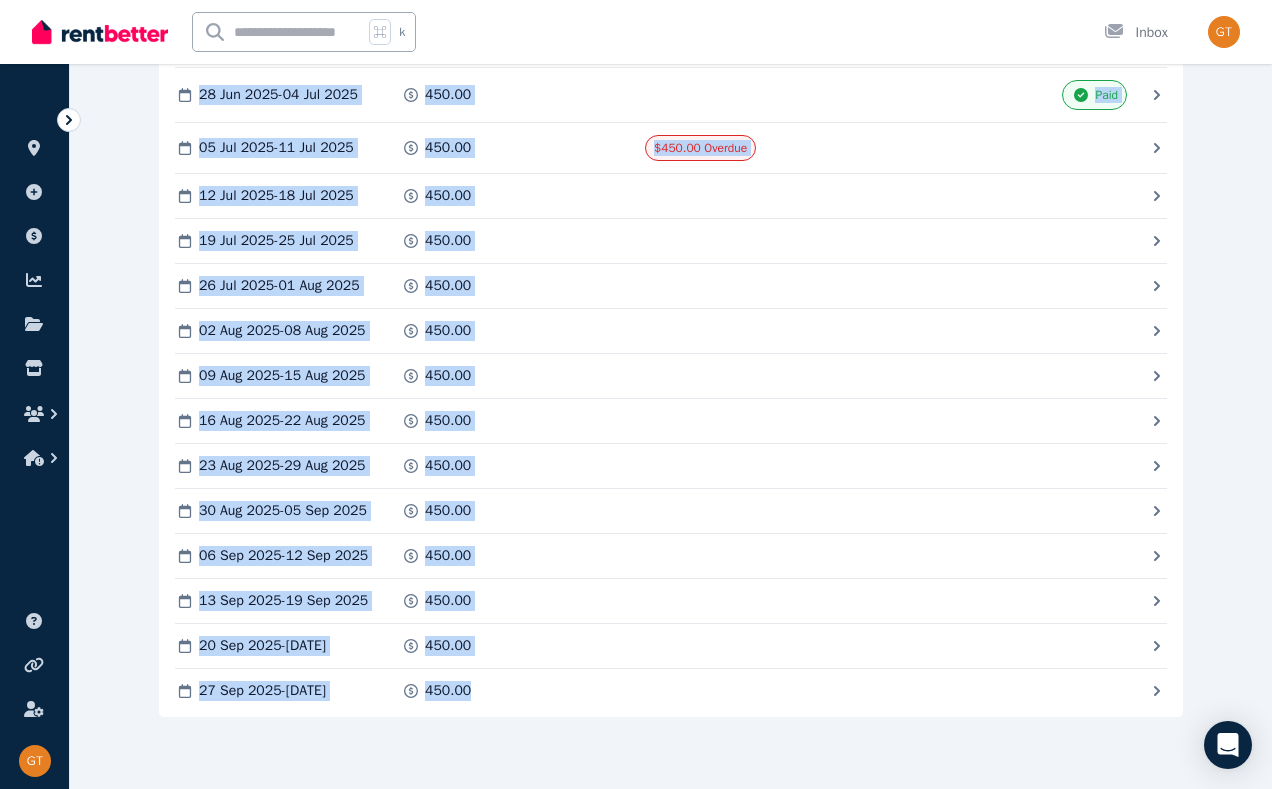 drag, startPoint x: 1225, startPoint y: 542, endPoint x: 1187, endPoint y: 799, distance: 259.79416 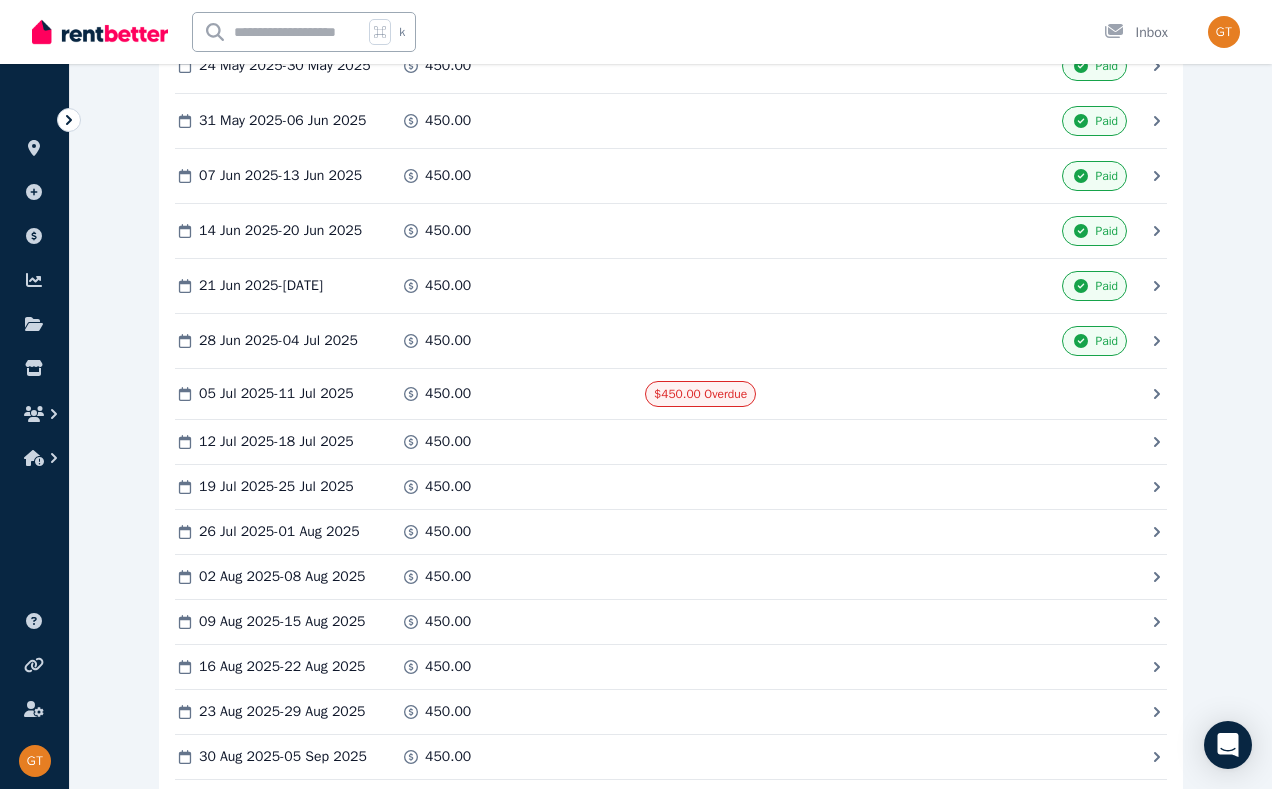 scroll, scrollTop: 5478, scrollLeft: 0, axis: vertical 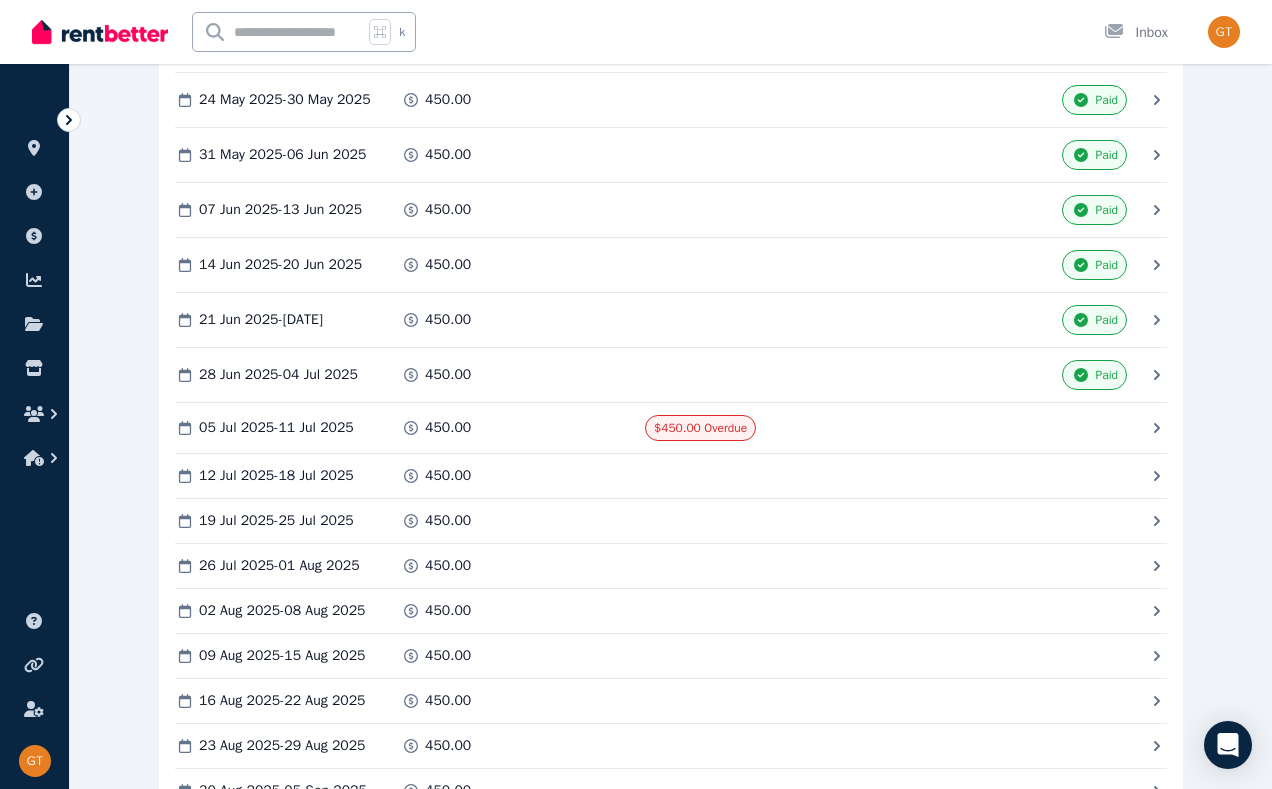 click on "21 Jun 2025  -  27 Jun 2025 450.00 Paid" at bounding box center [661, 320] 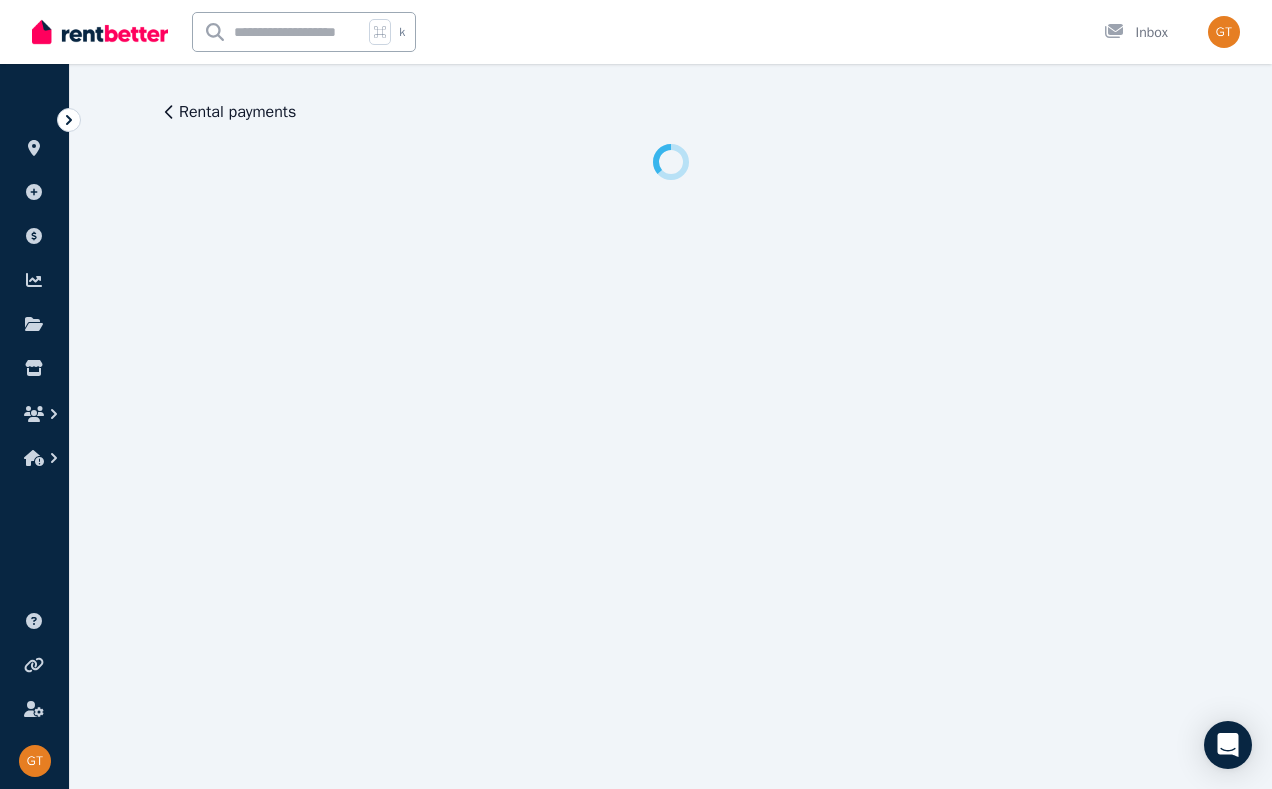scroll, scrollTop: 0, scrollLeft: 0, axis: both 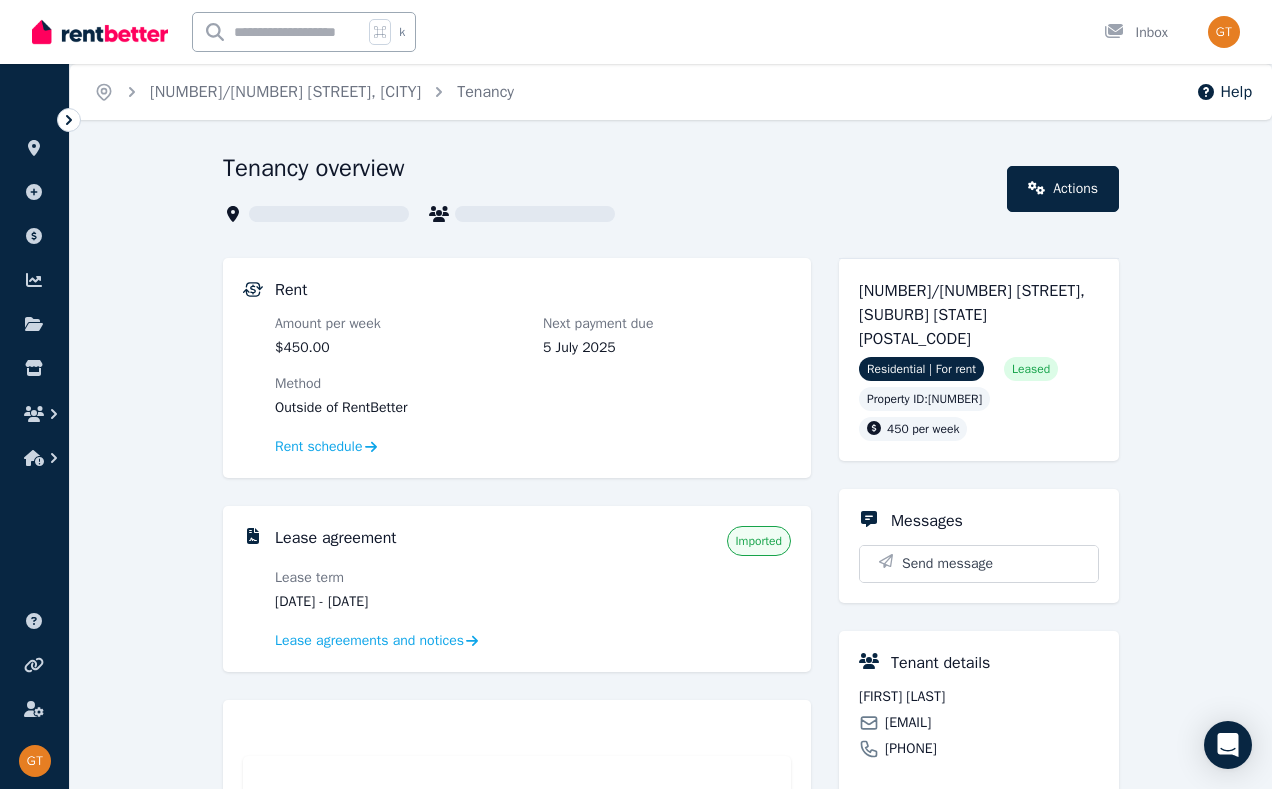 click on "Amount per week $[AMOUNT] Next payment due [DATE] Method Outside of RentBetter Rent schedule" at bounding box center (533, 386) 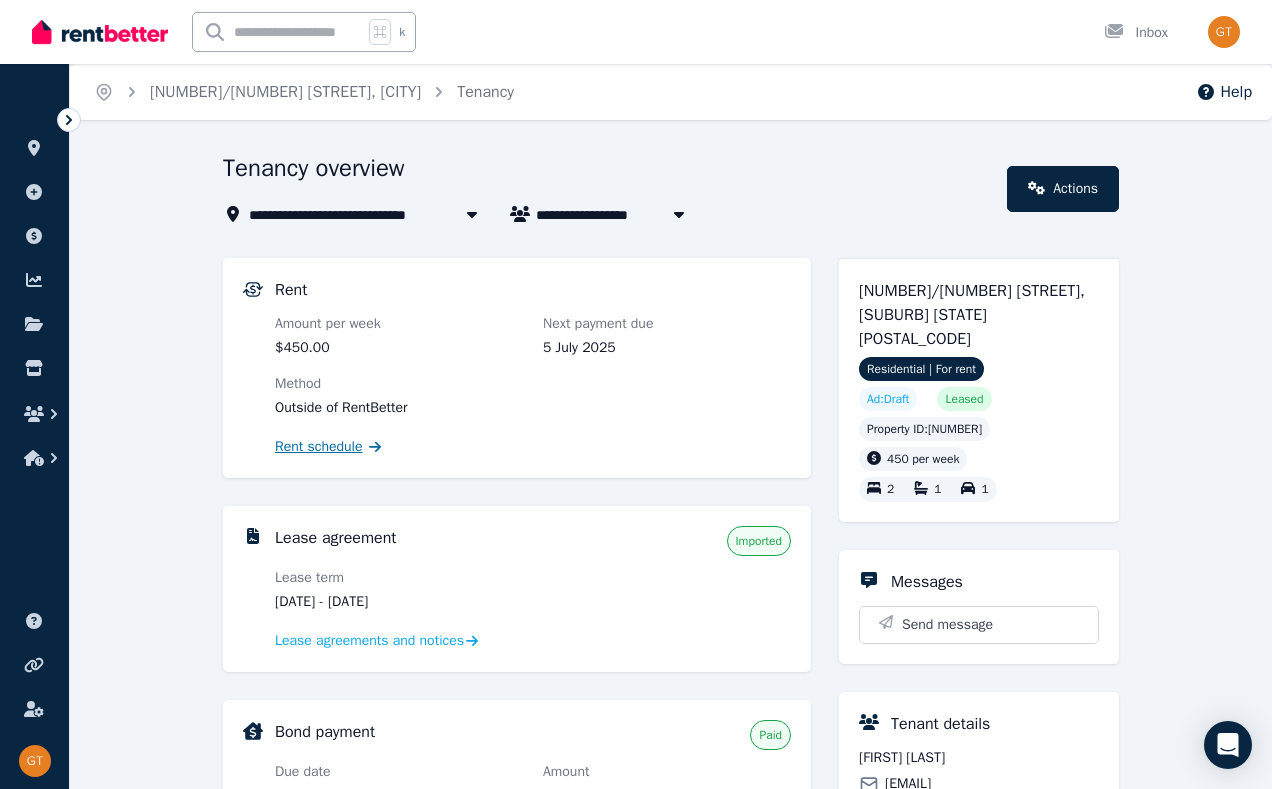 click on "Rent schedule" at bounding box center [319, 447] 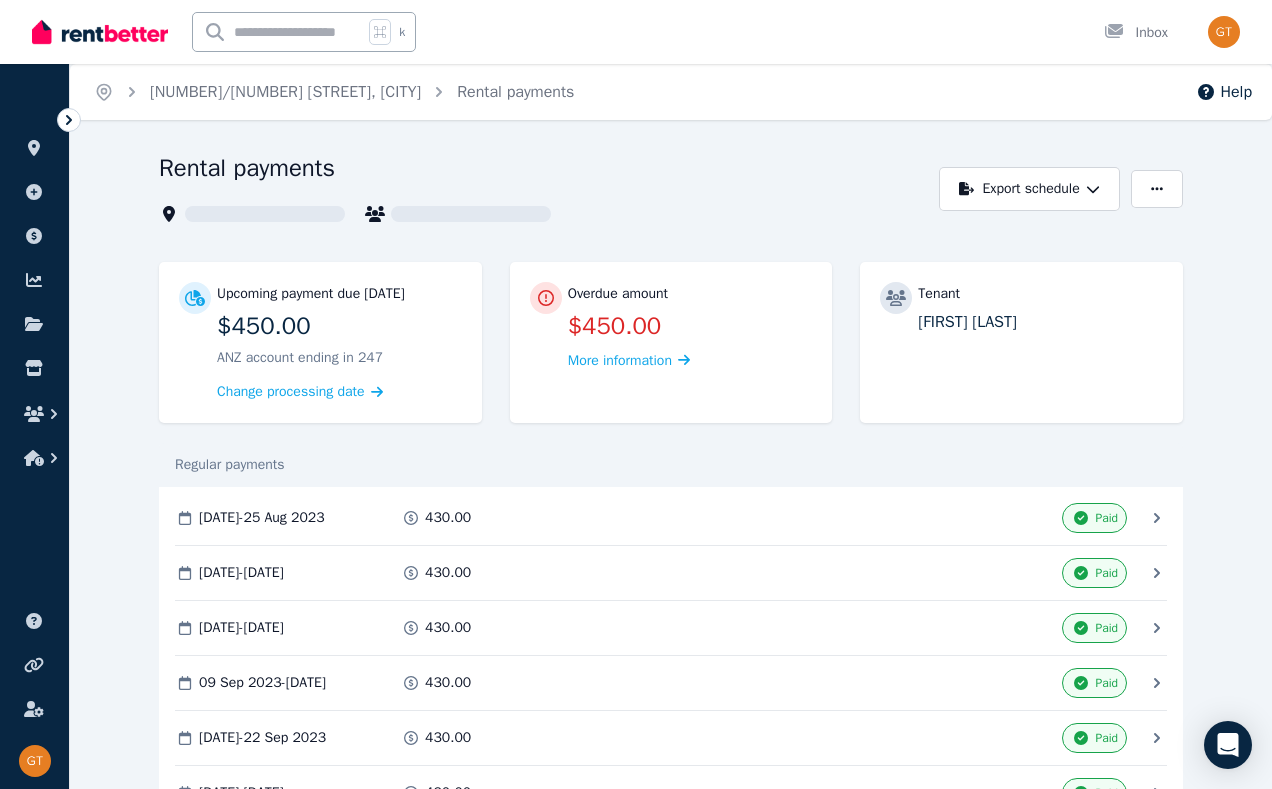 click on "**********" at bounding box center [671, 3349] 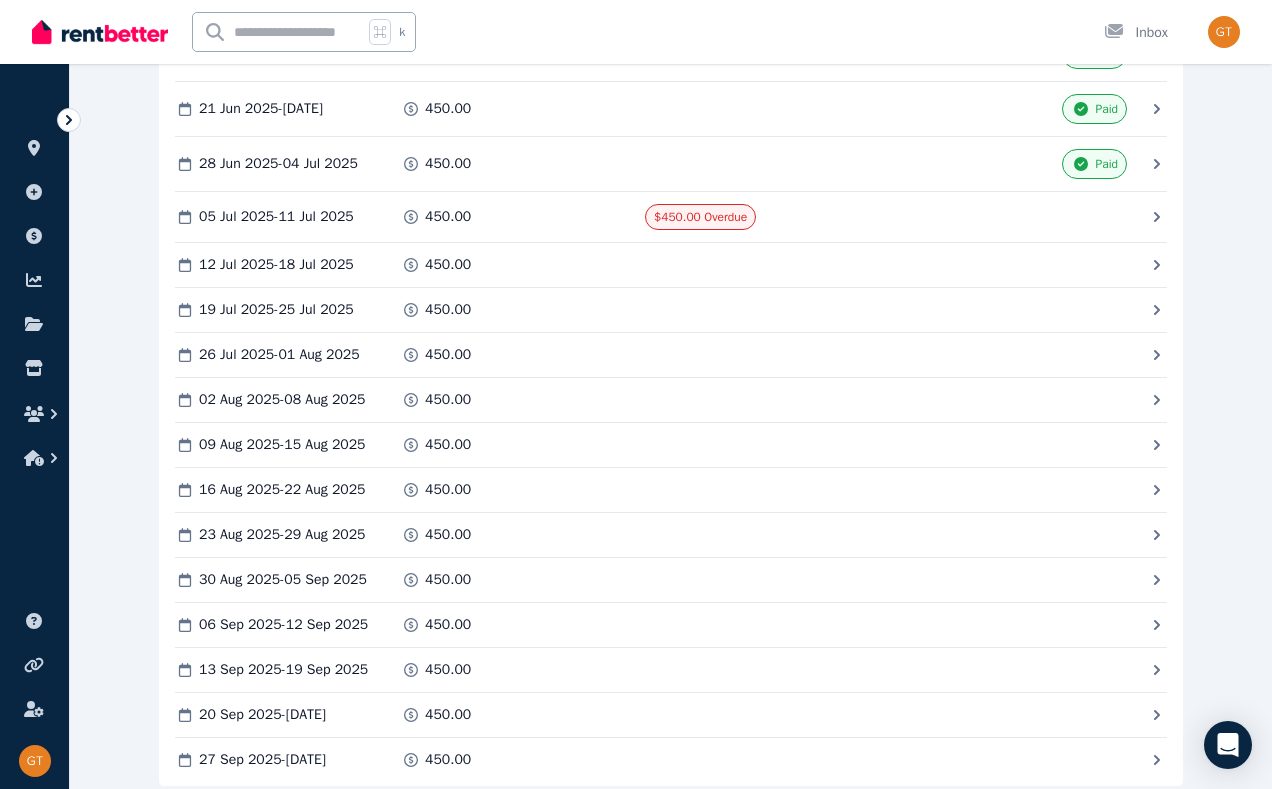 scroll, scrollTop: 5758, scrollLeft: 0, axis: vertical 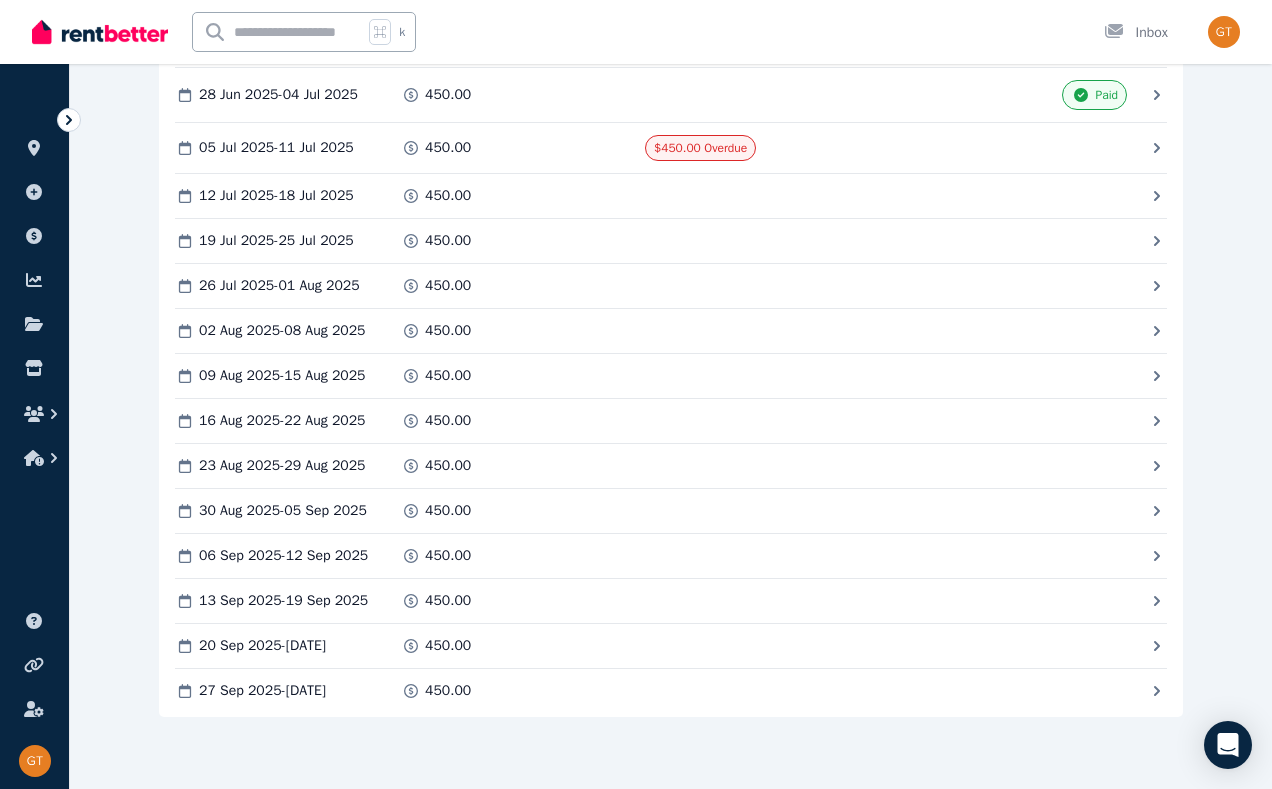 drag, startPoint x: 1234, startPoint y: 398, endPoint x: 1147, endPoint y: 763, distance: 375.22528 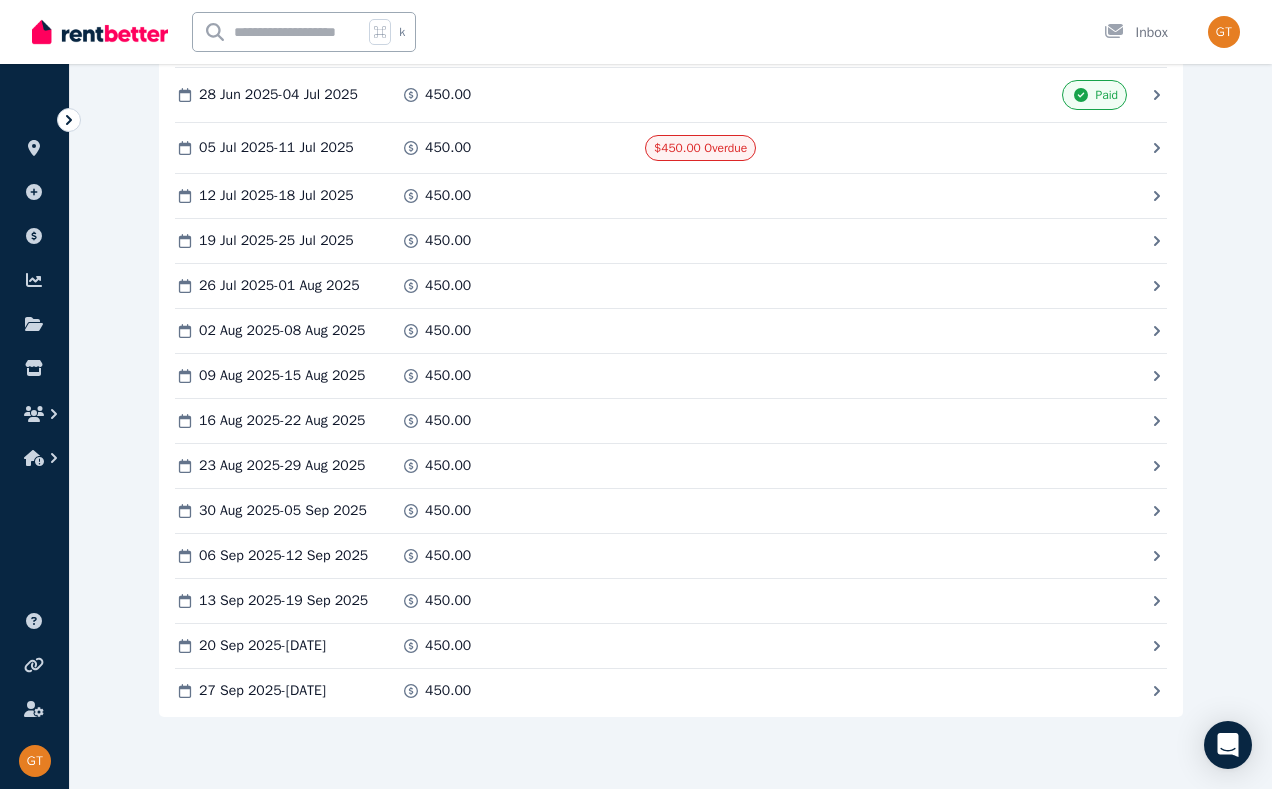 click on "Mark as Paid" at bounding box center [1008, 196] 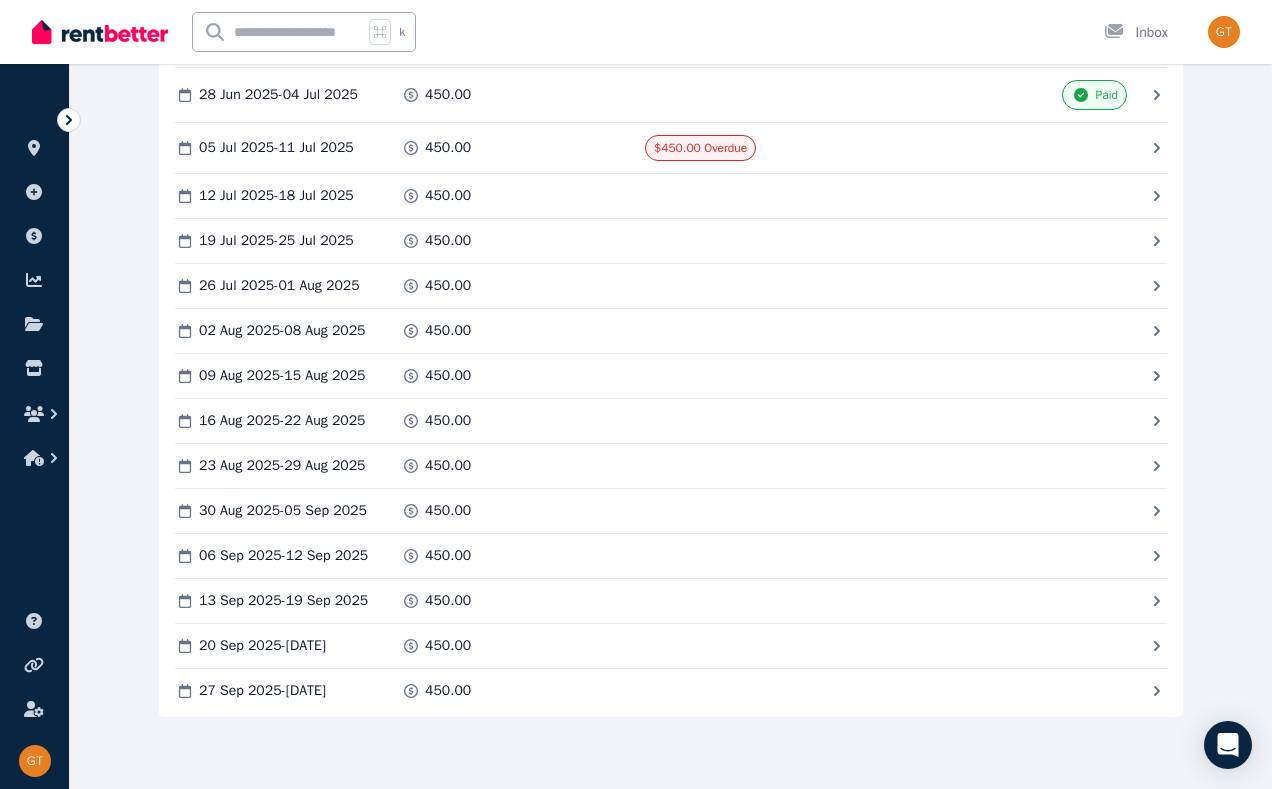 scroll, scrollTop: 0, scrollLeft: 0, axis: both 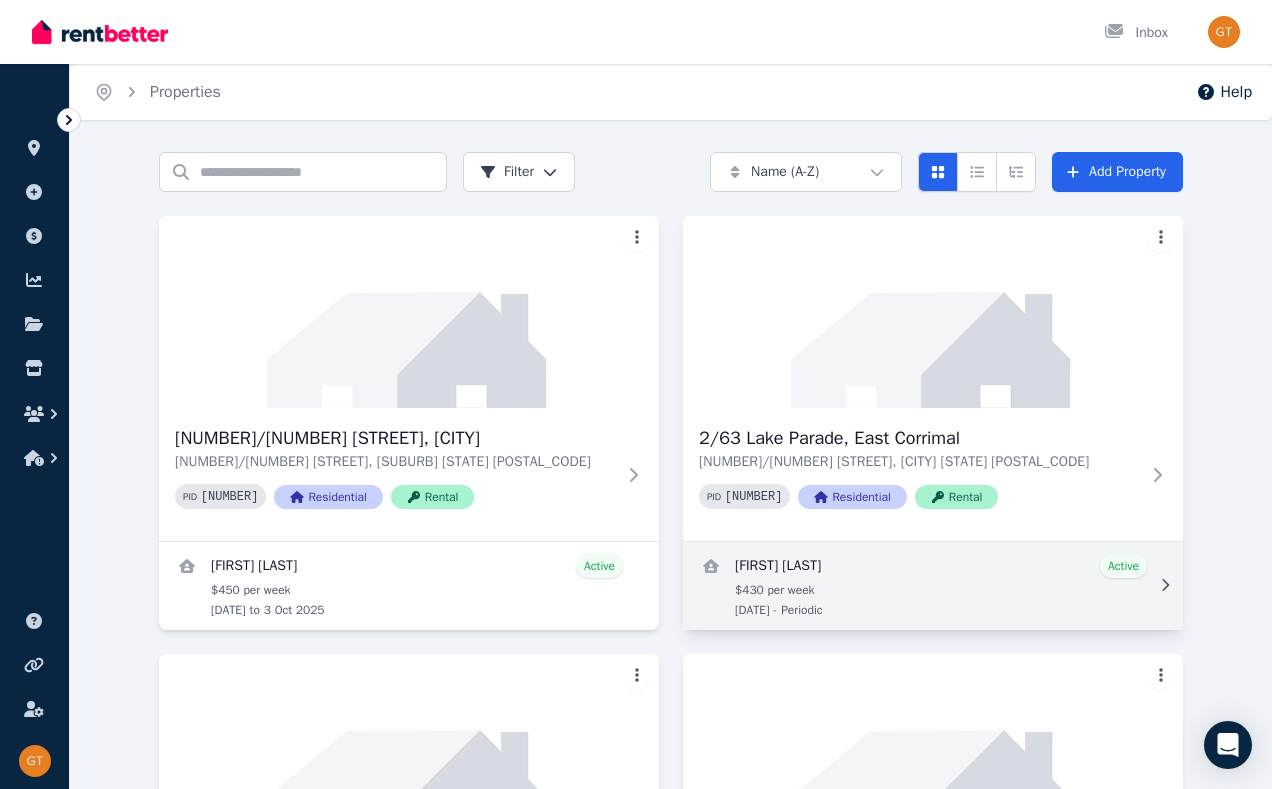 click at bounding box center [933, 586] 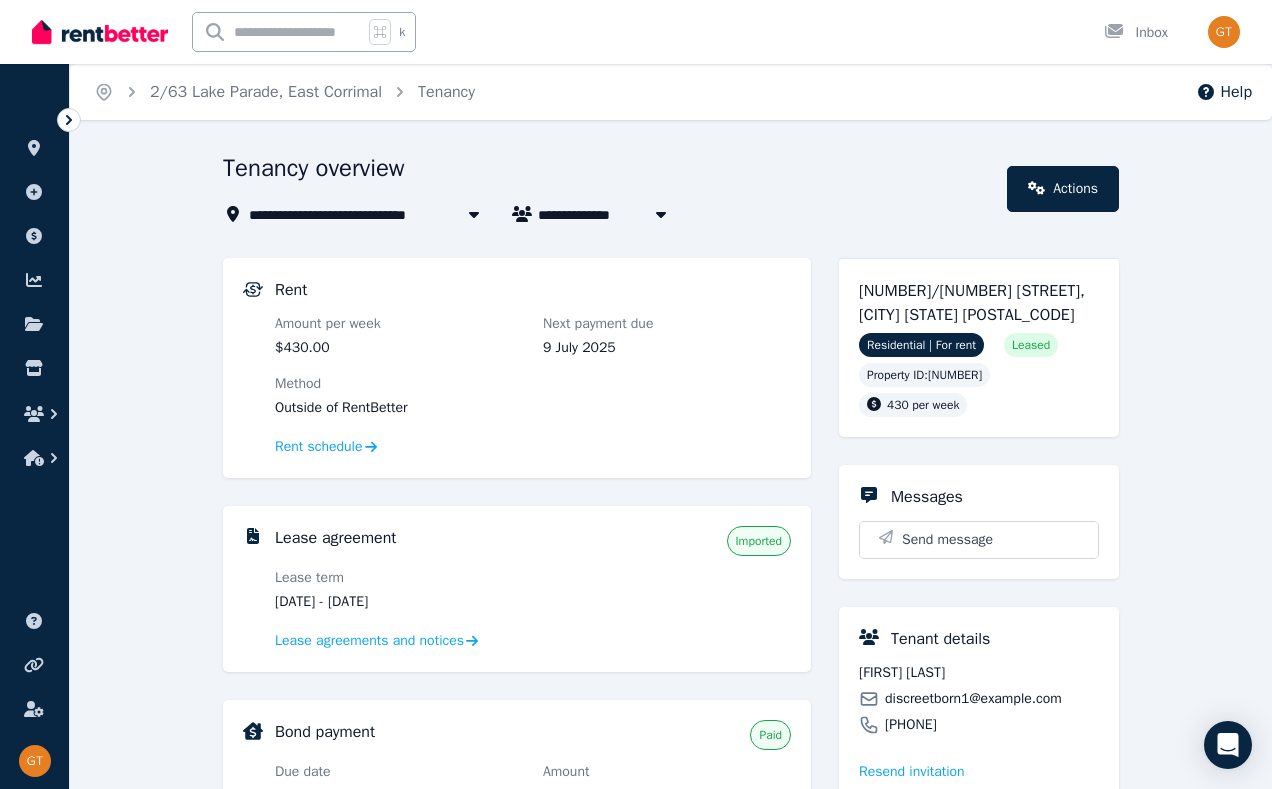 click on "Rent Amount per week $[AMOUNT] Next payment due [DATE] Method Outside of RentBetter Rent schedule" at bounding box center [517, 368] 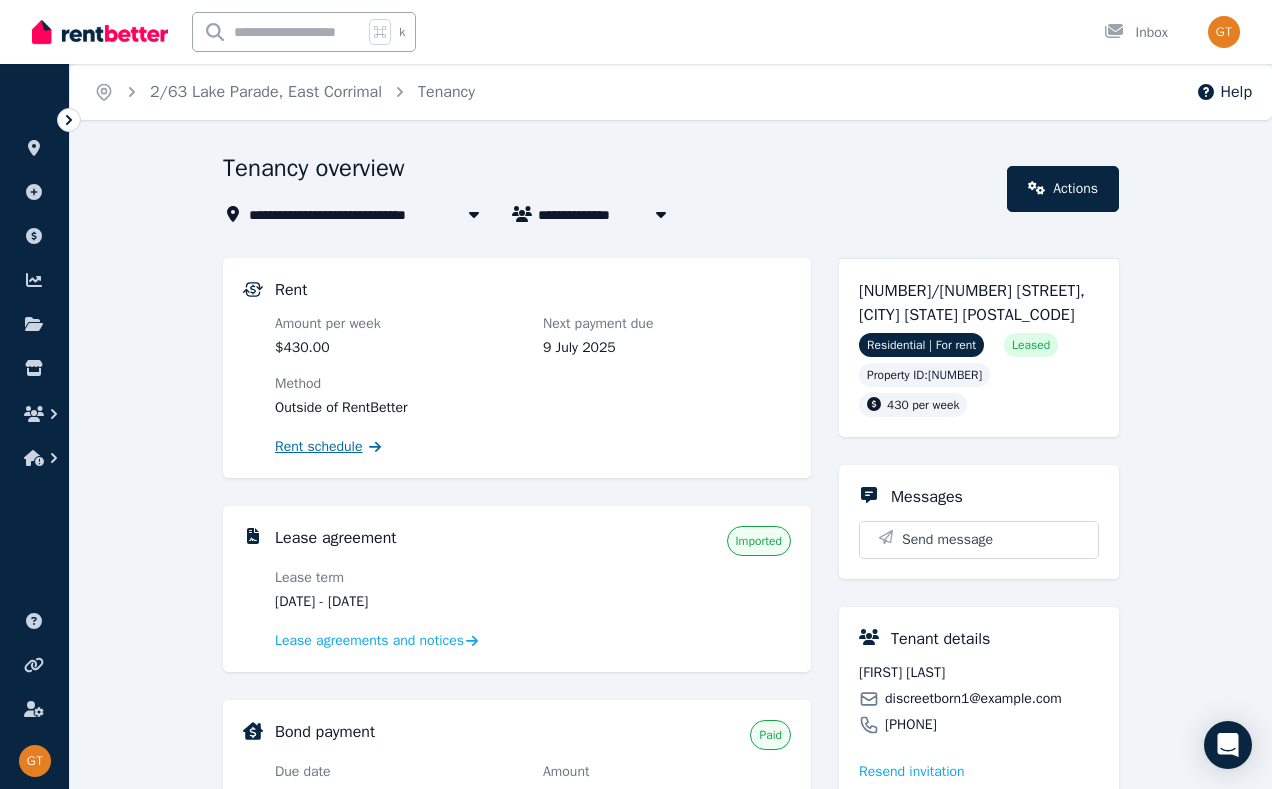 click on "Rent schedule" at bounding box center (319, 447) 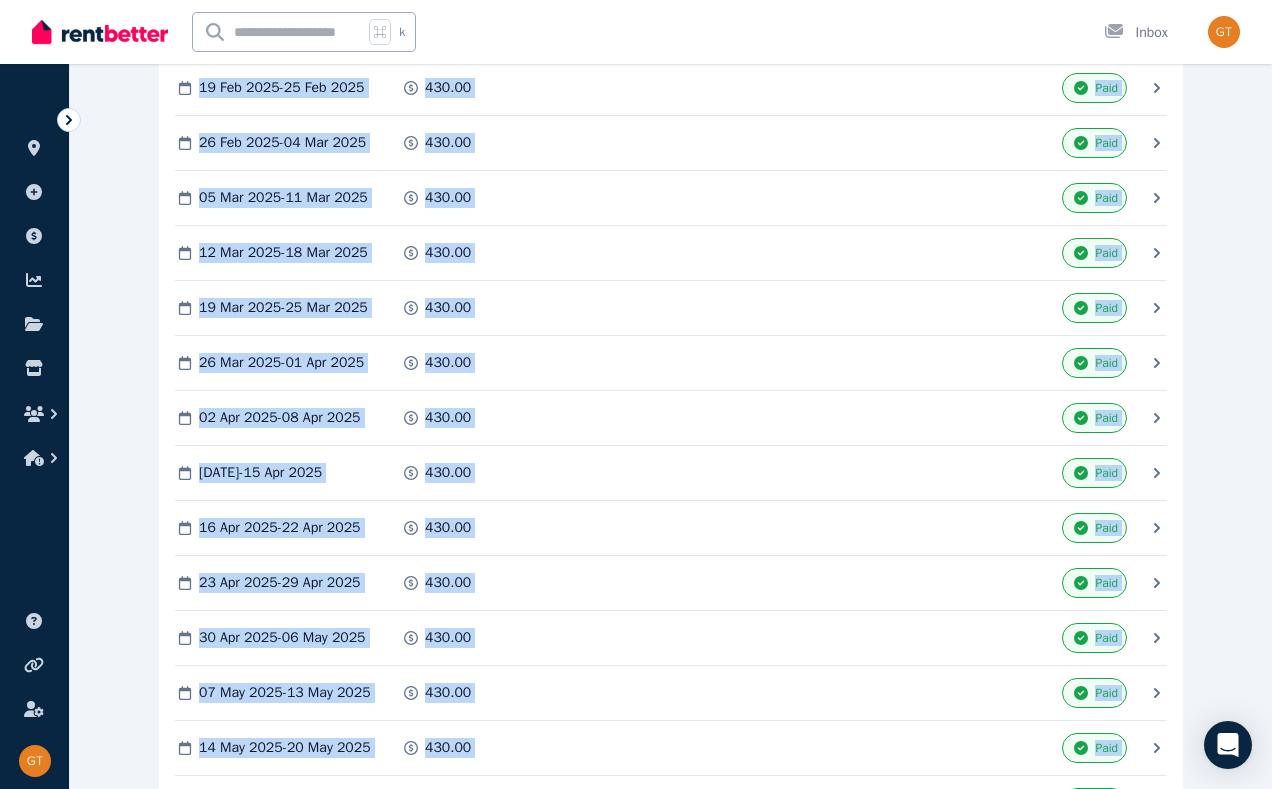 scroll, scrollTop: 5218, scrollLeft: 0, axis: vertical 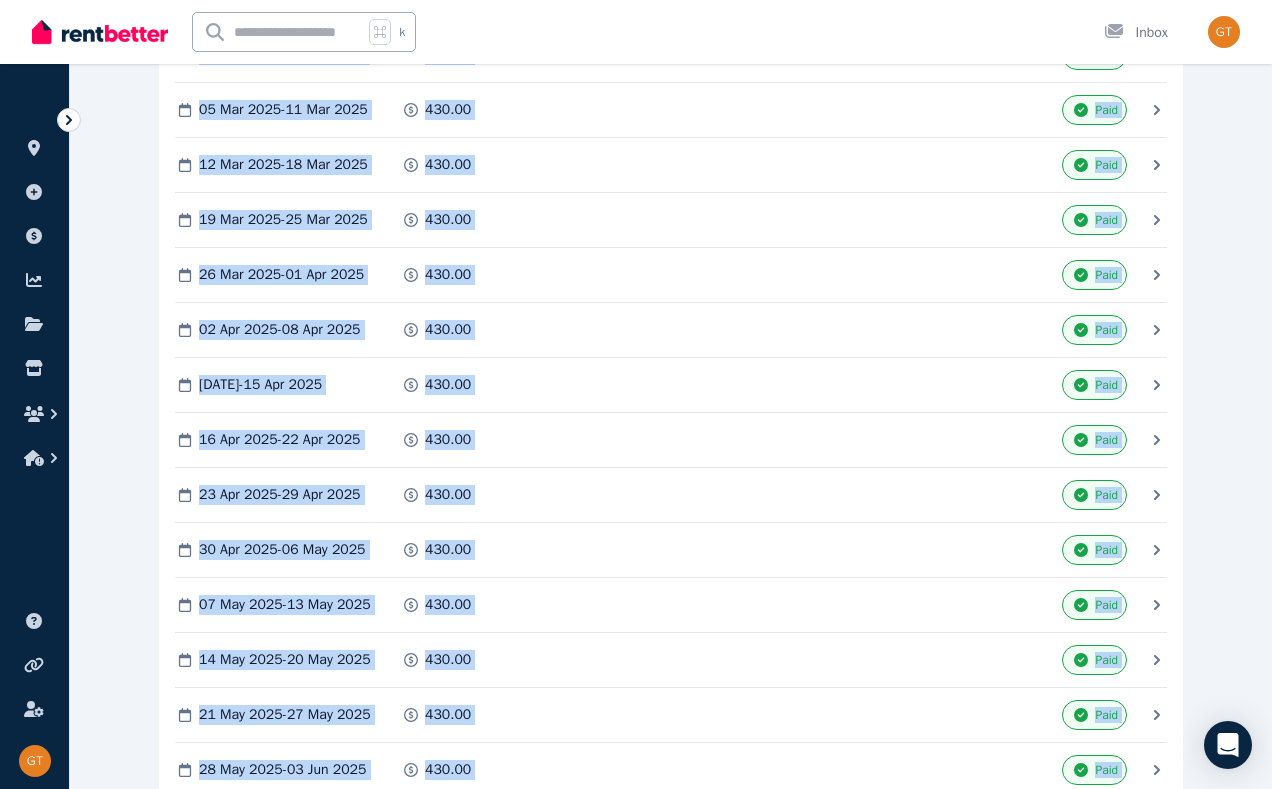 drag, startPoint x: 916, startPoint y: 462, endPoint x: 838, endPoint y: 700, distance: 250.45558 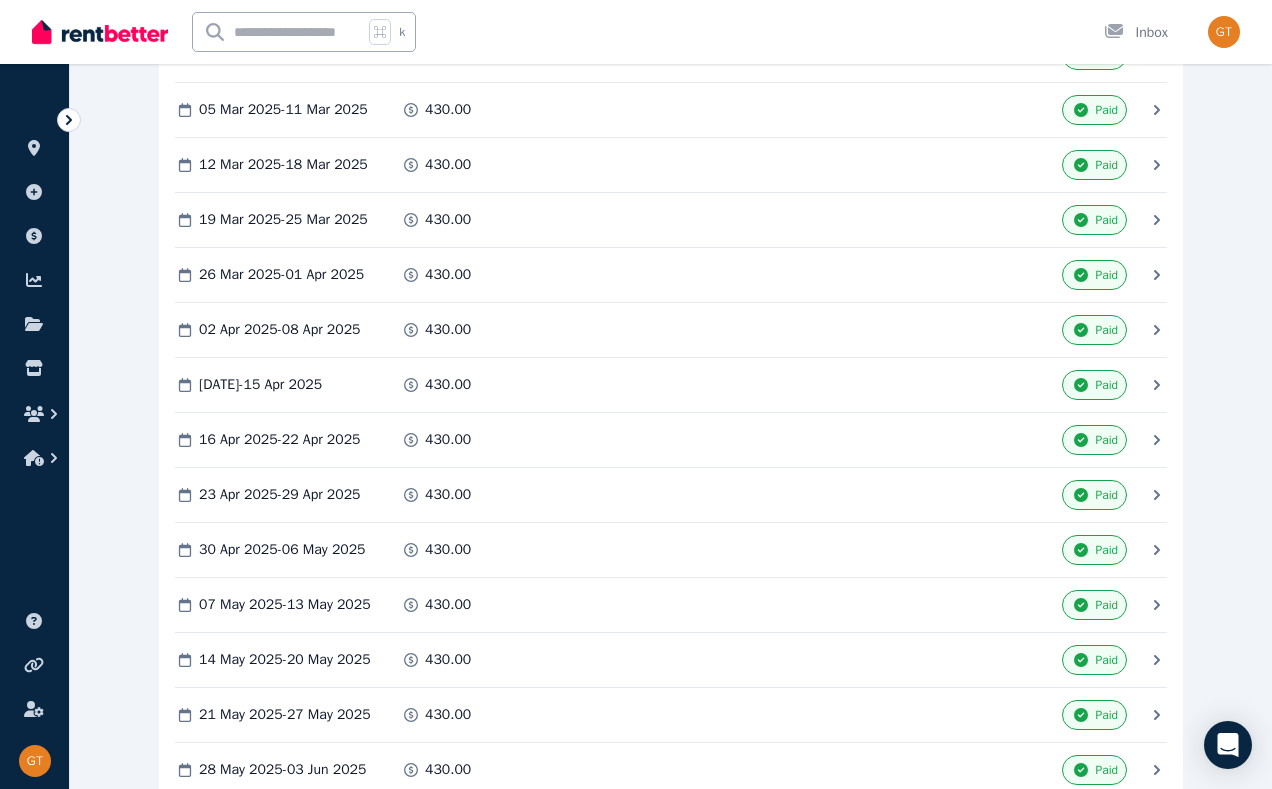 click on "Upcoming payment due 9 July 2025 $430.00ANZ account ending in 247 Change processing date Overdue amount $430.00 More information Tenant [FIRST] [LAST] Regular payments 1 23 Aug 2023  -  29 Aug 2023 Processed on   15 Sept 2023 410.00 Paid Download  2 30 Aug 2023  -  05 Sep 2023 Processed on   15 Sept 2023 410.00 Paid Download  3 06 Sep 2023  -  12 Sep 2023 Processed on   15 Sept 2023 410.00 Paid Download  4 13 Sep 2023  -  19 Sep 2023 Processed on   16 Oct 2023 410.00 Paid Download  5 20 Sep 2023  -  26 Sep 2023 Processed on   16 Oct 2023 410.00 Paid Download  6 27 Sep 2023  -  03 Oct 2023 Processed on   16 Oct 2023 410.00 Paid Download  7 04 Oct 2023  -  10 Oct 2023 Processed on   16 Oct 2023 410.00 Paid Download  8 11 Oct 2023  -  17 Oct 2023 Processed on   16 Nov 2023 410.00 Paid Download  9 18 Oct 2023  -  24 Oct 2023 Processed on   16 Nov 2023 410.00 Paid Download  10 25 Oct 2023  -  31 Oct 2023 Processed on   16 Nov 2023 410.00 Paid Download  11 01 Nov 2023  -  07 Nov 2023 Processed on   16 Nov 2023 12" at bounding box center (671, -1897) 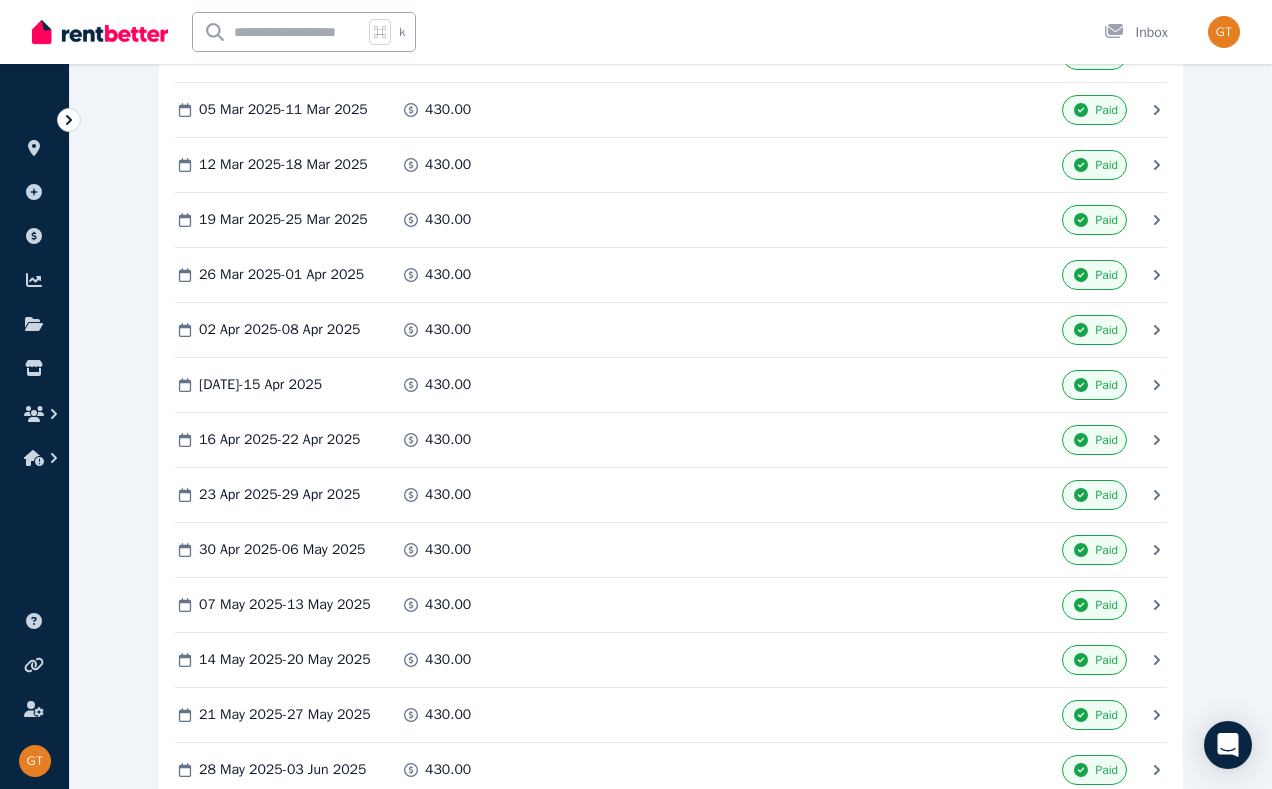 click on "[DATE]  -  [DATE] [AMOUNT] Paid" at bounding box center (661, 1045) 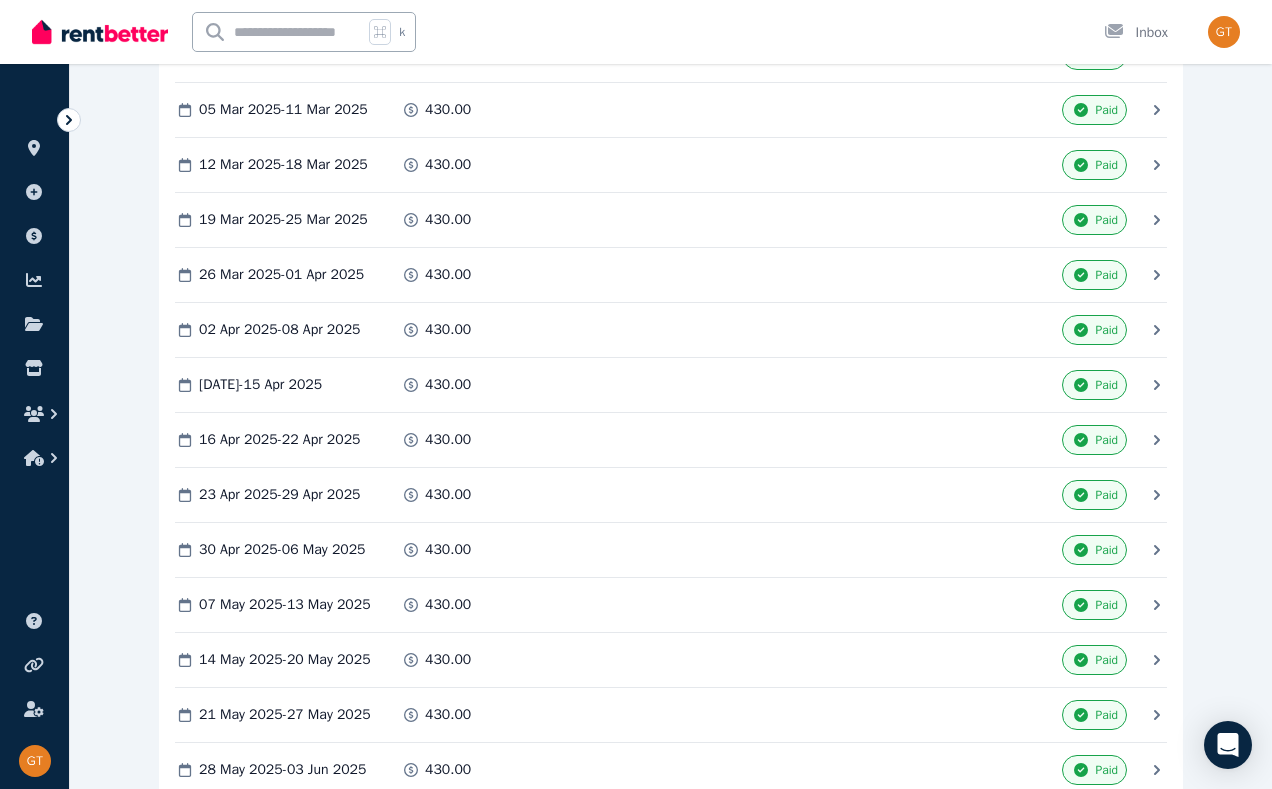 scroll, scrollTop: 0, scrollLeft: 0, axis: both 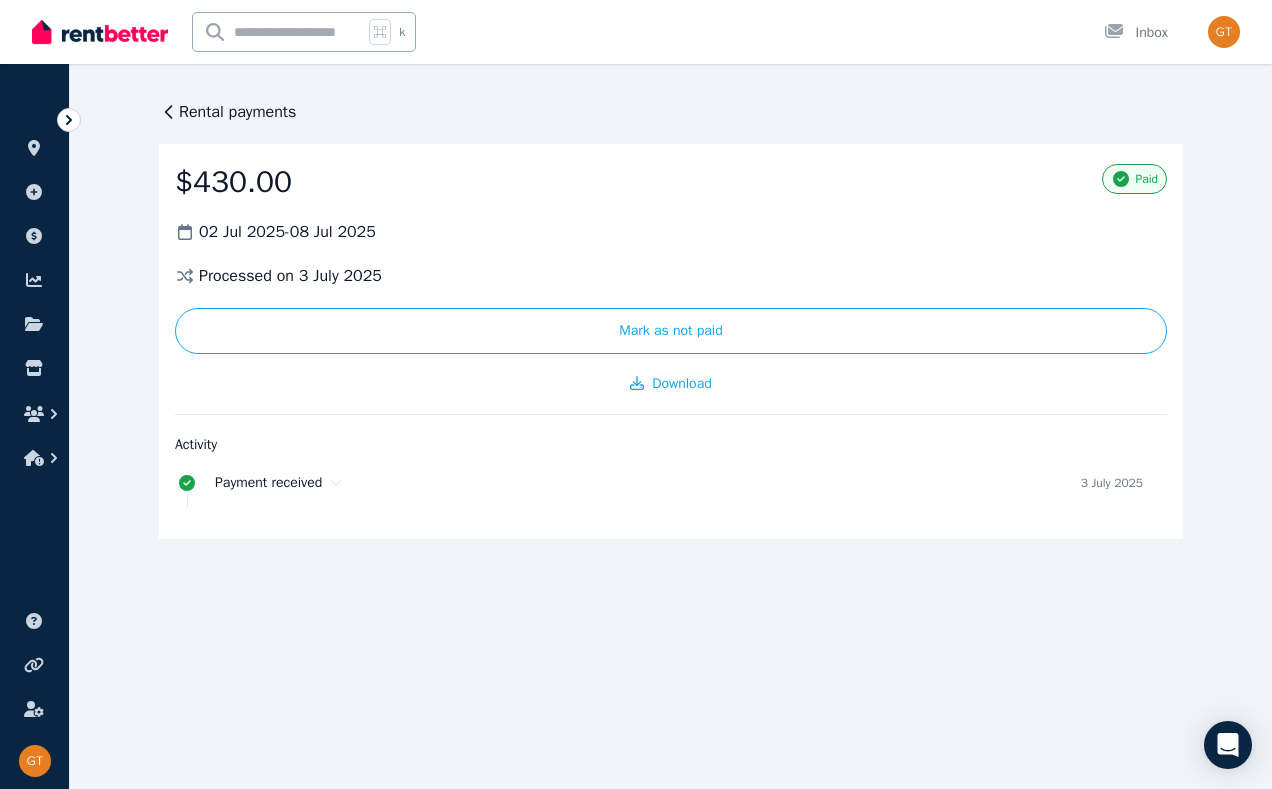 click 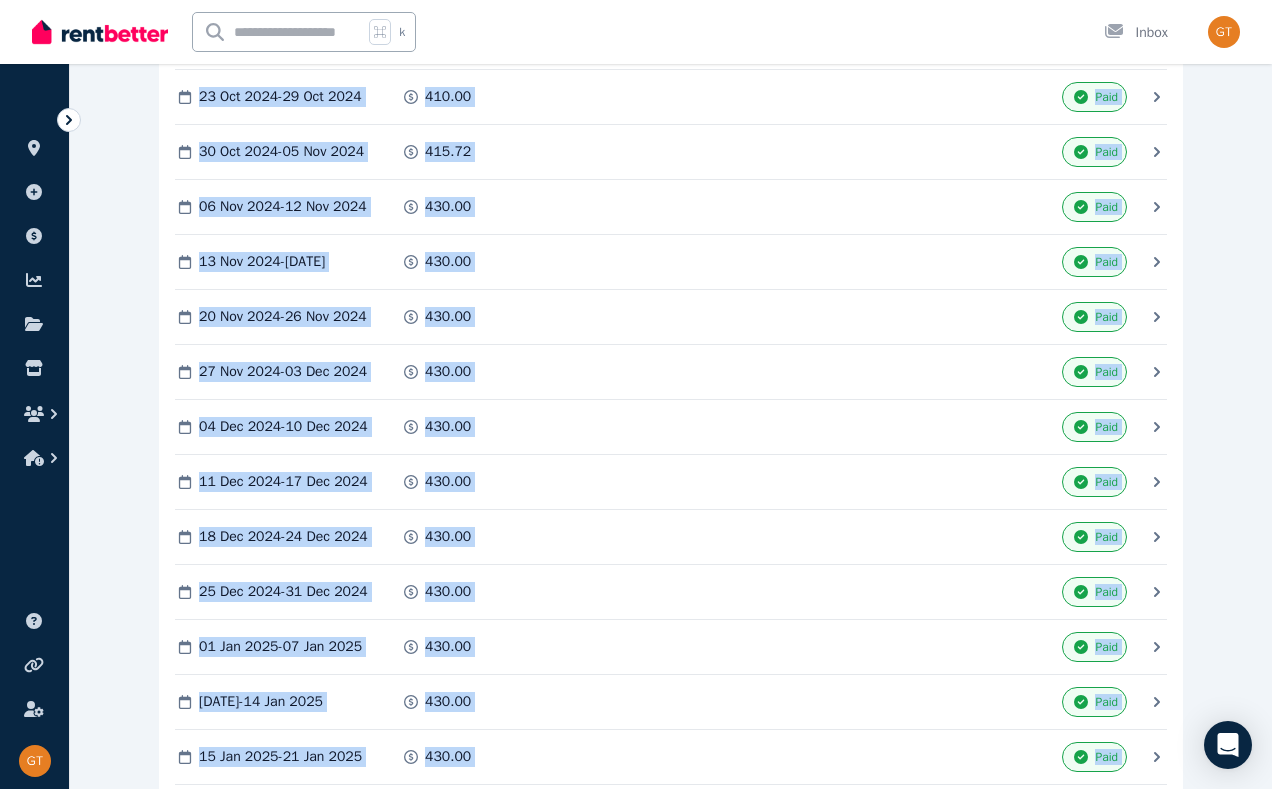 scroll, scrollTop: 5218, scrollLeft: 0, axis: vertical 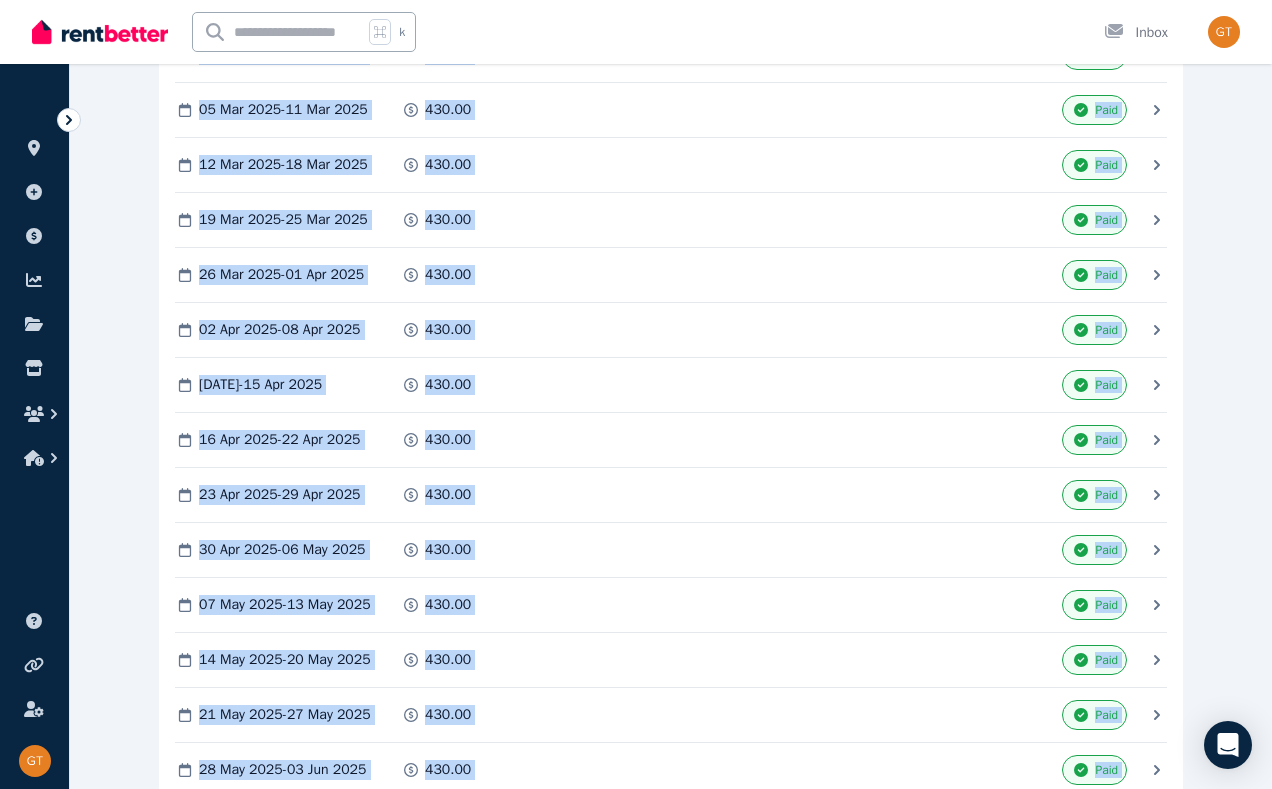 drag, startPoint x: 1216, startPoint y: 500, endPoint x: 1087, endPoint y: 842, distance: 365.52017 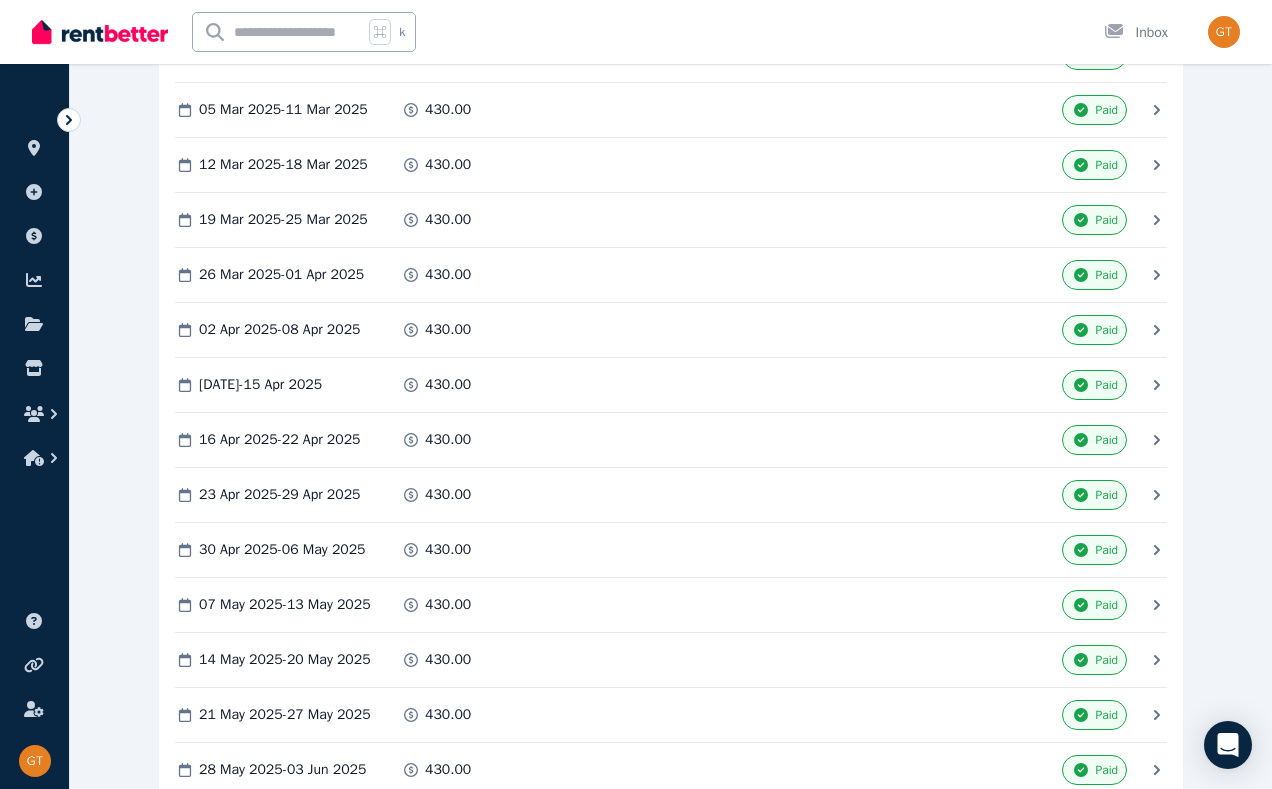 click 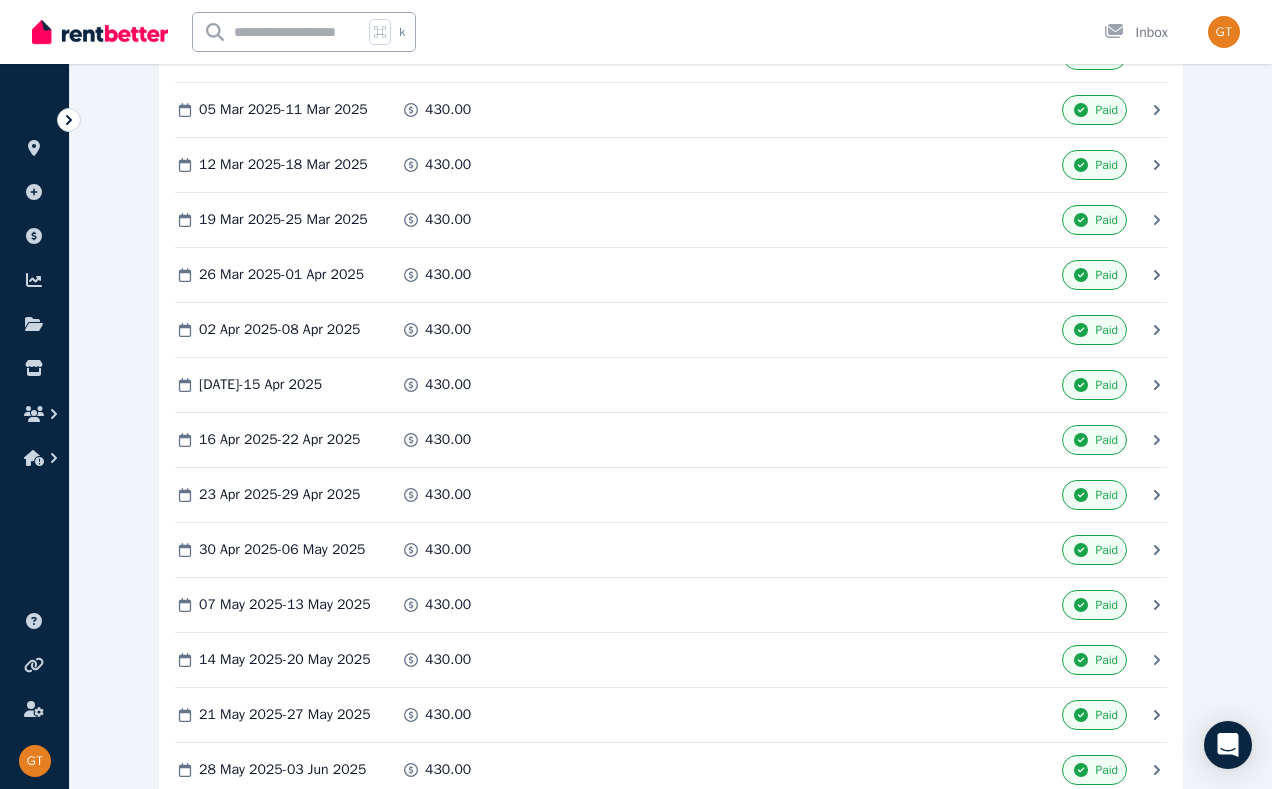scroll, scrollTop: 0, scrollLeft: 0, axis: both 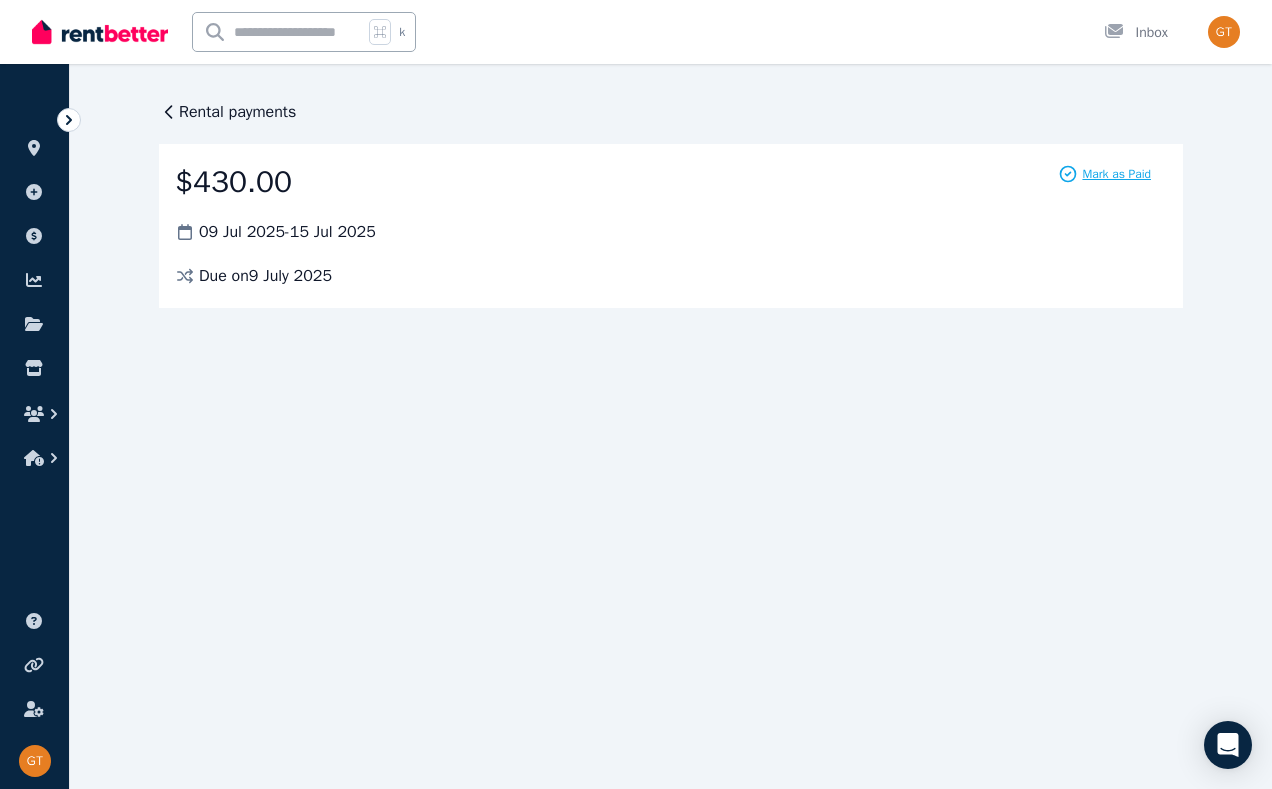 click on "Mark as Paid" at bounding box center [1116, 174] 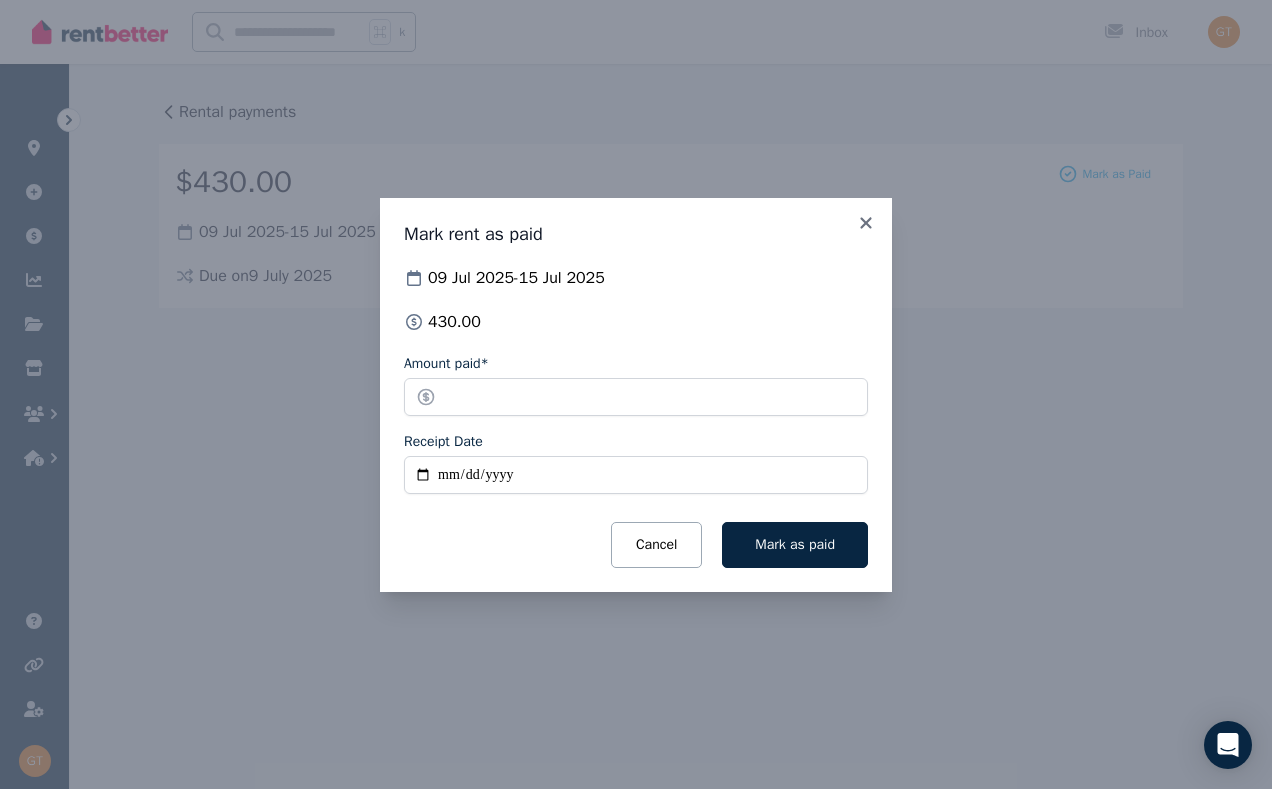 click on "Receipt Date" at bounding box center [636, 475] 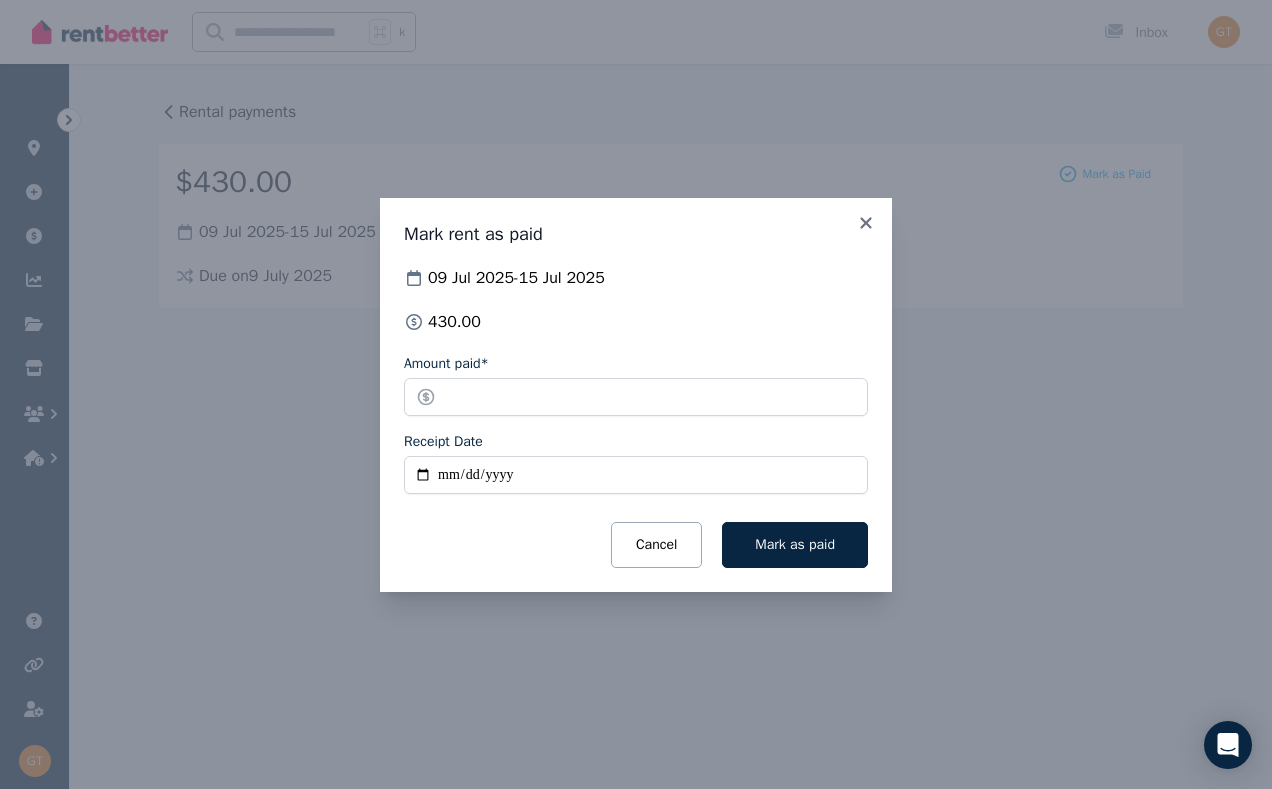 type on "**********" 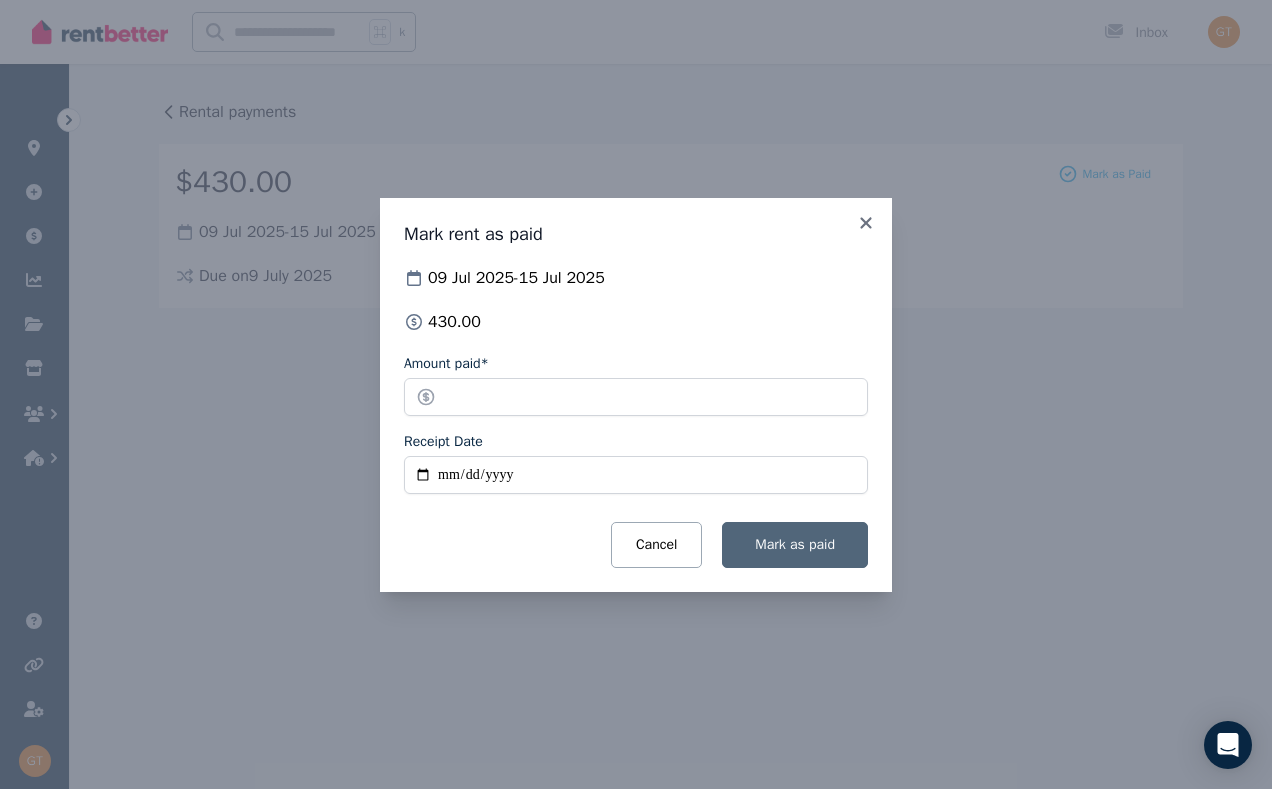 click on "Mark as paid" at bounding box center (795, 544) 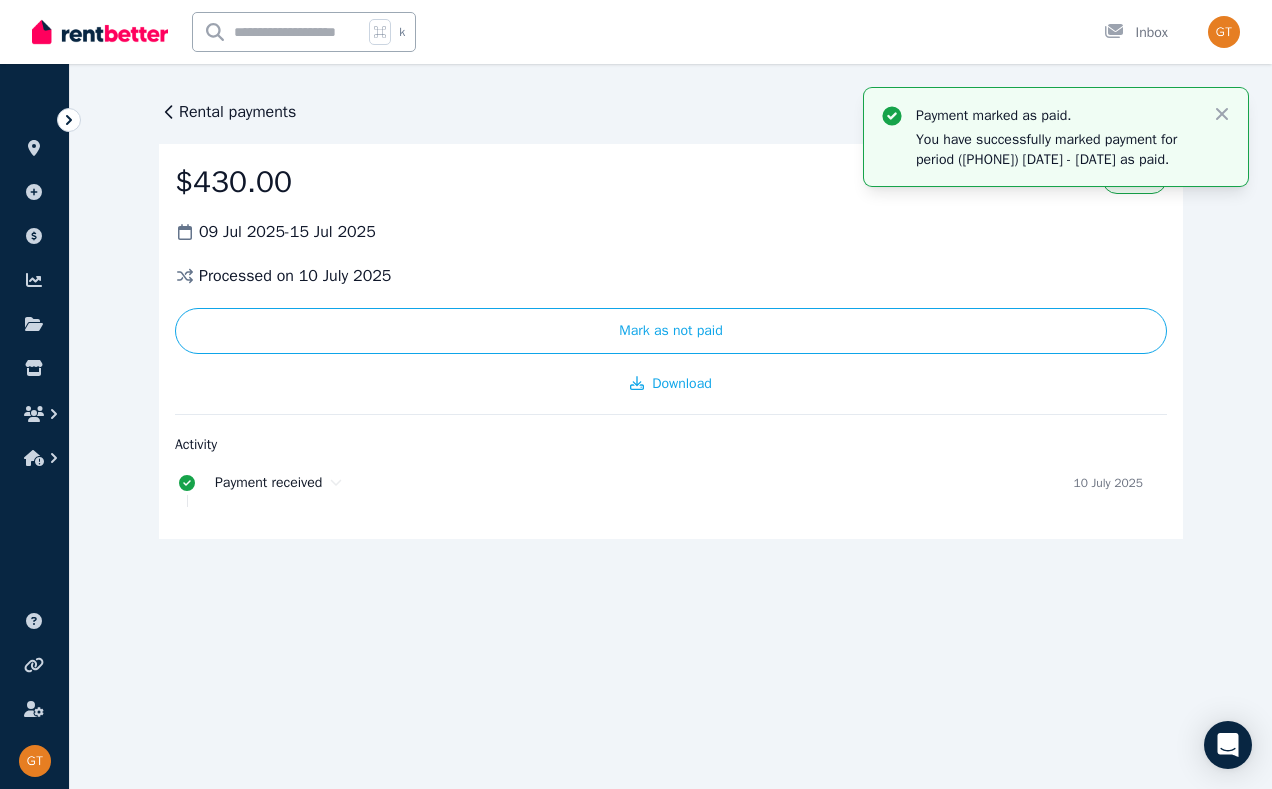 click on "[DATE]  -  [DATE]" at bounding box center (671, 232) 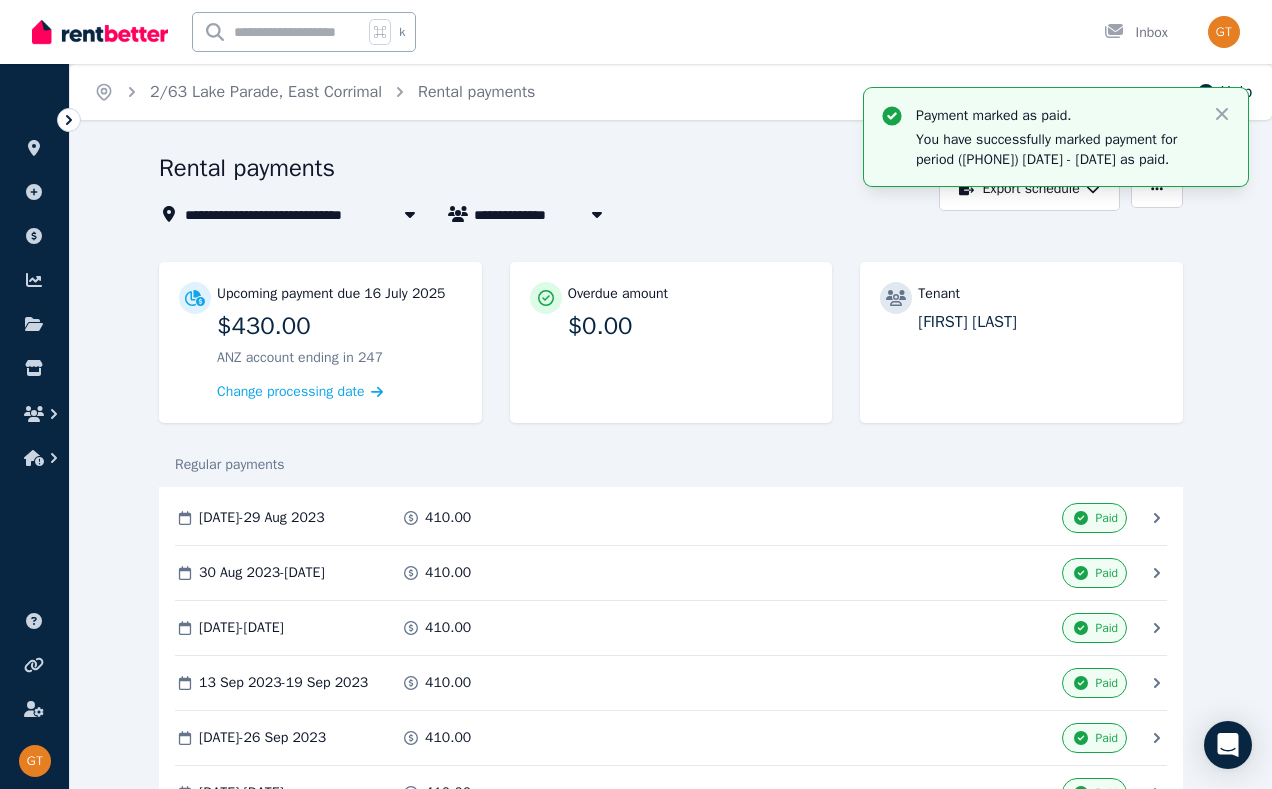 click on "Regular payments" at bounding box center (671, 465) 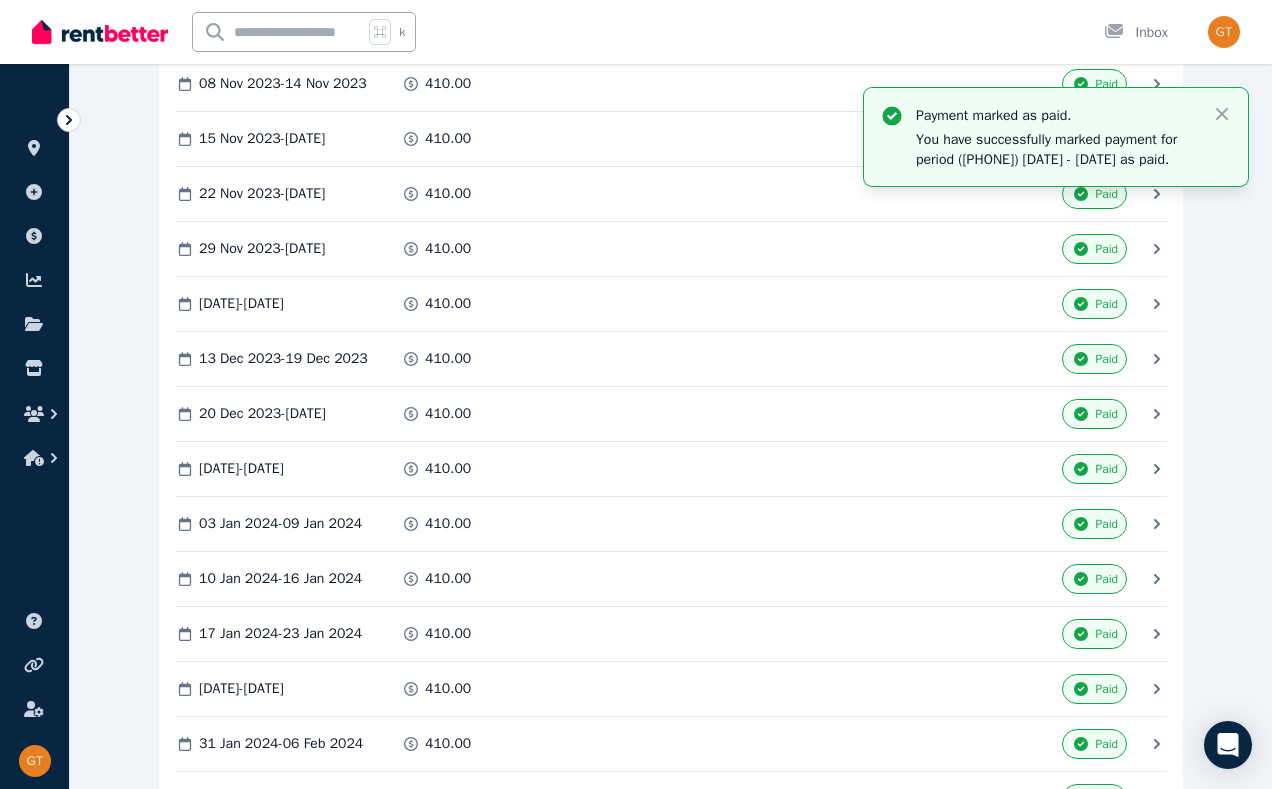 scroll, scrollTop: 1040, scrollLeft: 0, axis: vertical 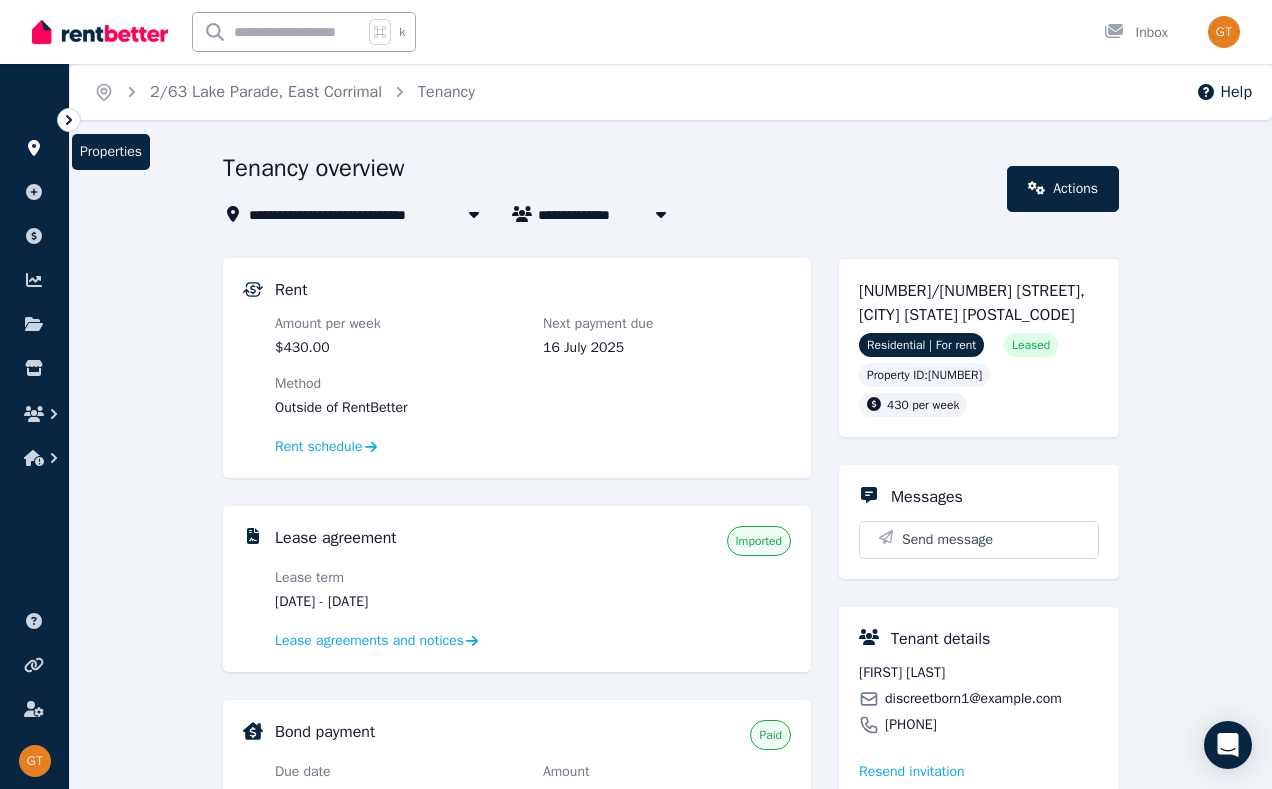 click 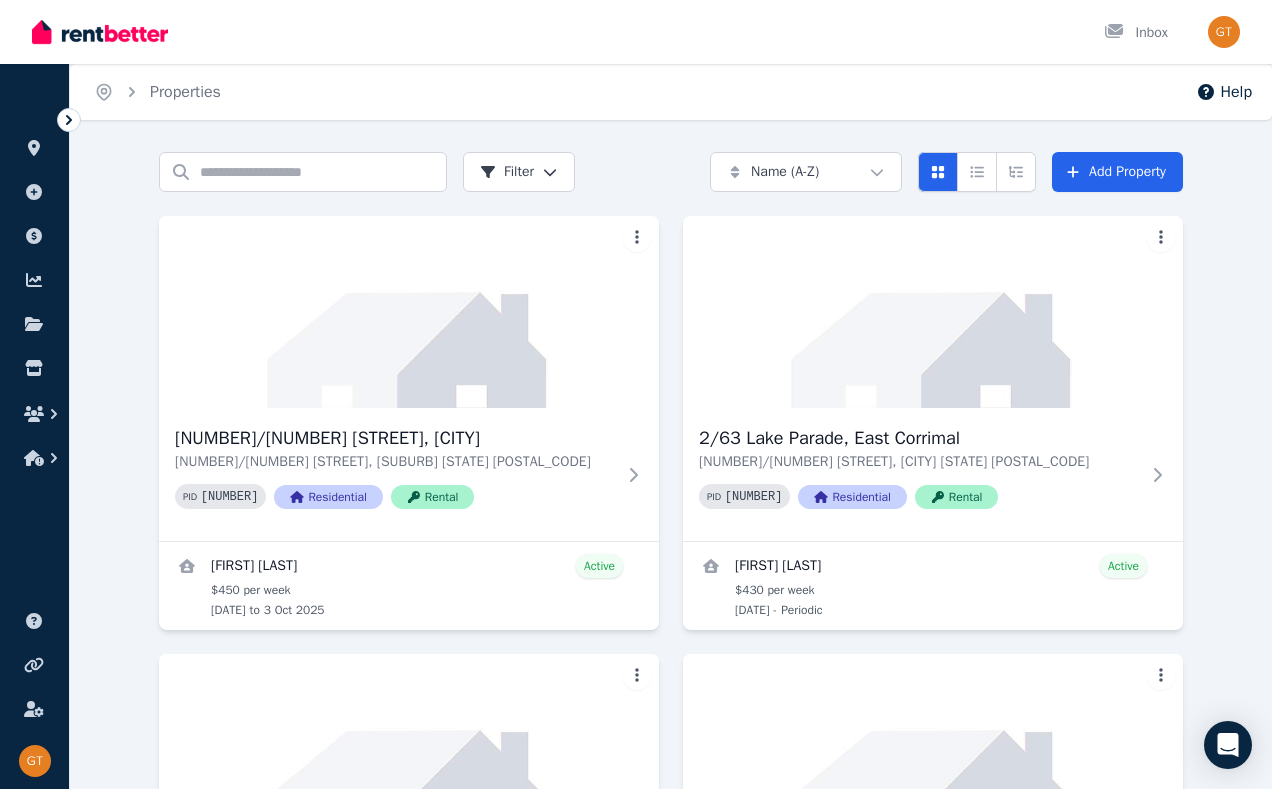 click on "Search properties Filter Name (A-Z) Add property [NUMBER]/[NUMBER] [STREET], [CITY] [NUMBER]/[NUMBER] [STREET], [CITY] [STATE] PID   [NUMBER] Residential Rental [FIRST] [LAST] Active $[AMOUNT] per week [DATE] to [DATE] [NUMBER]/[NUMBER] [STREET], [CITY] [NUMBER]/[NUMBER] [STREET], [CITY] [STATE] PID   [NUMBER] Residential Rental [FIRST] [LAST] Active $[AMOUNT] per week [DATE] - Periodic [NUMBER]/[NUMBER] [STREET], [CITY] [NUMBER]/[NUMBER] [STREET], [CITY] [STATE] PID   [NUMBER] Residential Rental [FIRST] [LAST] Active $[AMOUNT] per week [DATE] to [DATE] [NUMBER]/[NUMBER] [STREET], [CITY] [NUMBER]/[NUMBER] [STREET], [CITY] [STATE] PID   [NUMBER] Residential Rental [FIRST] [LAST] Active $[AMOUNT] per week [DATE] to [DATE] [NUMBER] [STREET], [CITY] [NUMBER] [STREET], [CITY] [STATE] PID   [NUMBER] Residential Rental [FIRST] [LAST] Ended $[AMOUNT] per week [DATE] to [DATE] [NUMBER] [STREET], [CITY] [NUMBER] [STREET], [CITY] [STATE] PID   [NUMBER] Residential Rental [FIRST] [LAST] Active to" at bounding box center [671, 875] 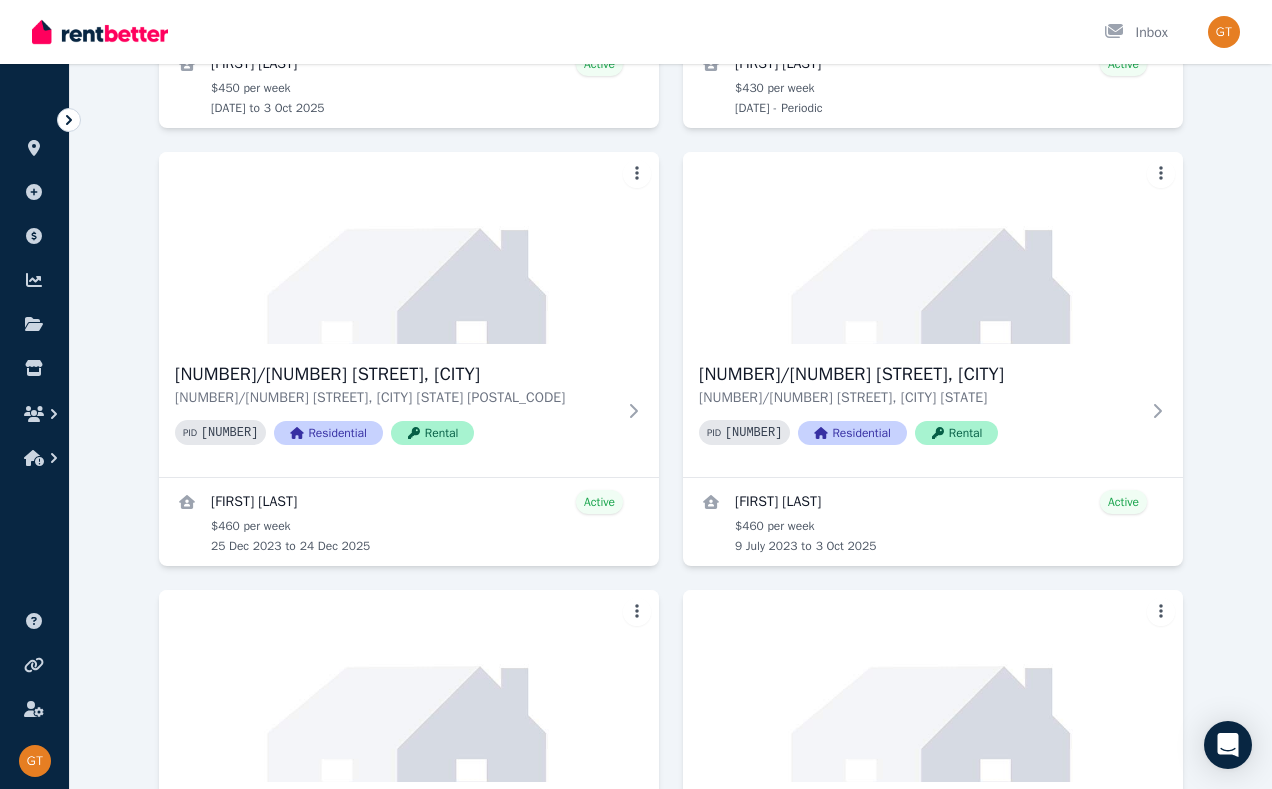 scroll, scrollTop: 520, scrollLeft: 0, axis: vertical 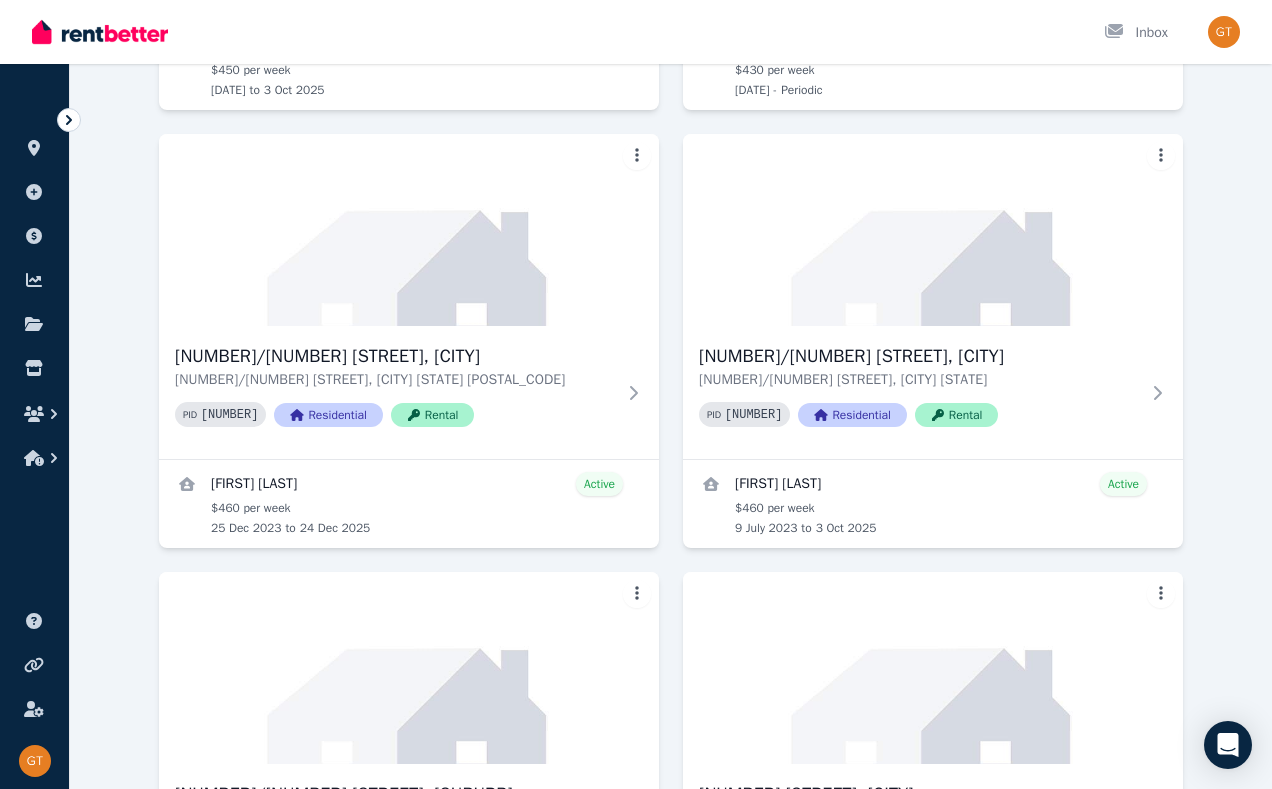 click on "Search properties Filter Name (A-Z) Add property [NUMBER]/[NUMBER] [STREET], [CITY] [NUMBER]/[NUMBER] [STREET], [CITY] [STATE] PID   [NUMBER] Residential Rental [FIRST] [LAST] Active $[AMOUNT] per week [DATE] to [DATE] [NUMBER]/[NUMBER] [STREET], [CITY] [NUMBER]/[NUMBER] [STREET], [CITY] [STATE] PID   [NUMBER] Residential Rental [FIRST] [LAST] Active $[AMOUNT] per week [DATE] - Periodic [NUMBER]/[NUMBER] [STREET], [CITY] [NUMBER]/[NUMBER] [STREET], [CITY] [STATE] PID   [NUMBER] Residential Rental [FIRST] [LAST] Active $[AMOUNT] per week [DATE] to [DATE] [NUMBER]/[NUMBER] [STREET], [CITY] [NUMBER]/[NUMBER] [STREET], [CITY] [STATE] PID   [NUMBER] Residential Rental [FIRST] [LAST] Active $[AMOUNT] per week [DATE] to [DATE] [NUMBER] [STREET], [CITY] [NUMBER] [STREET], [CITY] [STATE] PID   [NUMBER] Residential Rental [FIRST] [LAST] Ended $[AMOUNT] per week [DATE] to [DATE] [NUMBER] [STREET], [CITY] [NUMBER] [STREET], [CITY] [STATE] PID   [NUMBER] Residential Rental [FIRST] [LAST] Active to" at bounding box center [671, 355] 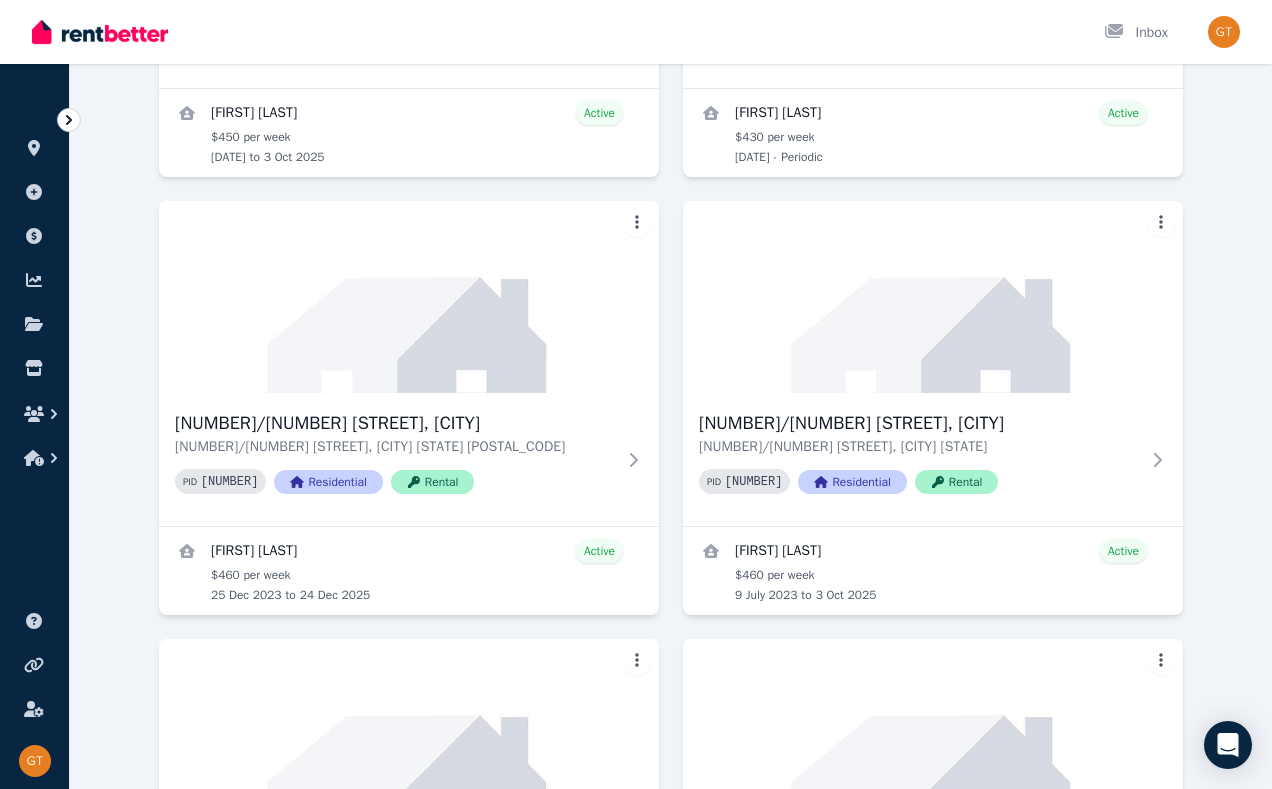 scroll, scrollTop: 440, scrollLeft: 0, axis: vertical 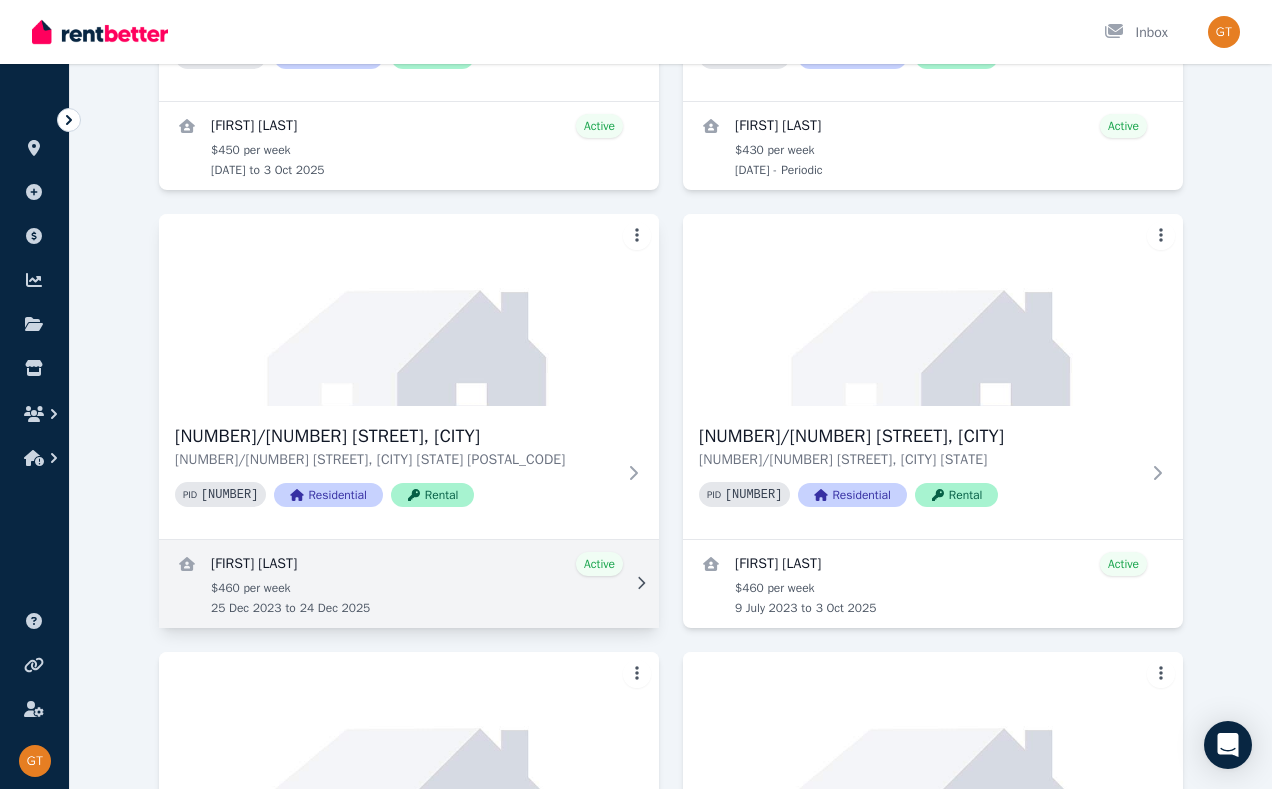click at bounding box center (409, 584) 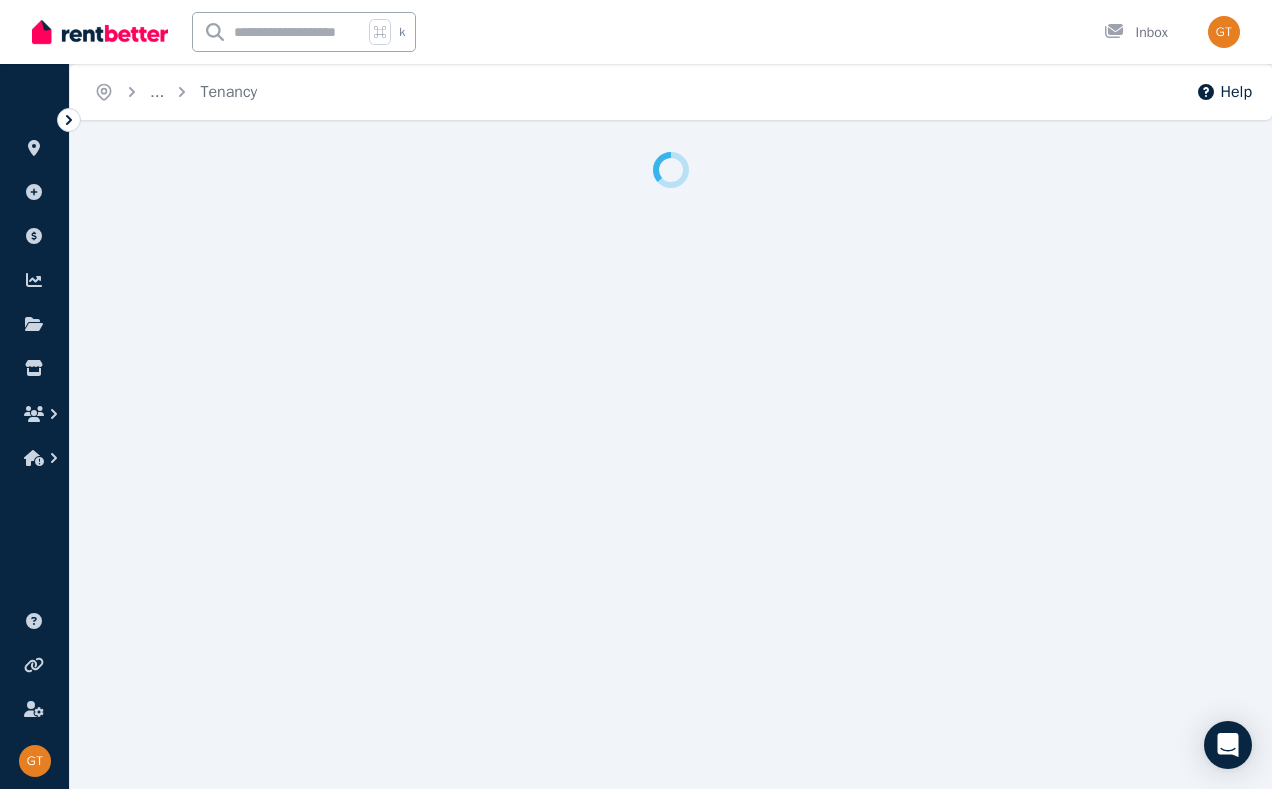 scroll, scrollTop: 0, scrollLeft: 0, axis: both 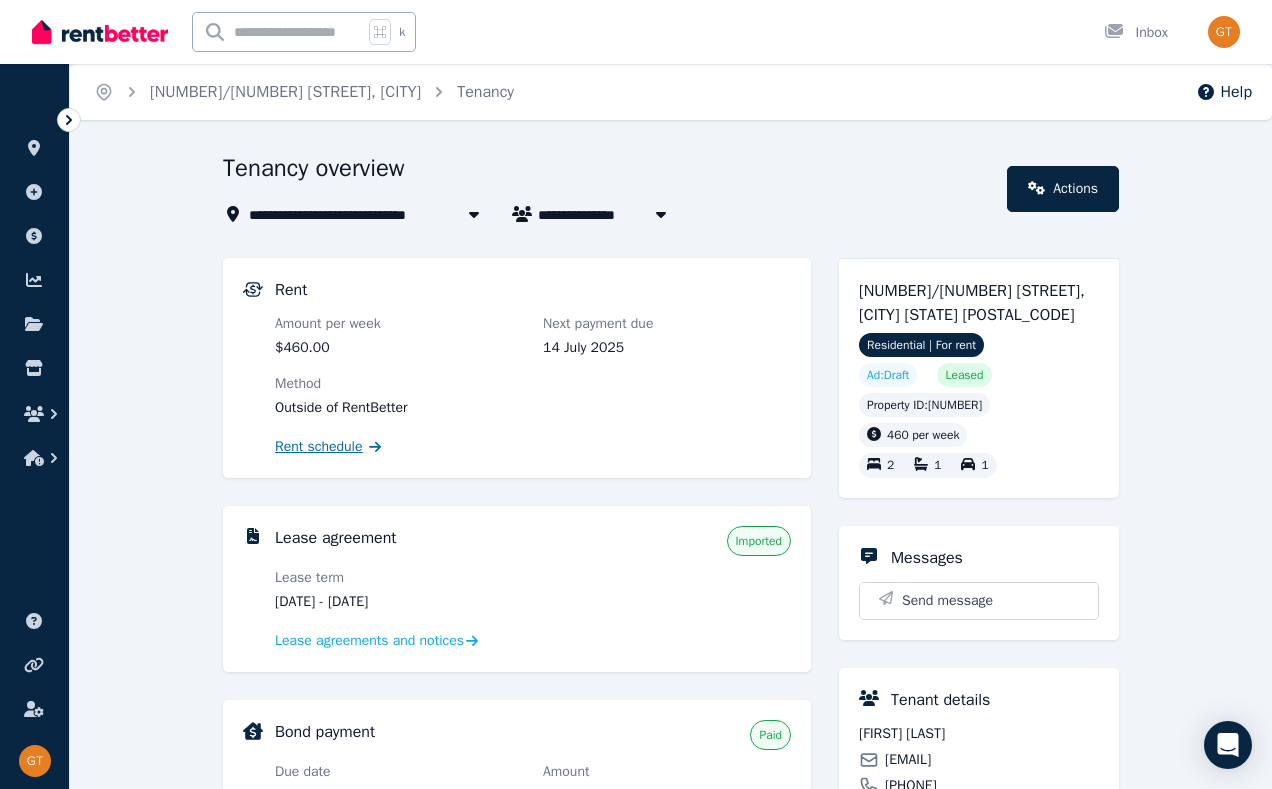 click on "Rent schedule" at bounding box center (319, 447) 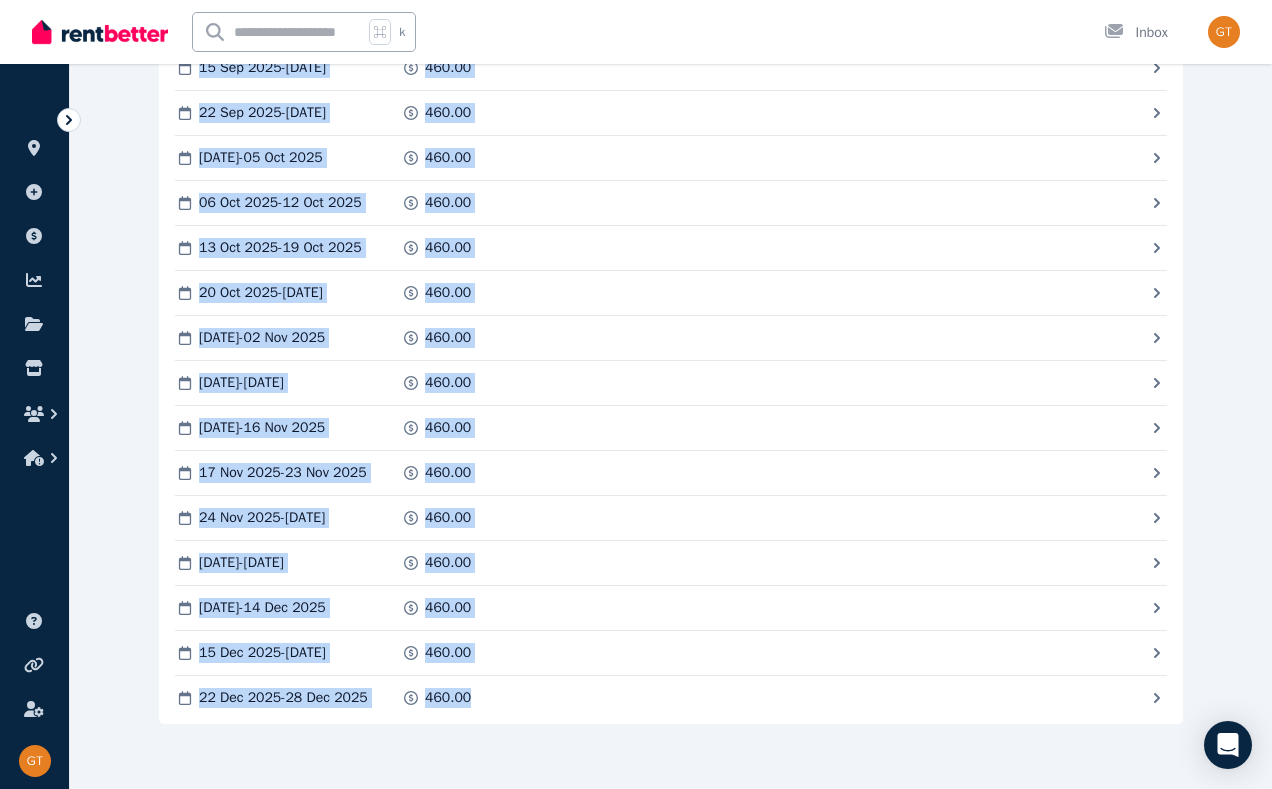 scroll, scrollTop: 5312, scrollLeft: 0, axis: vertical 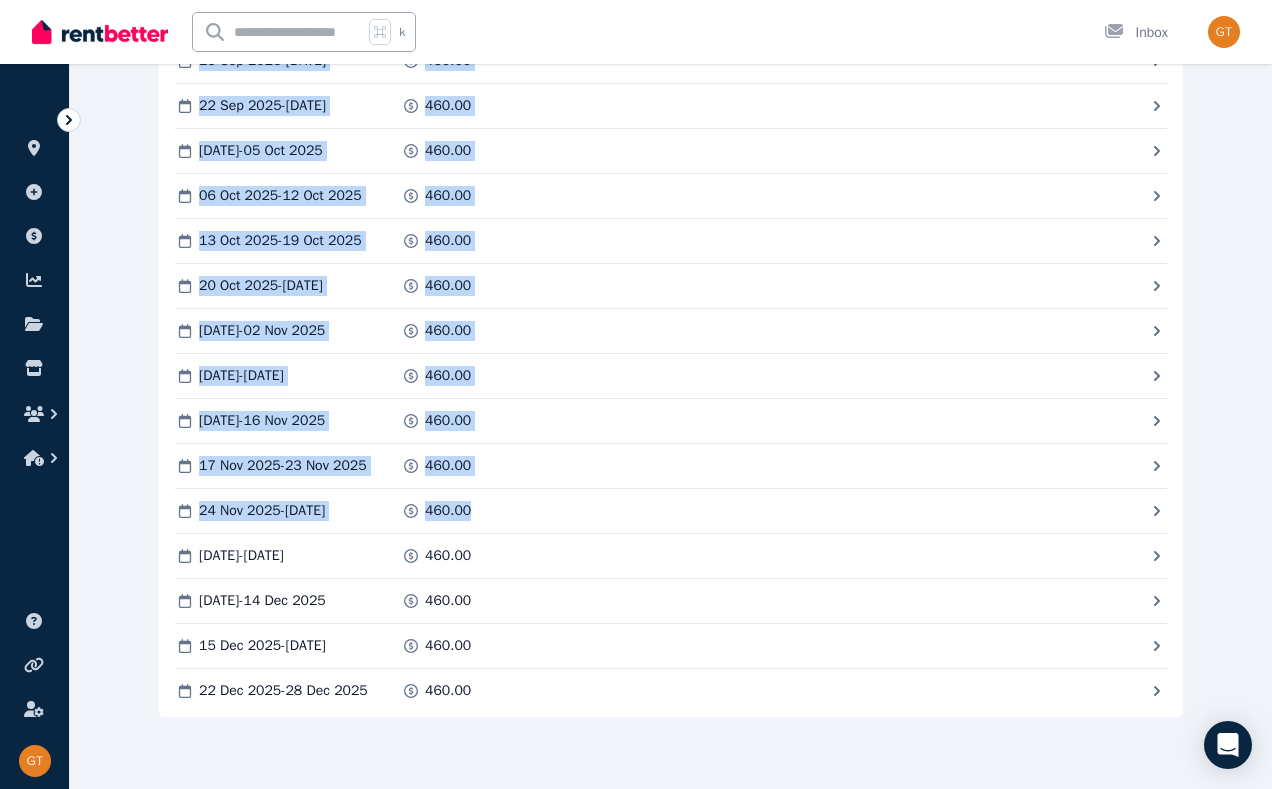 drag, startPoint x: 1145, startPoint y: 462, endPoint x: 1087, endPoint y: 532, distance: 90.90655 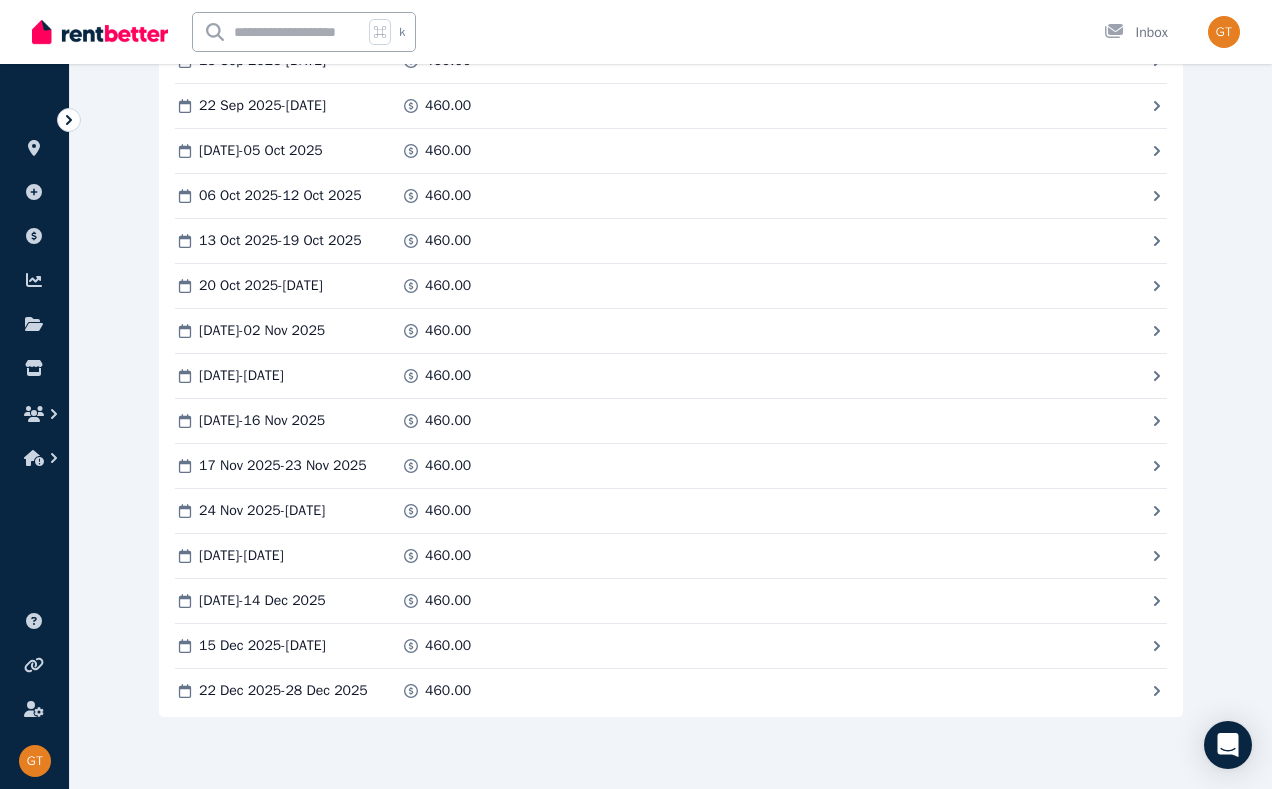 click on "**********" at bounding box center [671, -2186] 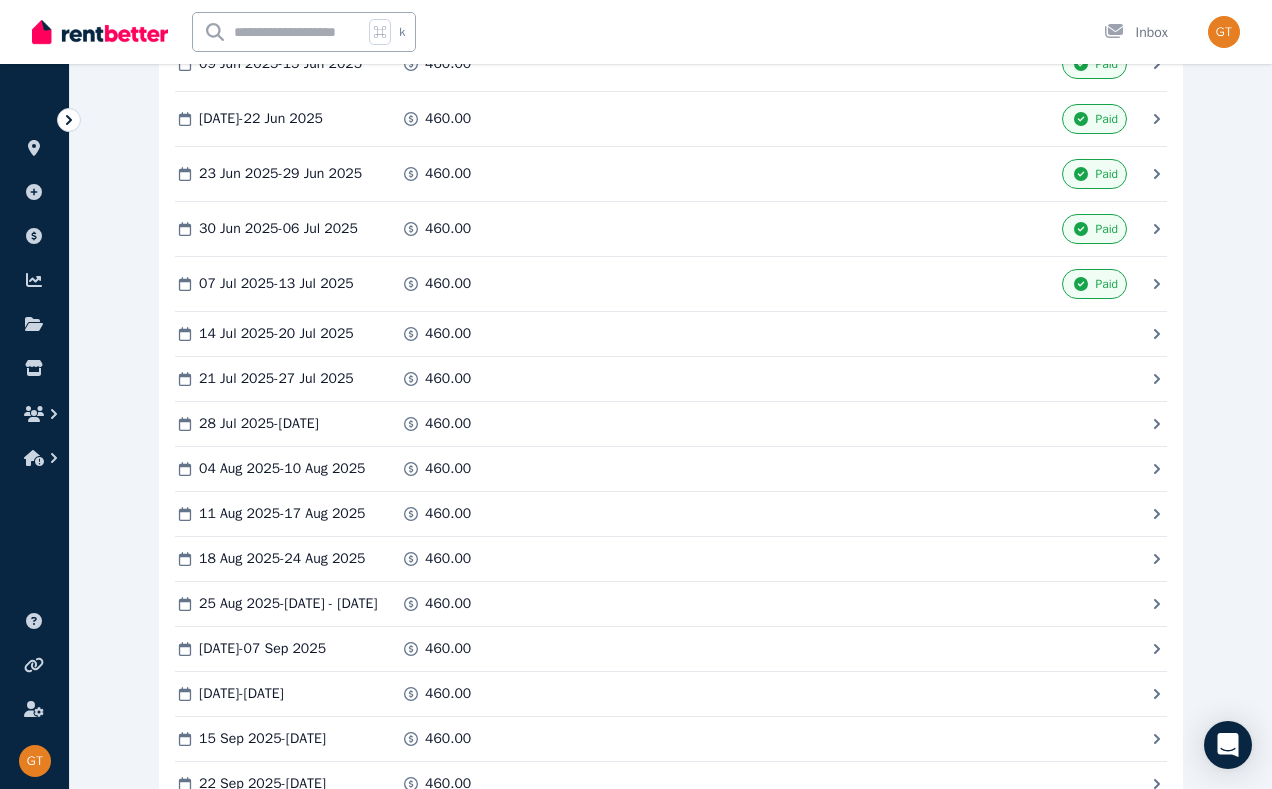 scroll, scrollTop: 4592, scrollLeft: 0, axis: vertical 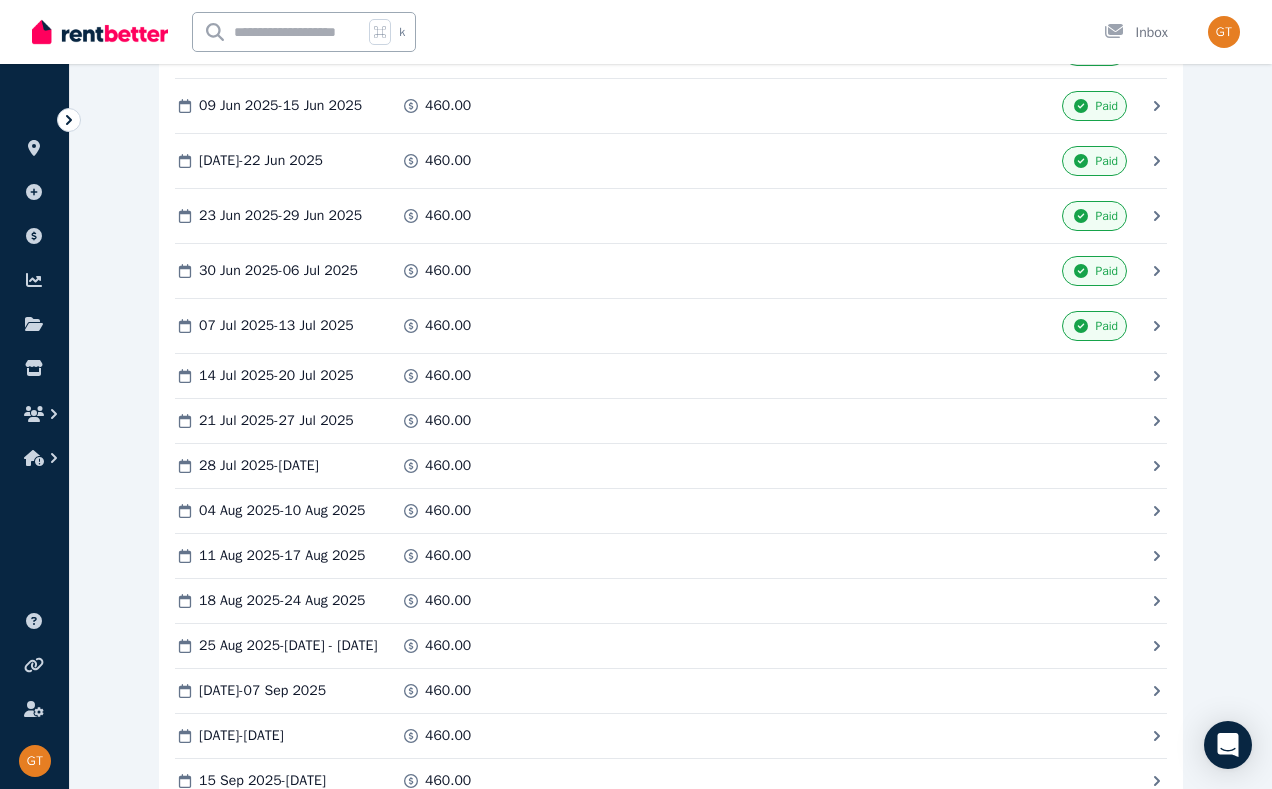 click 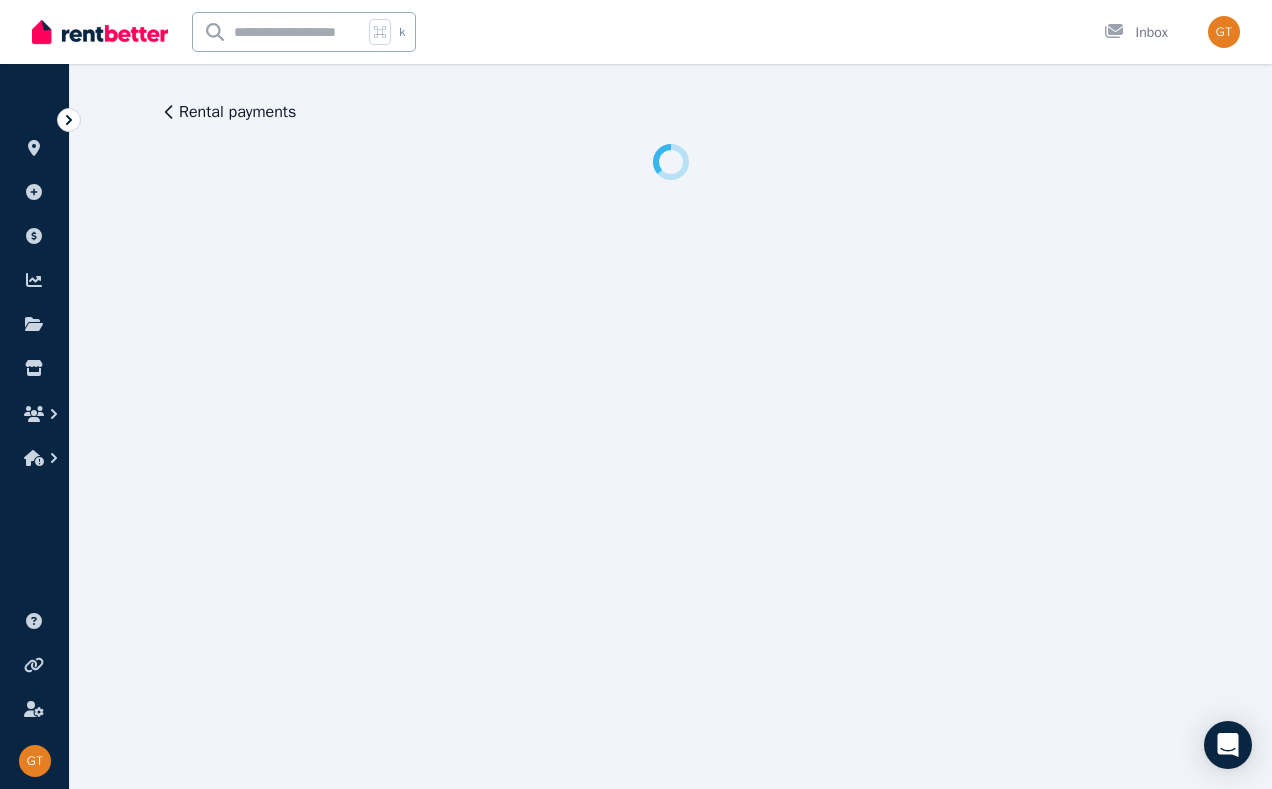 scroll, scrollTop: 0, scrollLeft: 0, axis: both 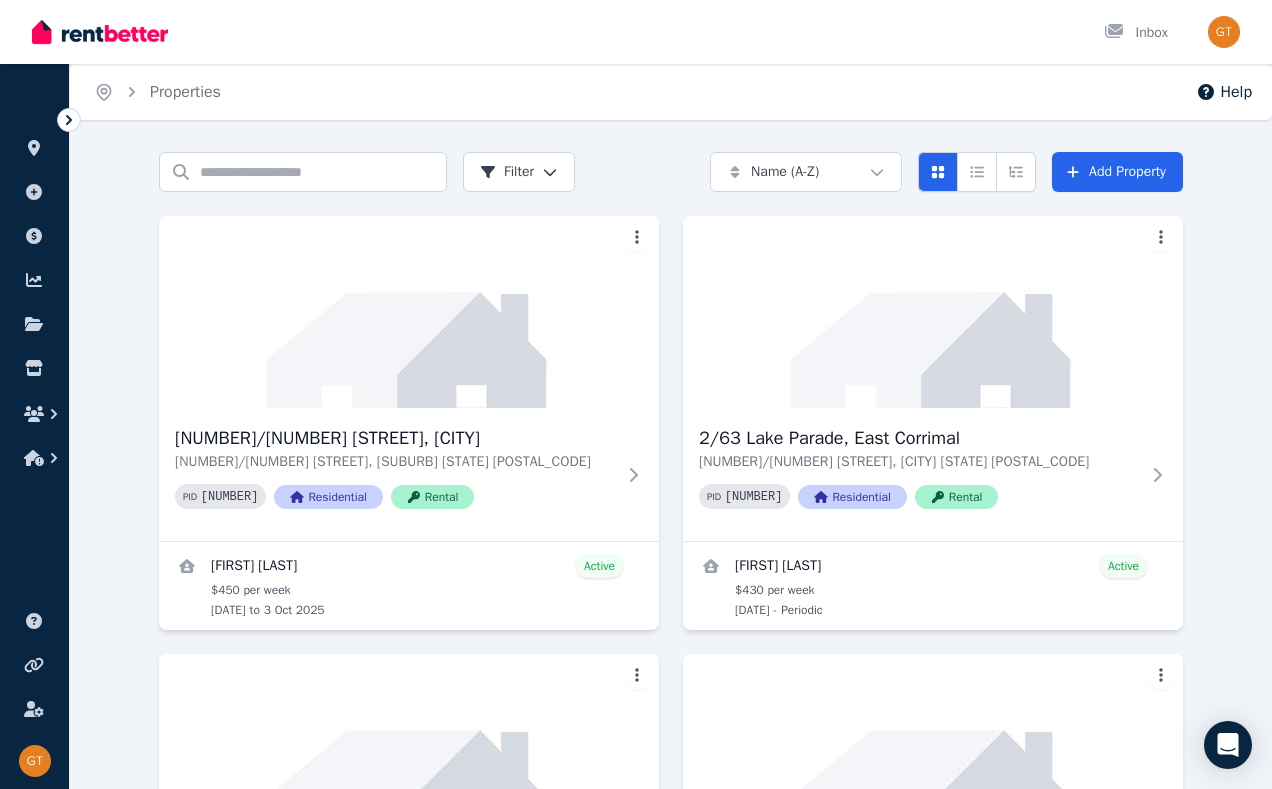 click on "Search properties Filter Name (A-Z) Add property [NUMBER]/[NUMBER] [STREET], [CITY] [NUMBER]/[NUMBER] [STREET], [CITY] [STATE] PID   [NUMBER] Residential Rental [FIRST] [LAST] Active $[AMOUNT] per week [DATE] to [DATE] [NUMBER]/[NUMBER] [STREET], [CITY] [NUMBER]/[NUMBER] [STREET], [CITY] [STATE] PID   [NUMBER] Residential Rental [FIRST] [LAST] Active $[AMOUNT] per week [DATE] - Periodic [NUMBER]/[NUMBER] [STREET], [CITY] [NUMBER]/[NUMBER] [STREET], [CITY] [STATE] PID   [NUMBER] Residential Rental [FIRST] [LAST] Active $[AMOUNT] per week [DATE] to [DATE] [NUMBER]/[NUMBER] [STREET], [CITY] [NUMBER]/[NUMBER] [STREET], [CITY] [STATE] PID   [NUMBER] Residential Rental [FIRST] [LAST] Active $[AMOUNT] per week [DATE] to [DATE] [NUMBER] [STREET], [CITY] [NUMBER] [STREET], [CITY] [STATE] PID   [NUMBER] Residential Rental [FIRST] [LAST] Ended $[AMOUNT] per week [DATE] to [DATE] [NUMBER] [STREET], [CITY] [NUMBER] [STREET], [CITY] [STATE] PID   [NUMBER] Residential Rental [FIRST] [LAST] Active to" at bounding box center [671, 875] 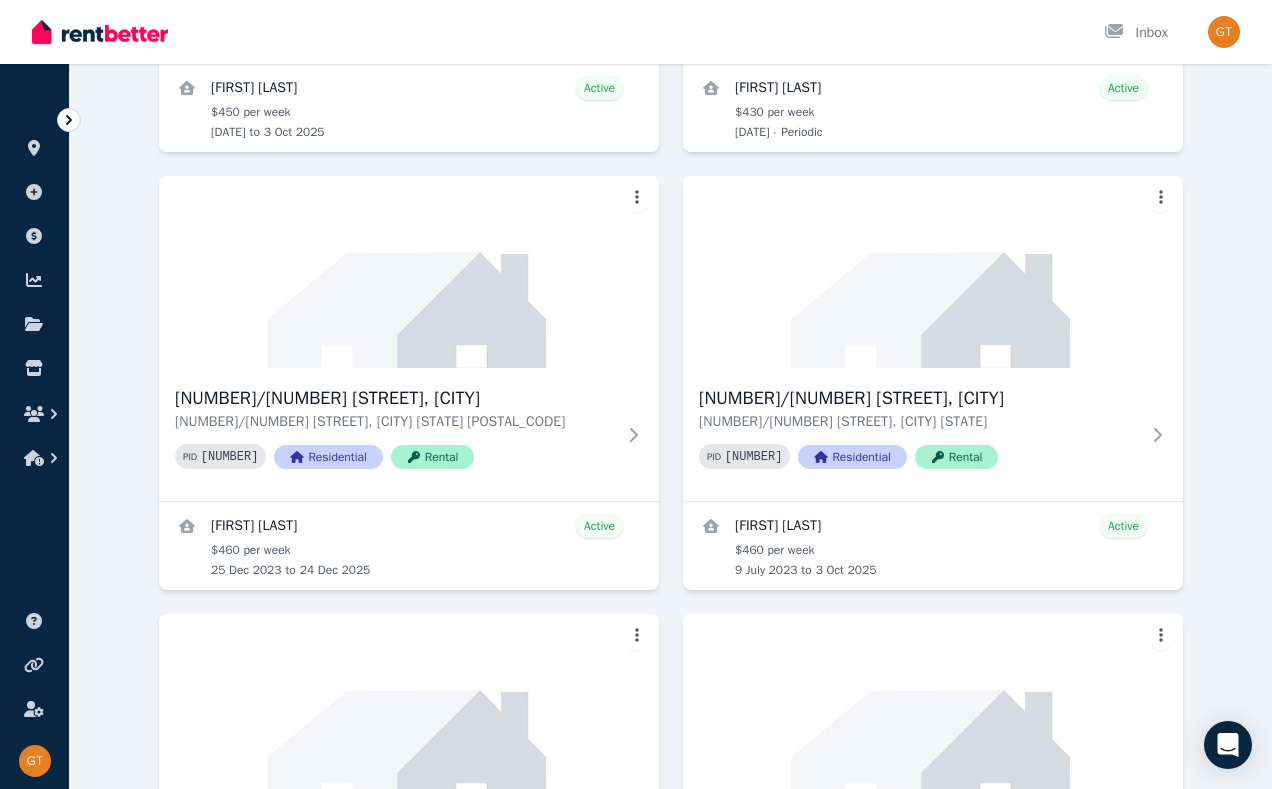 scroll, scrollTop: 480, scrollLeft: 0, axis: vertical 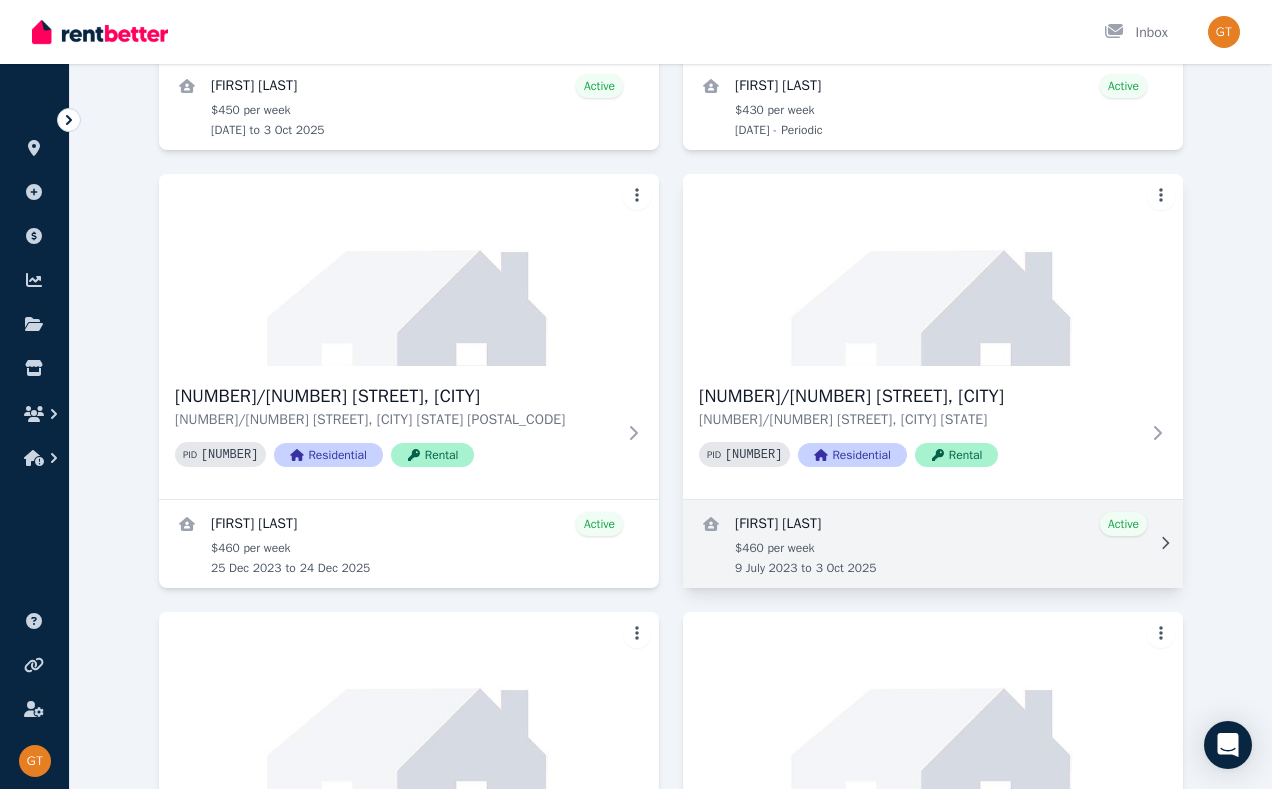 click at bounding box center [933, 544] 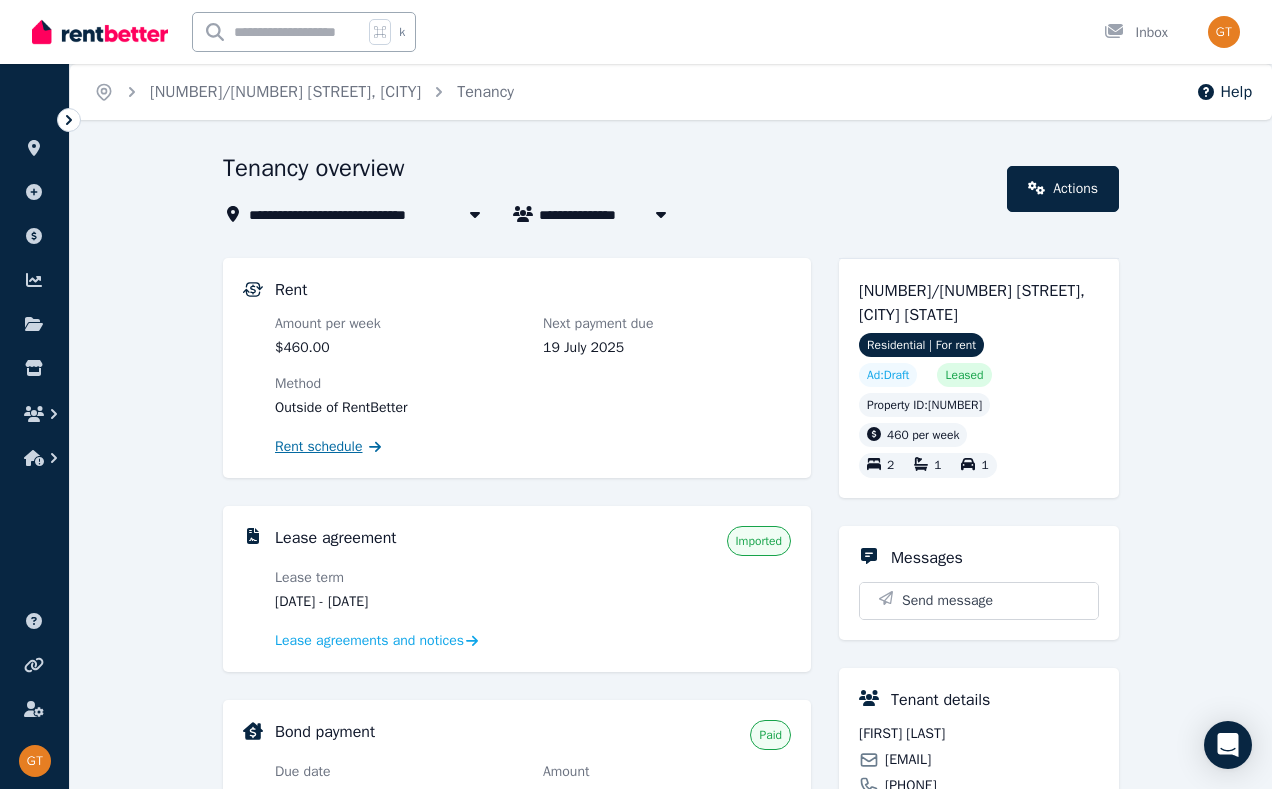 click on "Rent schedule" at bounding box center [319, 447] 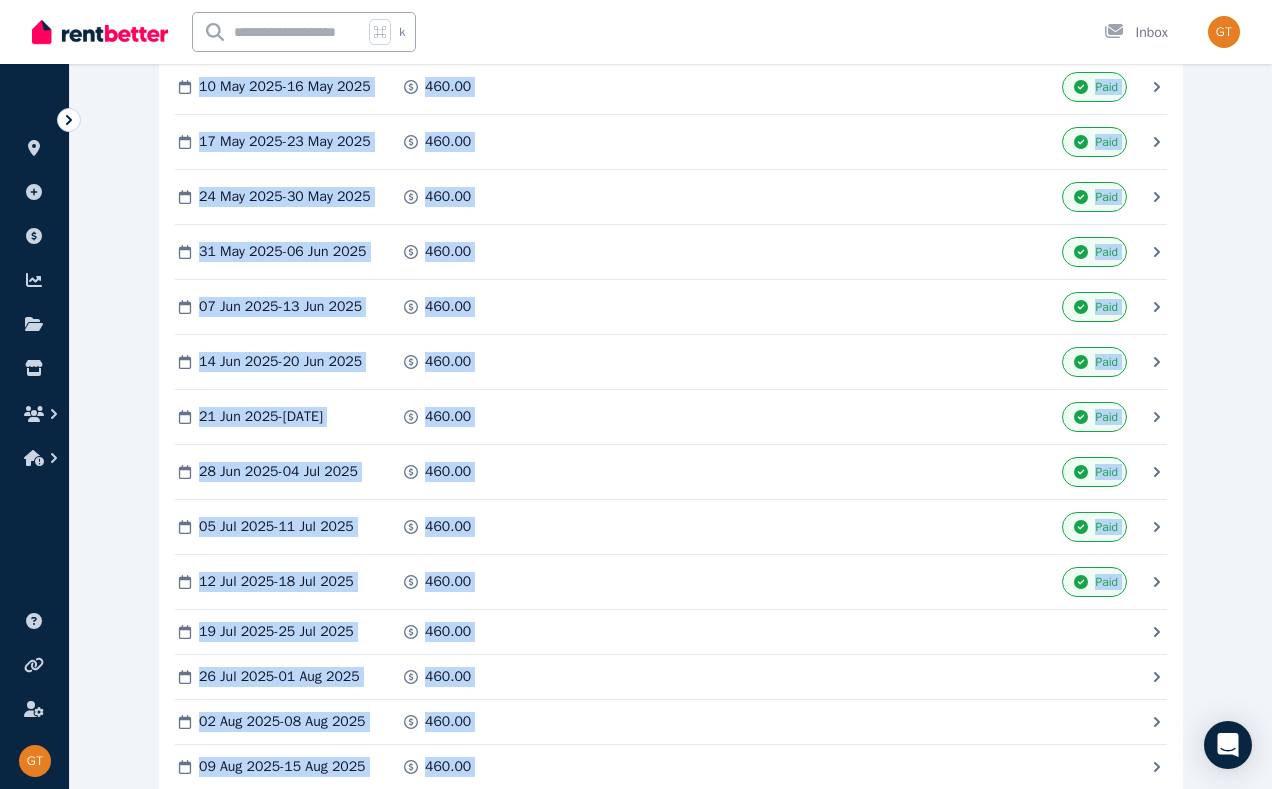 scroll, scrollTop: 5772, scrollLeft: 0, axis: vertical 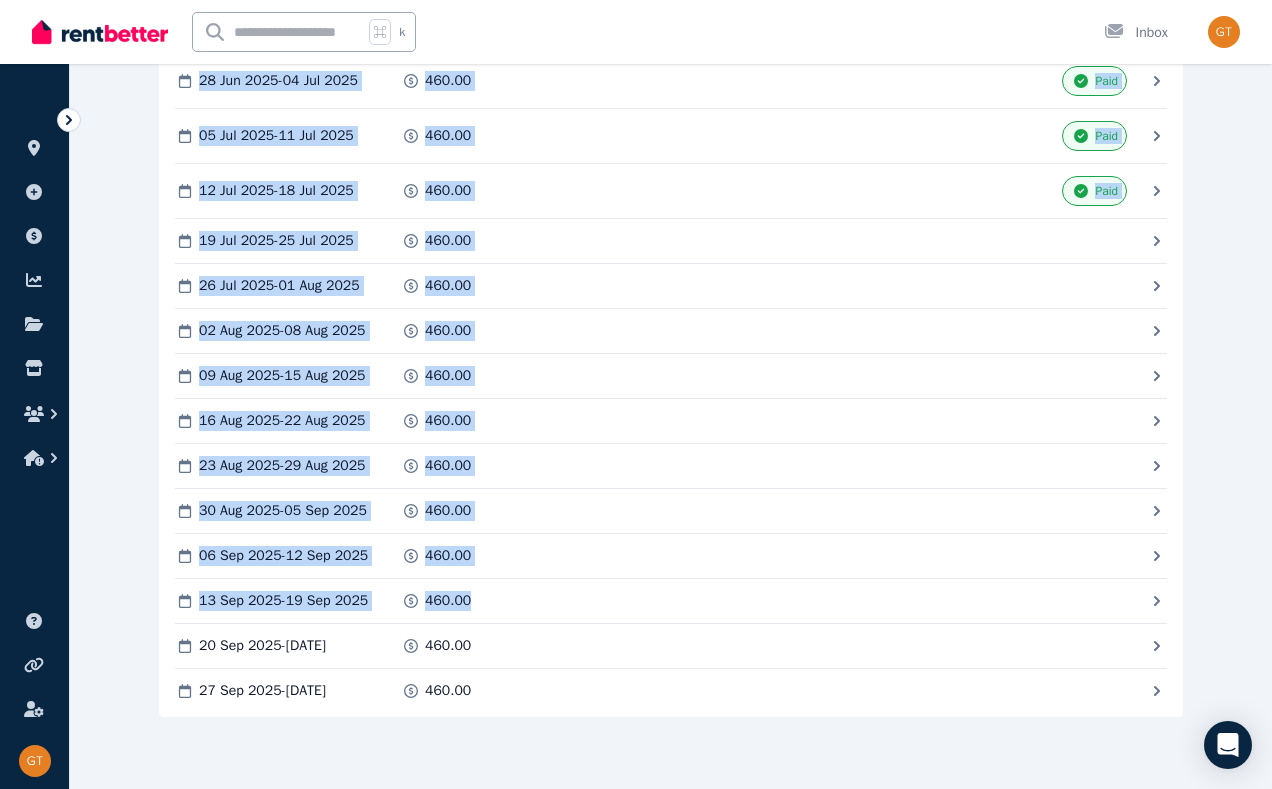 drag, startPoint x: 1011, startPoint y: 468, endPoint x: 854, endPoint y: 598, distance: 203.83572 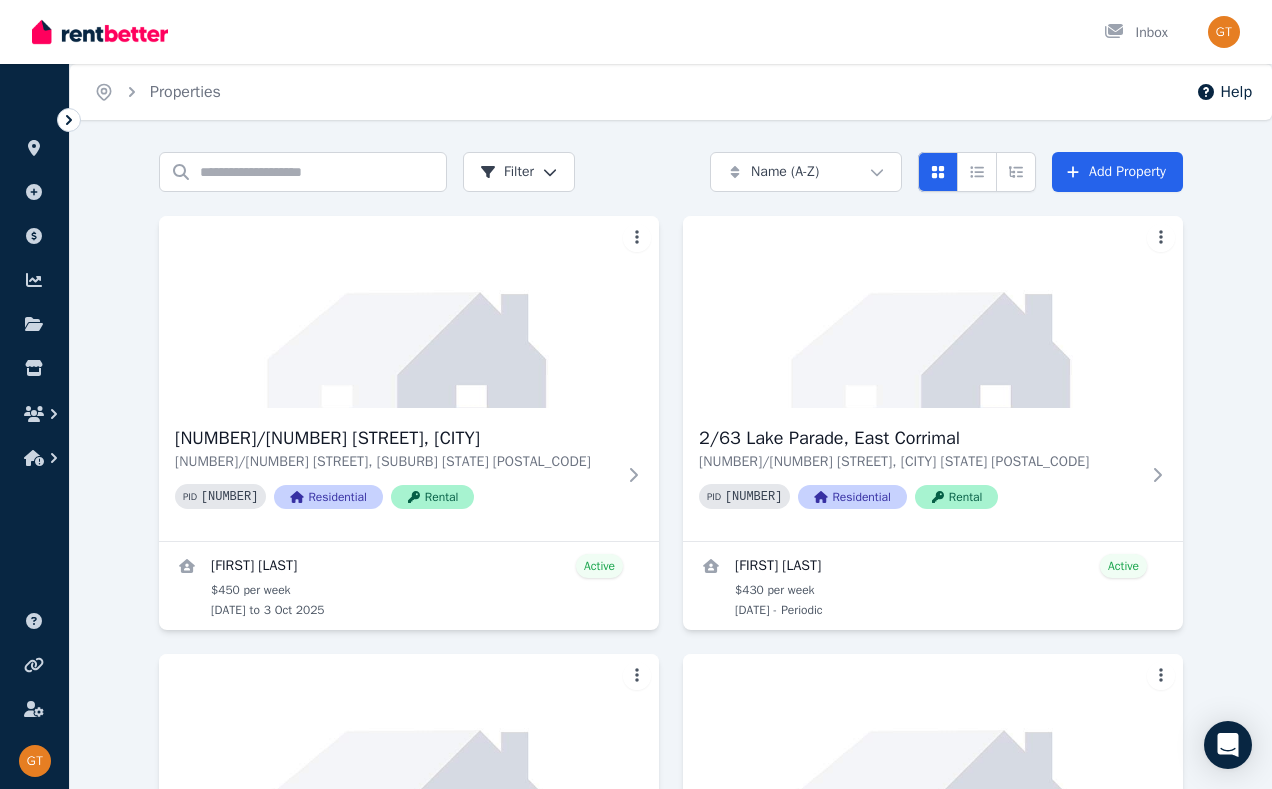 click on "Search properties Filter Name (A-Z) Add property [NUMBER]/[NUMBER] [STREET], [CITY] [NUMBER]/[NUMBER] [STREET], [CITY] [STATE] PID   [NUMBER] Residential Rental [FIRST] [LAST] Active $[AMOUNT] per week [DATE] to [DATE] [NUMBER]/[NUMBER] [STREET], [CITY] [NUMBER]/[NUMBER] [STREET], [CITY] [STATE] PID   [NUMBER] Residential Rental [FIRST] [LAST] Active $[AMOUNT] per week [DATE] - Periodic [NUMBER]/[NUMBER] [STREET], [CITY] [NUMBER]/[NUMBER] [STREET], [CITY] [STATE] PID   [NUMBER] Residential Rental [FIRST] [LAST] Active $[AMOUNT] per week [DATE] to [DATE] [NUMBER]/[NUMBER] [STREET], [CITY] [NUMBER]/[NUMBER] [STREET], [CITY] [STATE] PID   [NUMBER] Residential Rental [FIRST] [LAST] Active $[AMOUNT] per week [DATE] to [DATE] [NUMBER] [STREET], [CITY] [NUMBER] [STREET], [CITY] [STATE] PID   [NUMBER] Residential Rental [FIRST] [LAST] Ended $[AMOUNT] per week [DATE] to [DATE] [NUMBER] [STREET], [CITY] [NUMBER] [STREET], [CITY] [STATE] PID   [NUMBER] Residential Rental [FIRST] [LAST] Active to" at bounding box center [671, 875] 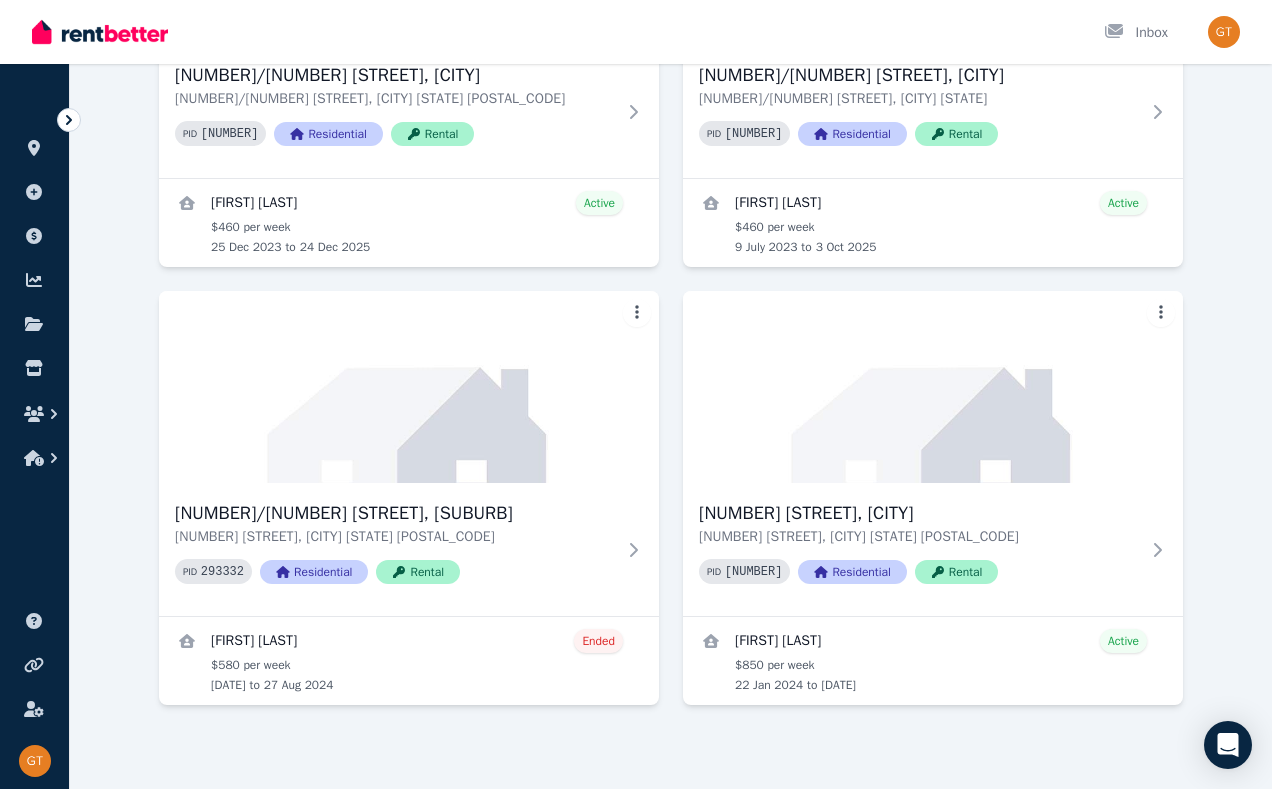 scroll, scrollTop: 809, scrollLeft: 0, axis: vertical 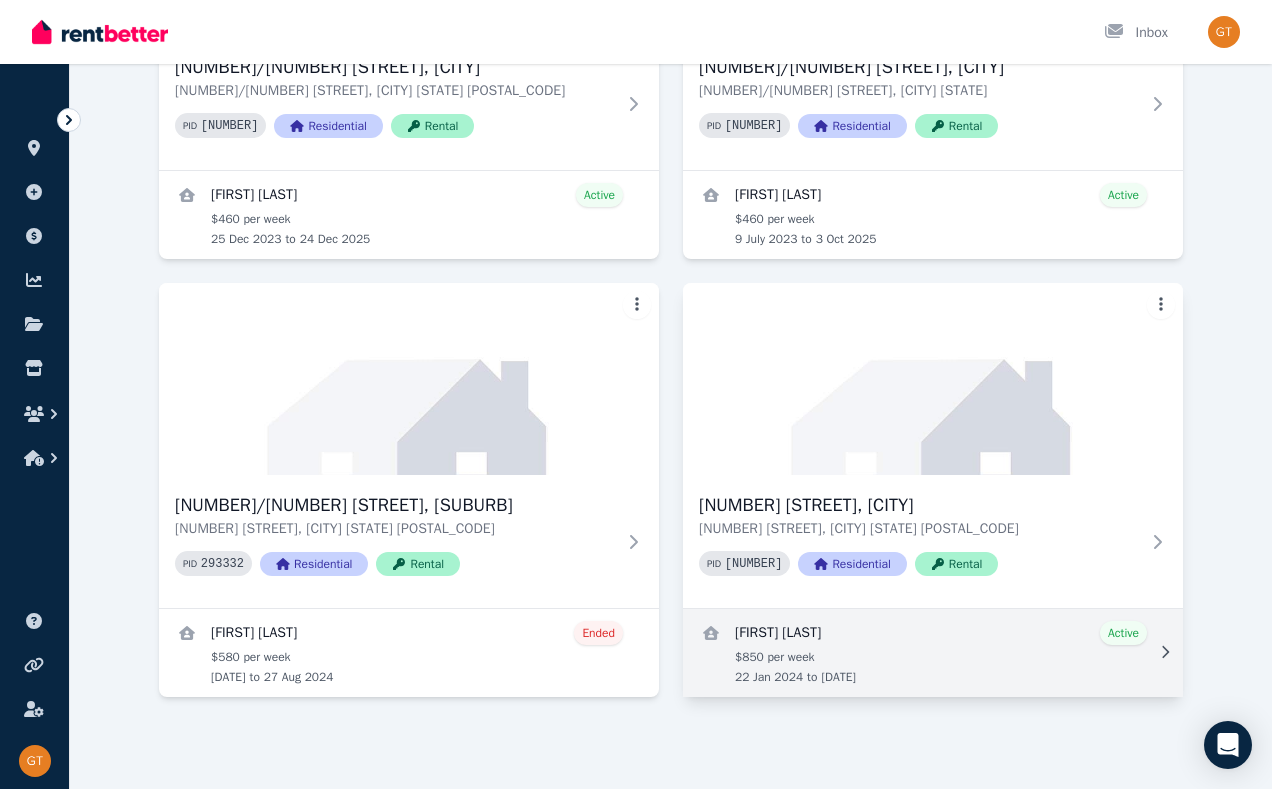 click at bounding box center [933, 653] 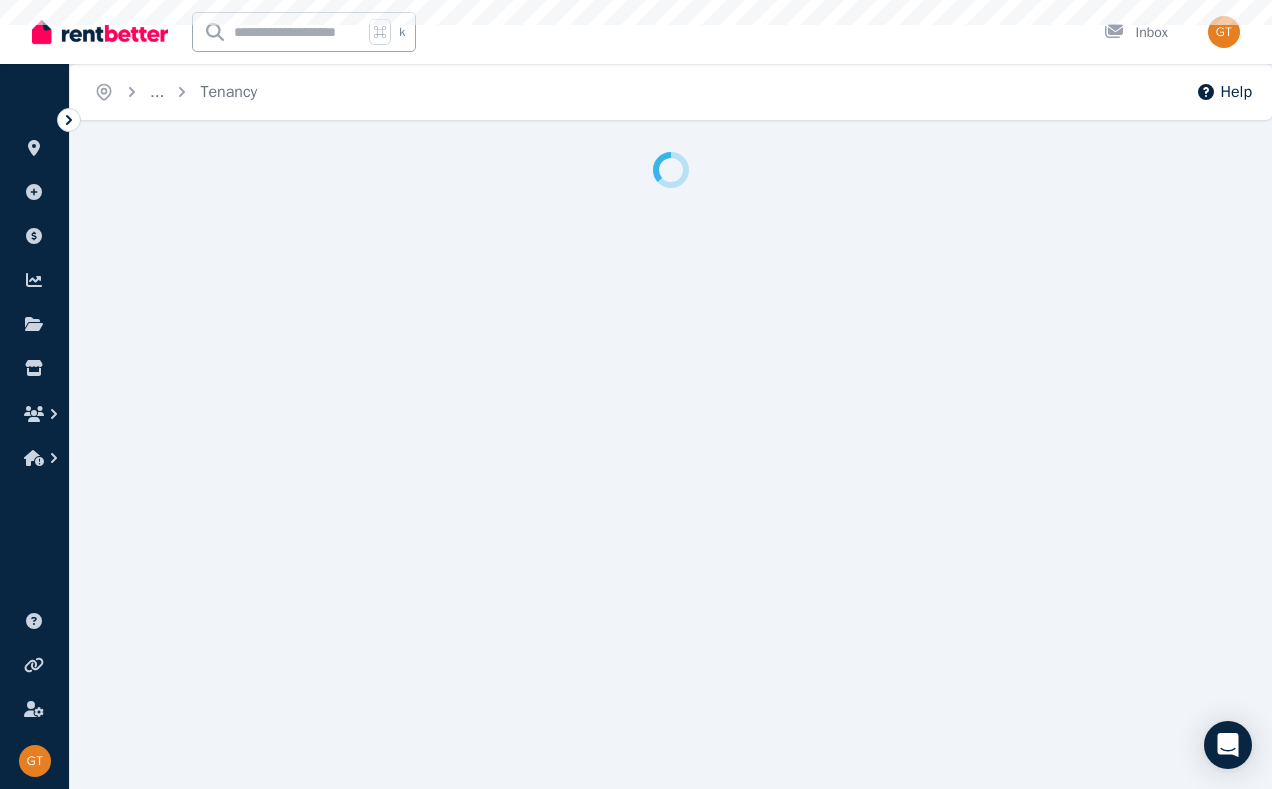 scroll, scrollTop: 0, scrollLeft: 0, axis: both 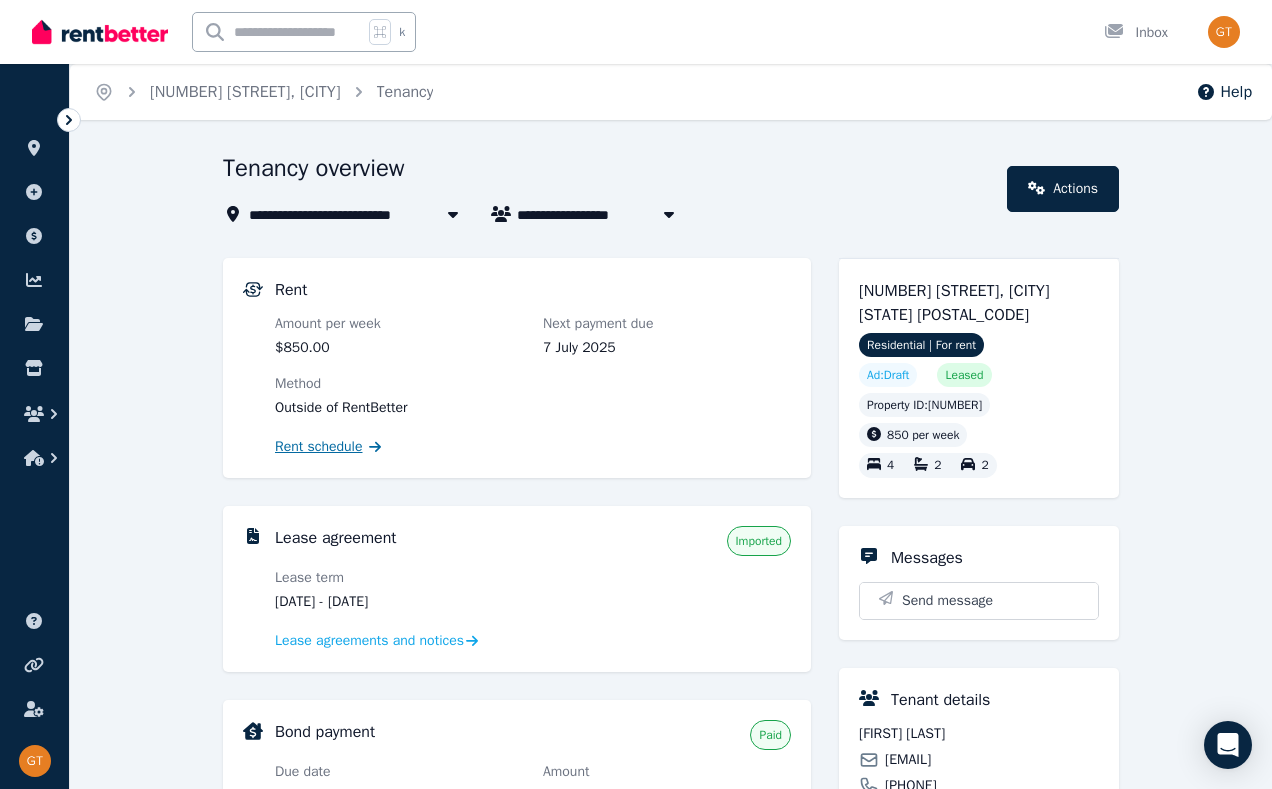 click on "Rent schedule" at bounding box center (319, 447) 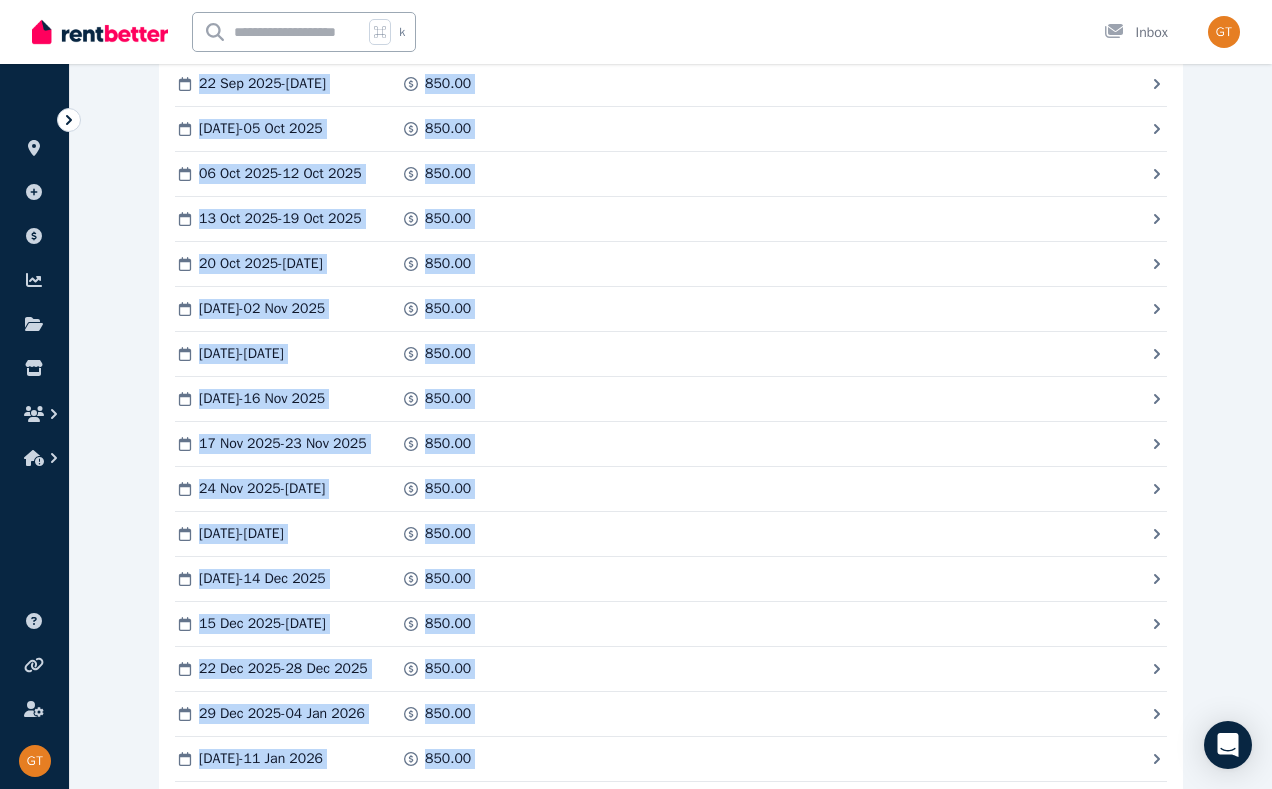 scroll, scrollTop: 5268, scrollLeft: 0, axis: vertical 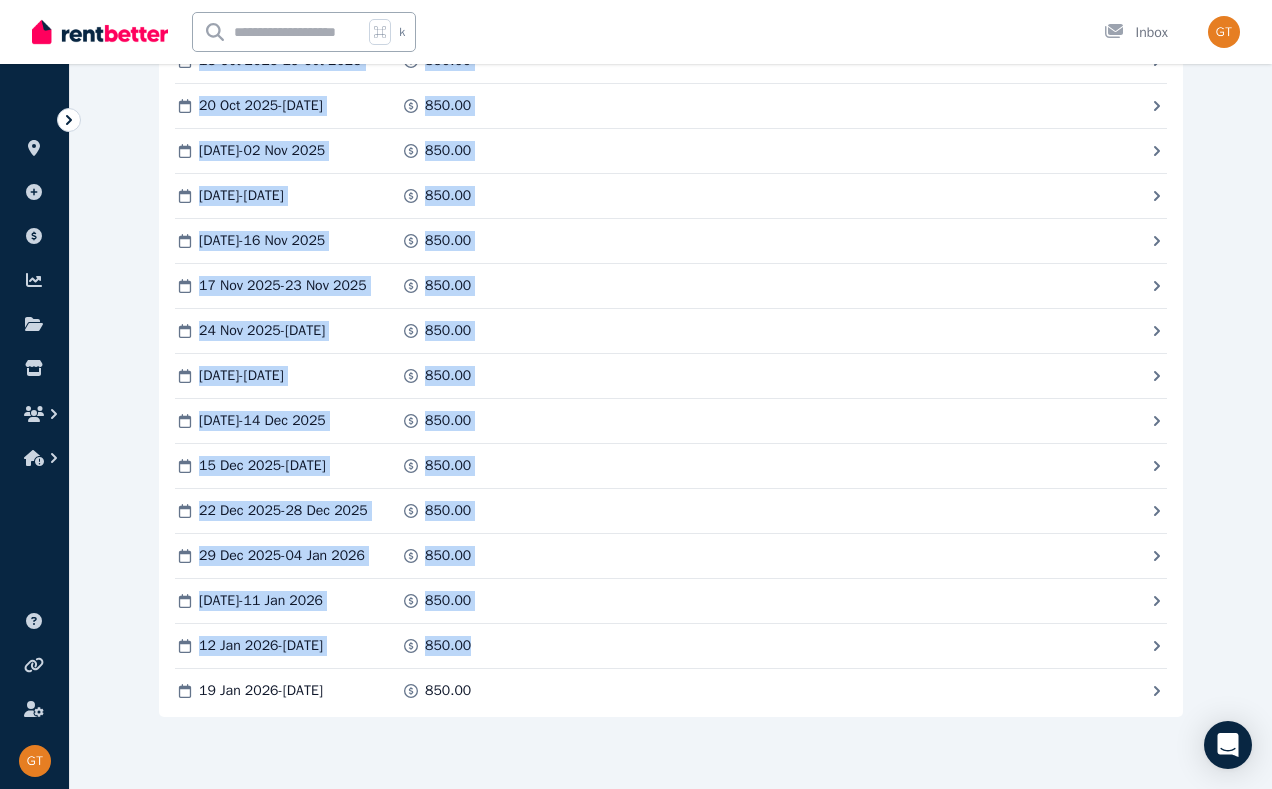 drag, startPoint x: 1171, startPoint y: 449, endPoint x: 971, endPoint y: 661, distance: 291.45154 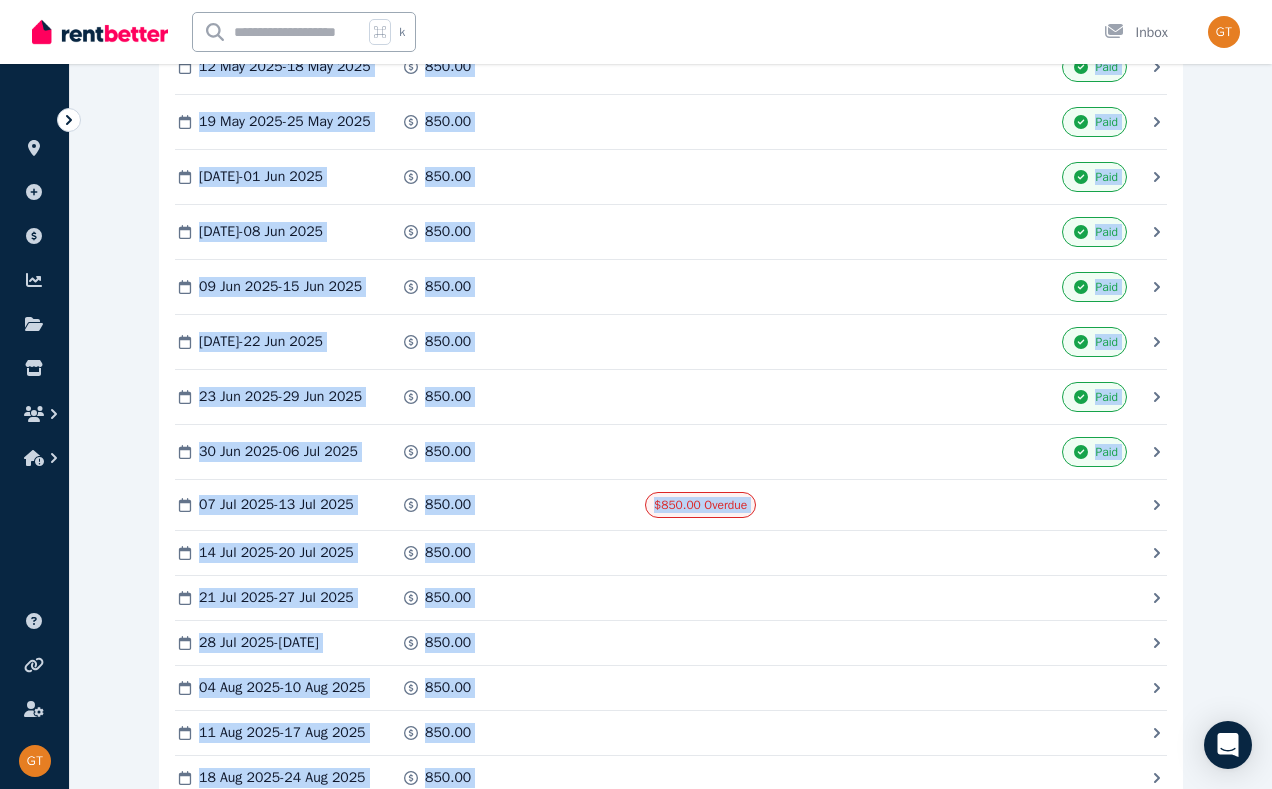 scroll, scrollTop: 4145, scrollLeft: 0, axis: vertical 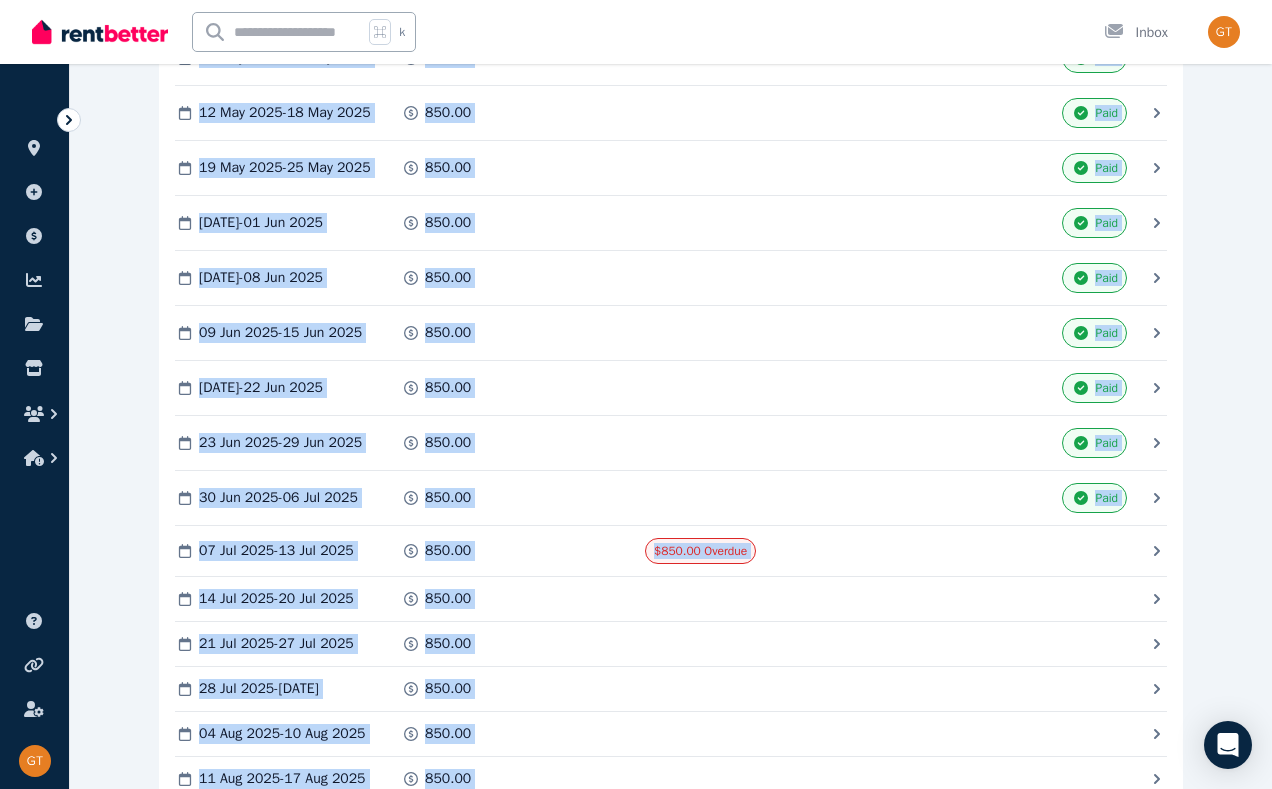 click 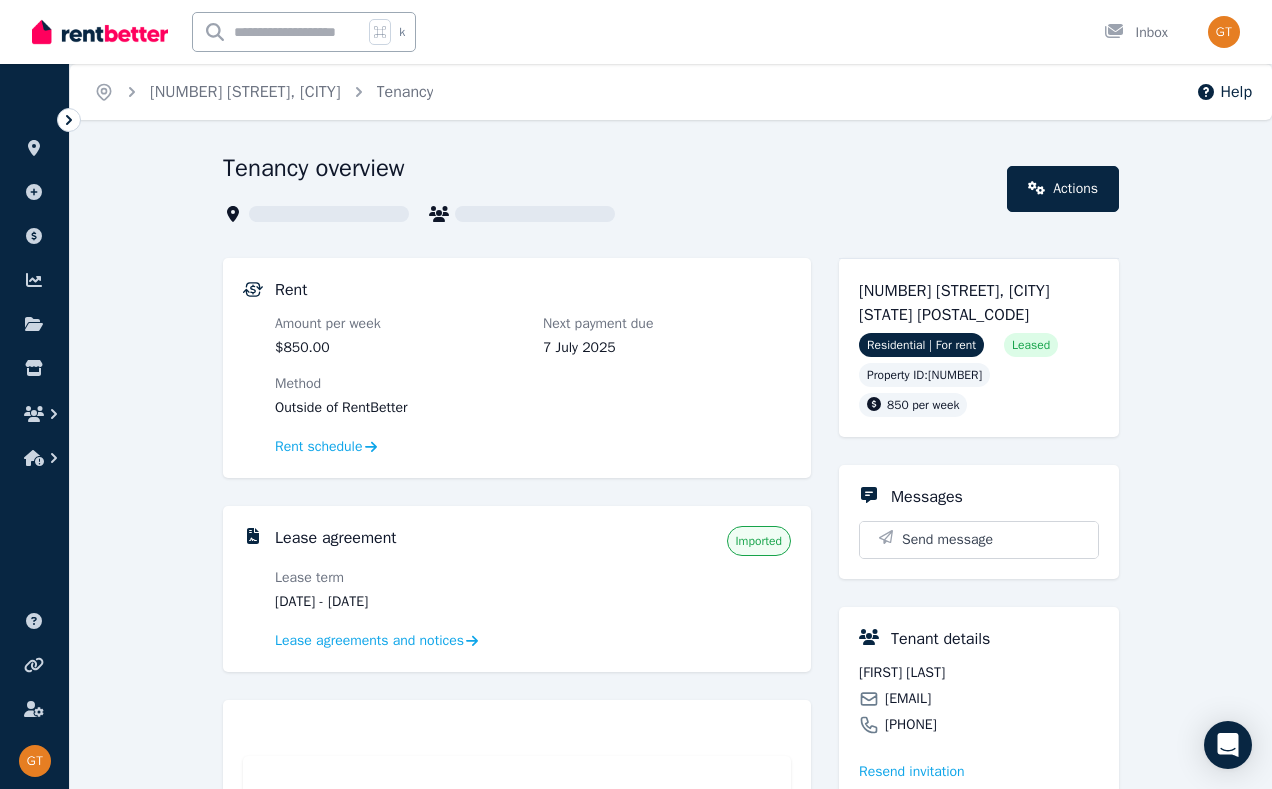 click on "Tenancy overview Actions Rent Amount per week $850.00 Next payment due 7 July 2025 Method Outside of RentBetter Rent schedule Lease agreement Imported Lease term 22 Jan 2025 - 21 Jan 2026 Lease agreements and notices Loading bond data... Self-manage tools Keep track of all your expenses Expenses Keep track of all tenant bills for your property Tenant Bills Keep track of all your maintenance and repairs Maintenance Complete entry, routine, and exit inspections with digital condition reports Condition reports 124 Princes Highway, Figtree 124 Princes Highway, Figtree [POSTAL_CODE] Residential    | For rent Leased Property ID :  293329 850 per week Messages Send message Tenant details [FIRST] [LAST] [EMAIL] [PHONE] Resend invitation" at bounding box center [671, 810] 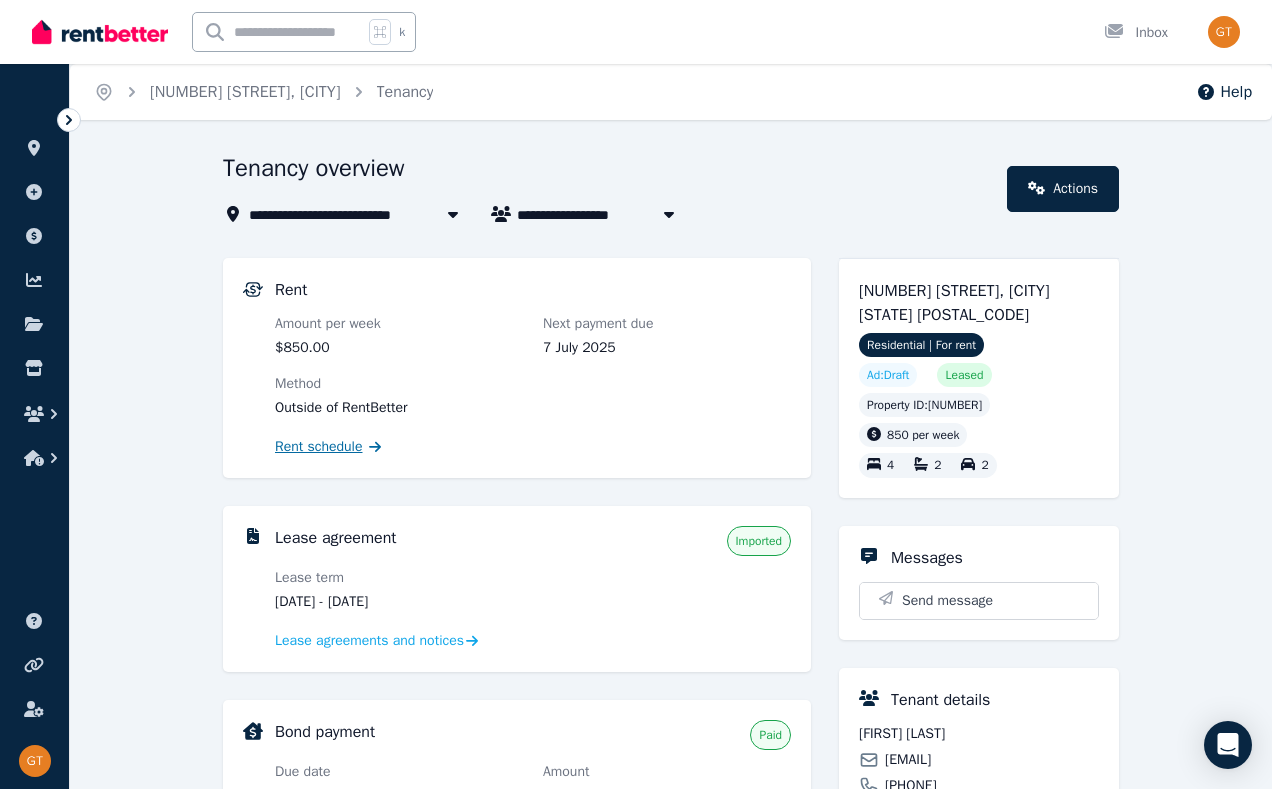 click on "Rent schedule" at bounding box center (319, 447) 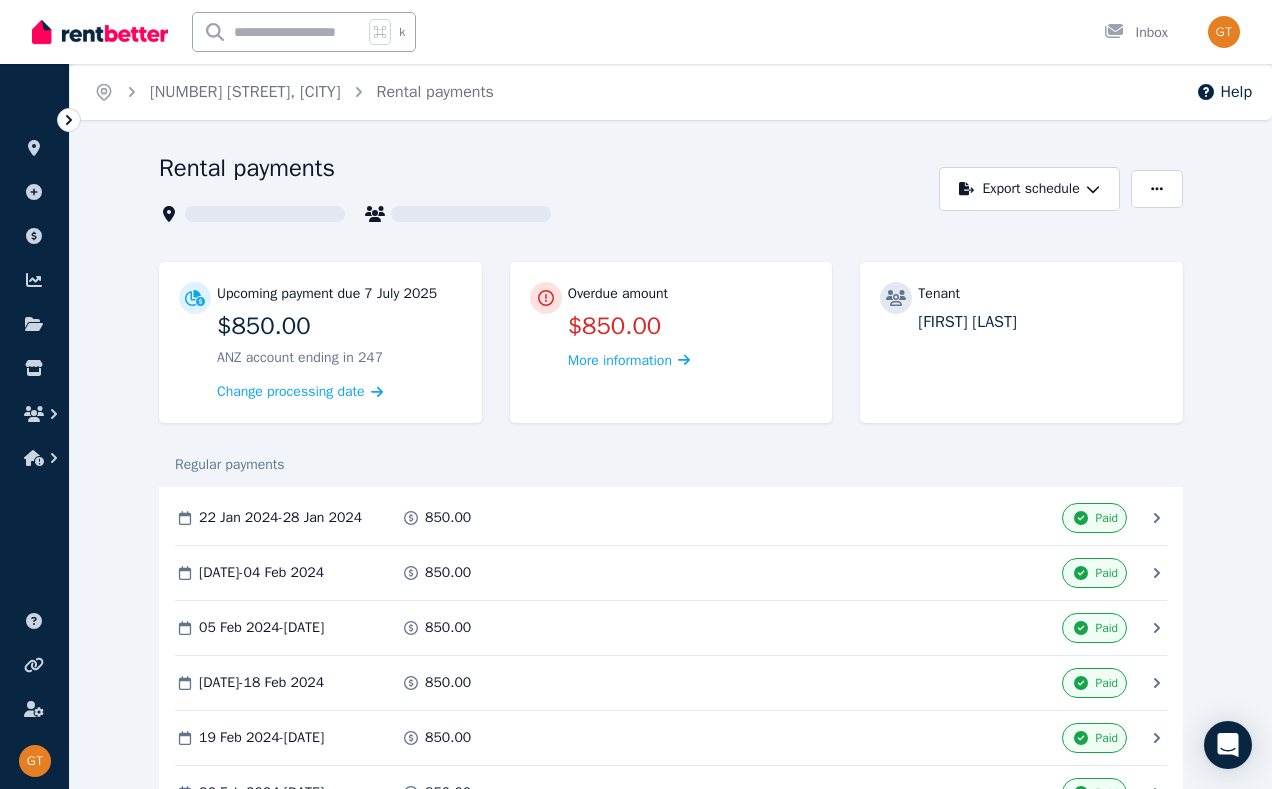 click on "Rental payments Export schedule Upcoming payment due 7 July 2025 $850.00ANZ account ending in 247 Change processing date Overdue amount $850.00 More information Tenant [FIRST] [LAST] Regular payments 1 22 Jan 2024  -  28 Jan 2024 Processed on   23 Jan 2024 850.00 Paid Download  2 29 Jan 2024  -  04 Feb 2024 Processed on   28 Jan 2024 850.00 Paid Download  3 05 Feb 2024  -  11 Feb 2024 Processed on   5 Feb 2024 850.00 Paid Download  4 12 Feb 2024  -  18 Feb 2024 Processed on   11 Feb 2024 850.00 Paid Download  5 19 Feb 2024  -  25 Feb 2024 Processed on   25 Feb 2024 850.00 Paid Download  6 26 Feb 2024  -  03 Mar 2024 Processed on   25 Feb 2024 850.00 Paid Download  7 04 Mar 2024  -  10 Mar 2024 Processed on   10 Mar 2024 850.00 Paid Download  8 11 Mar 2024  -  17 Mar 2024 Processed on   10 Mar 2024 850.00 Paid Download  9 18 Mar 2024  -  24 Mar 2024 Processed on   24 Mar 2024 850.00 Paid Download  10 25 Mar 2024  -  31 Mar 2024 Processed on   24 Mar 2024 850.00 Paid Download  11 01 Apr 2024  -    850.00" at bounding box center [671, 3104] 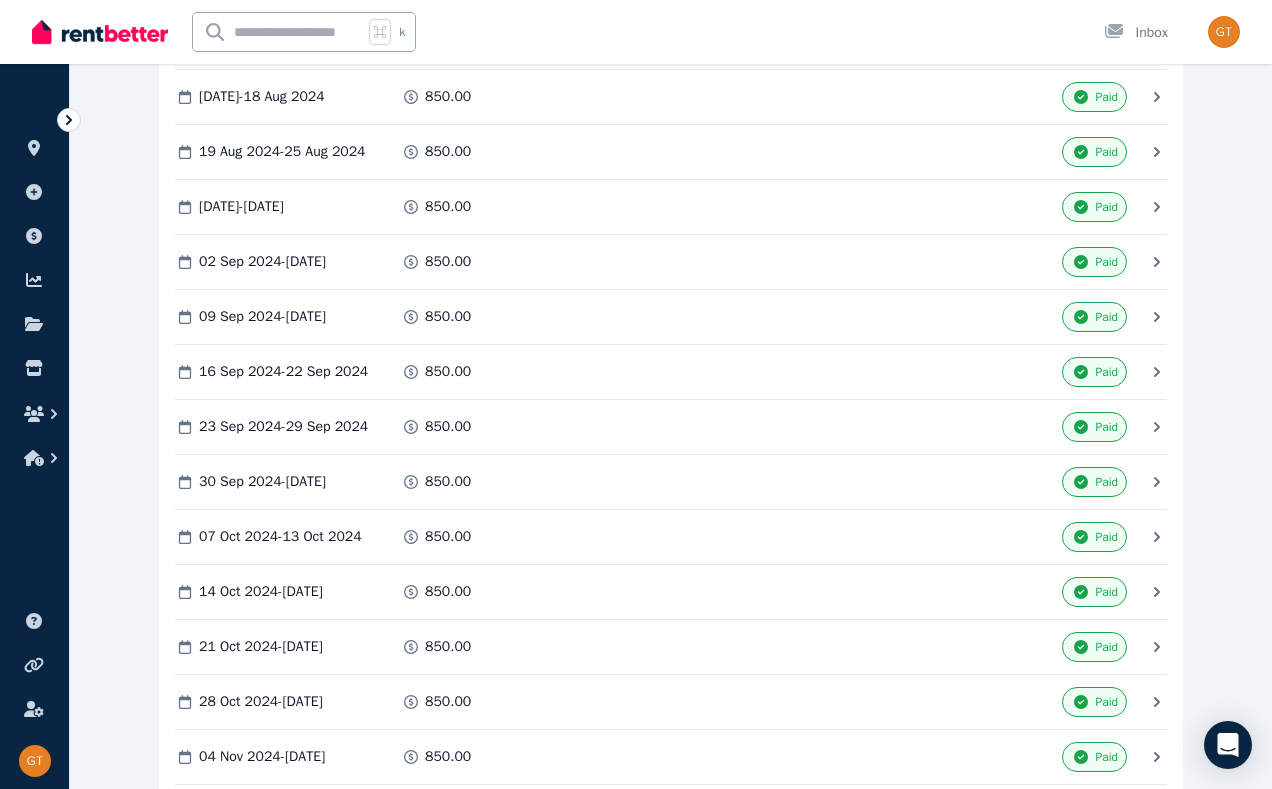 scroll, scrollTop: 2000, scrollLeft: 0, axis: vertical 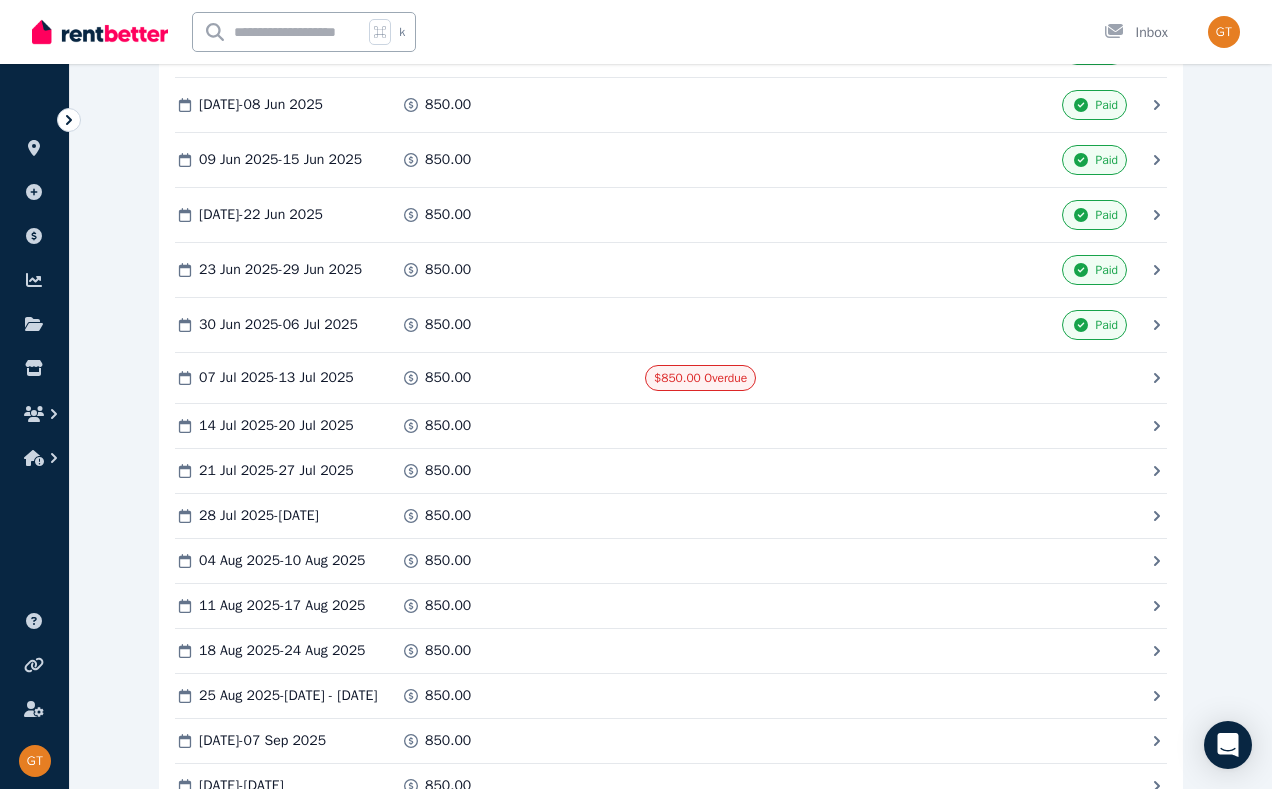 click 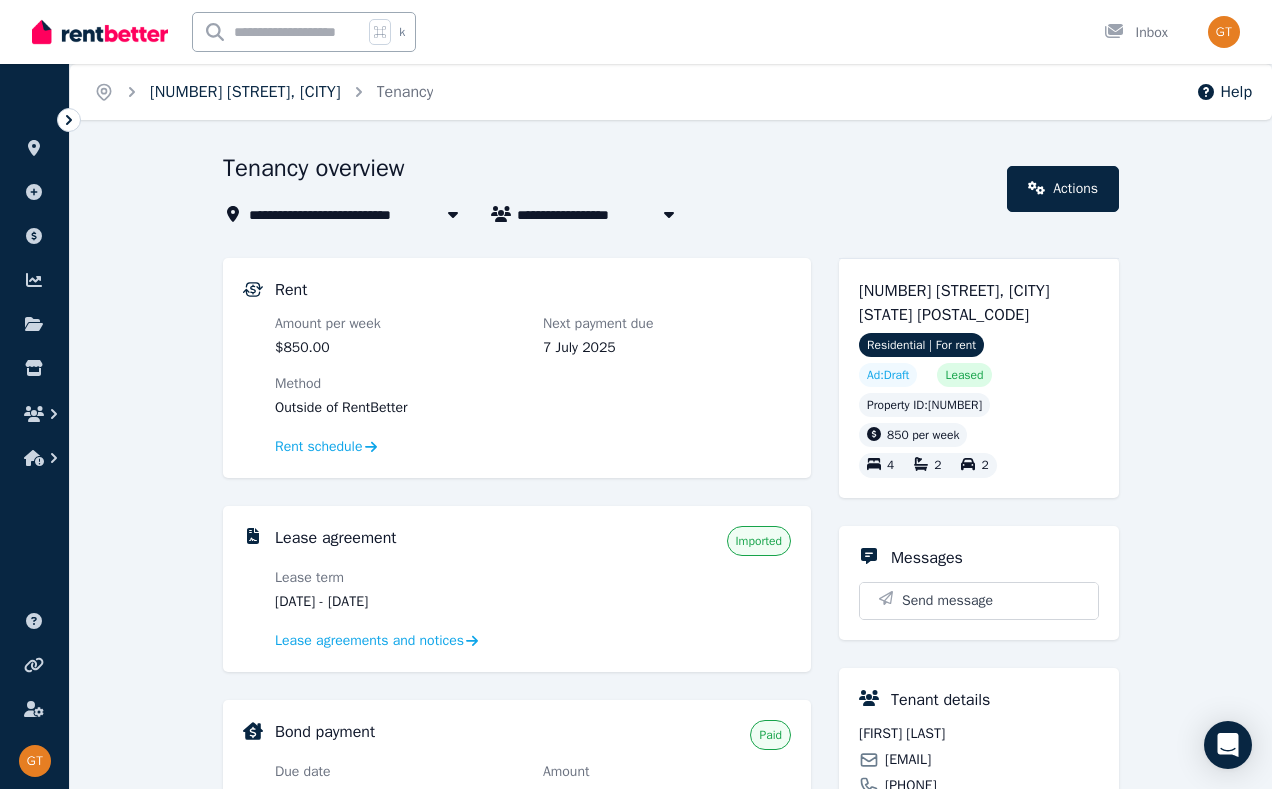 click on "[NUMBER] [STREET], [CITY]" at bounding box center (245, 92) 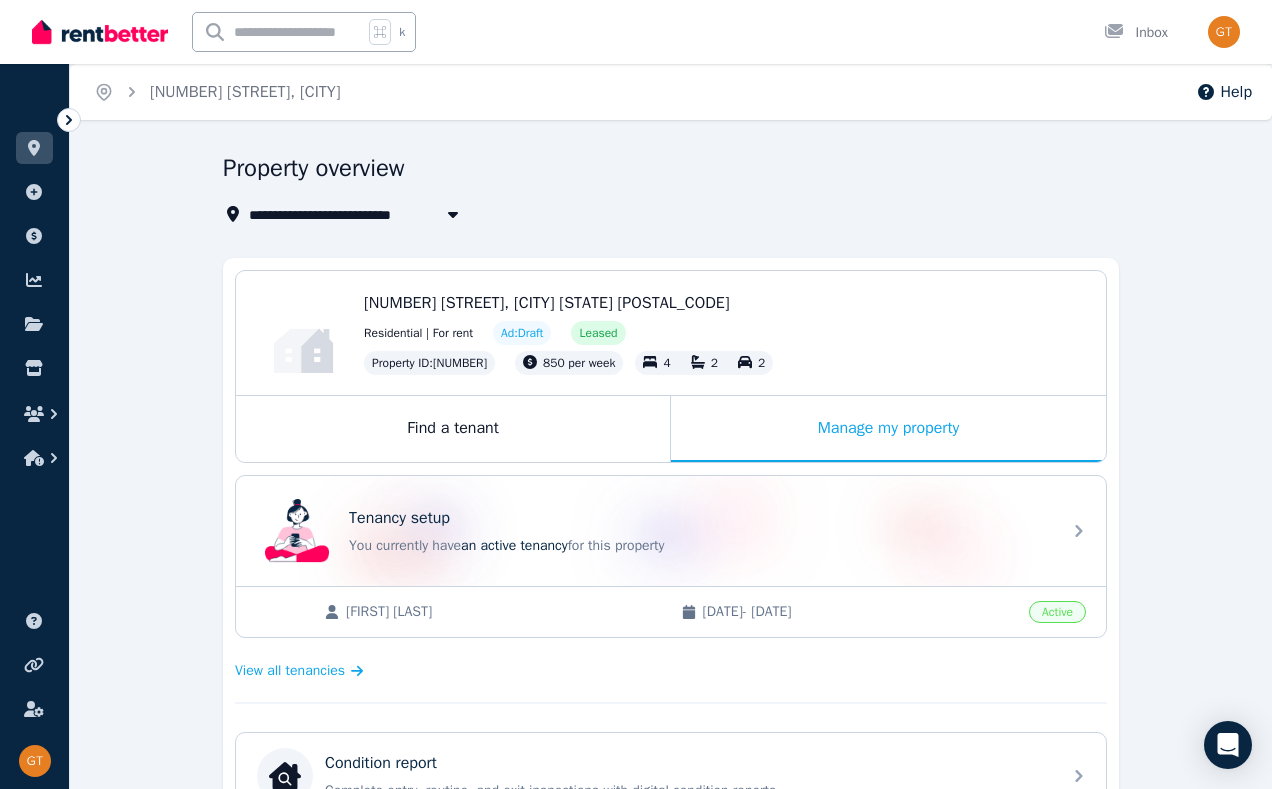 click on "**********" at bounding box center [671, 830] 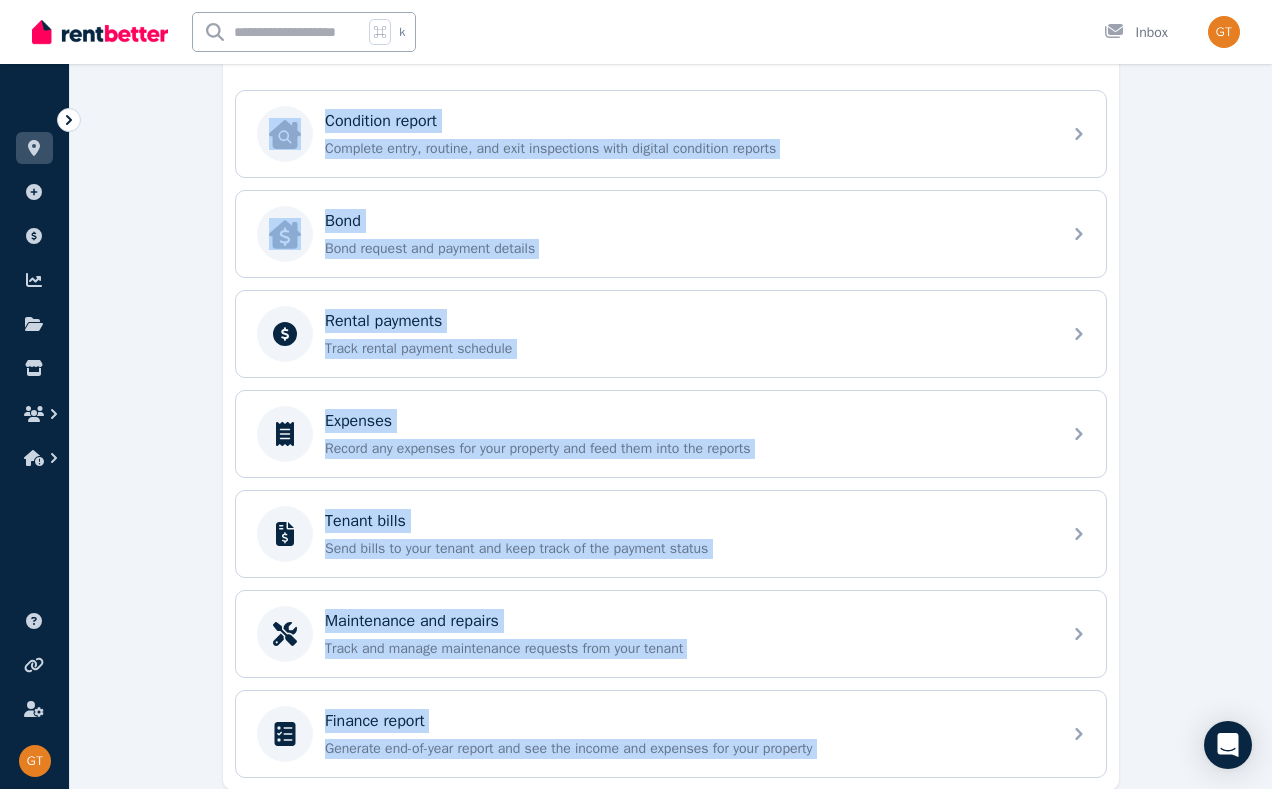 scroll, scrollTop: 719, scrollLeft: 0, axis: vertical 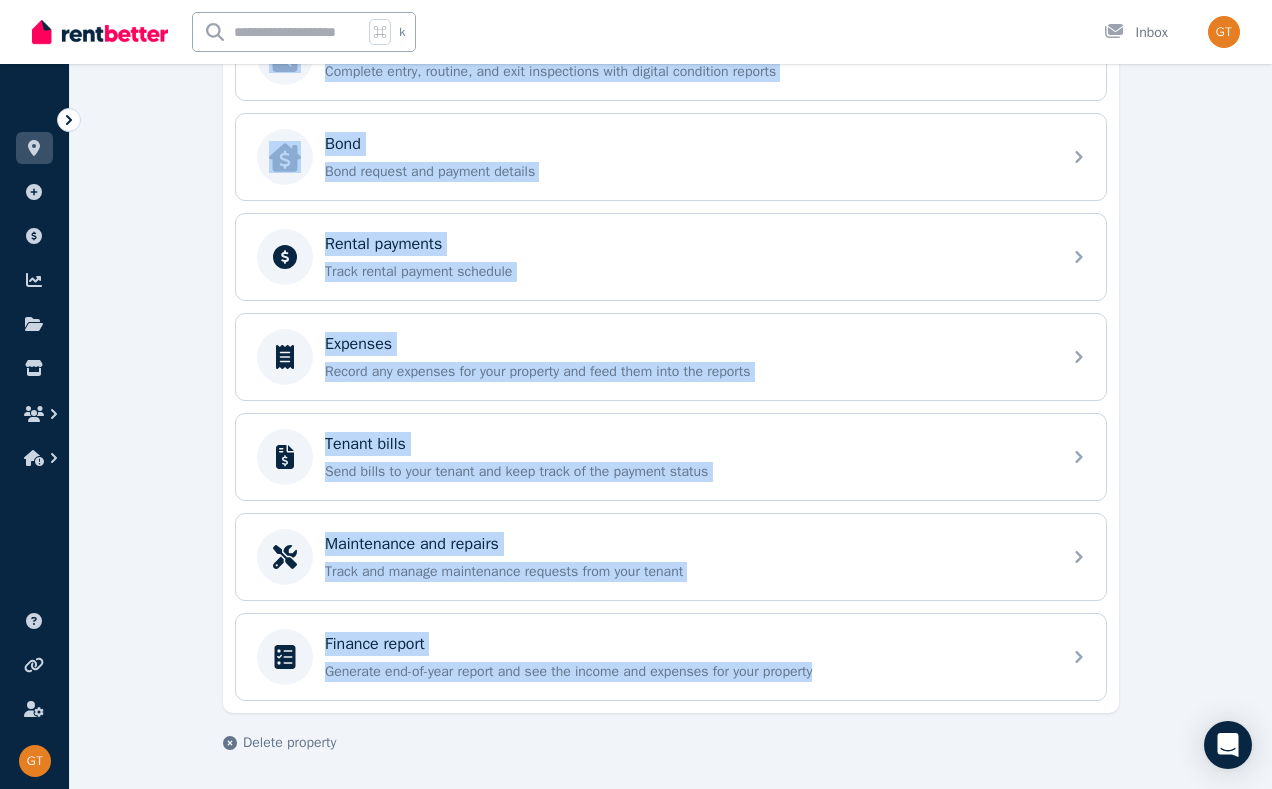 drag, startPoint x: 1189, startPoint y: 460, endPoint x: 1167, endPoint y: 630, distance: 171.41762 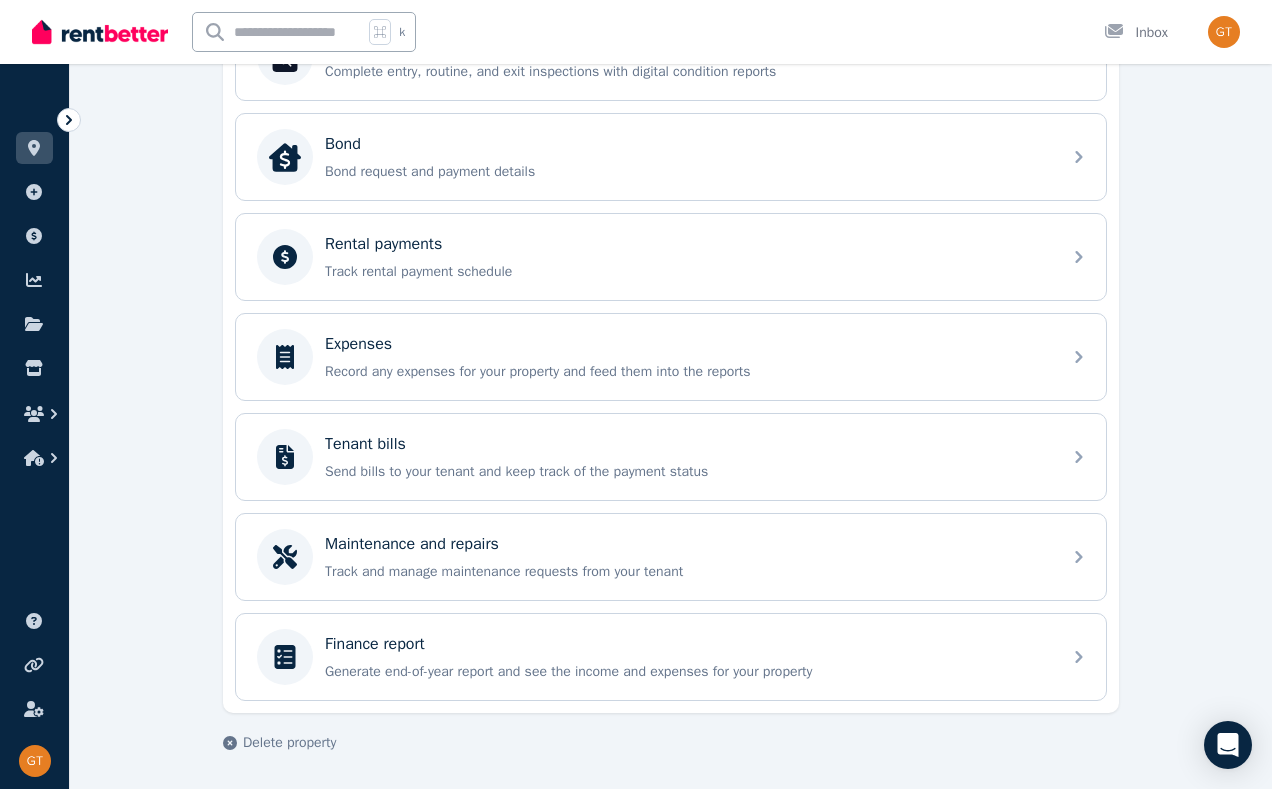 click on "**********" at bounding box center [671, 111] 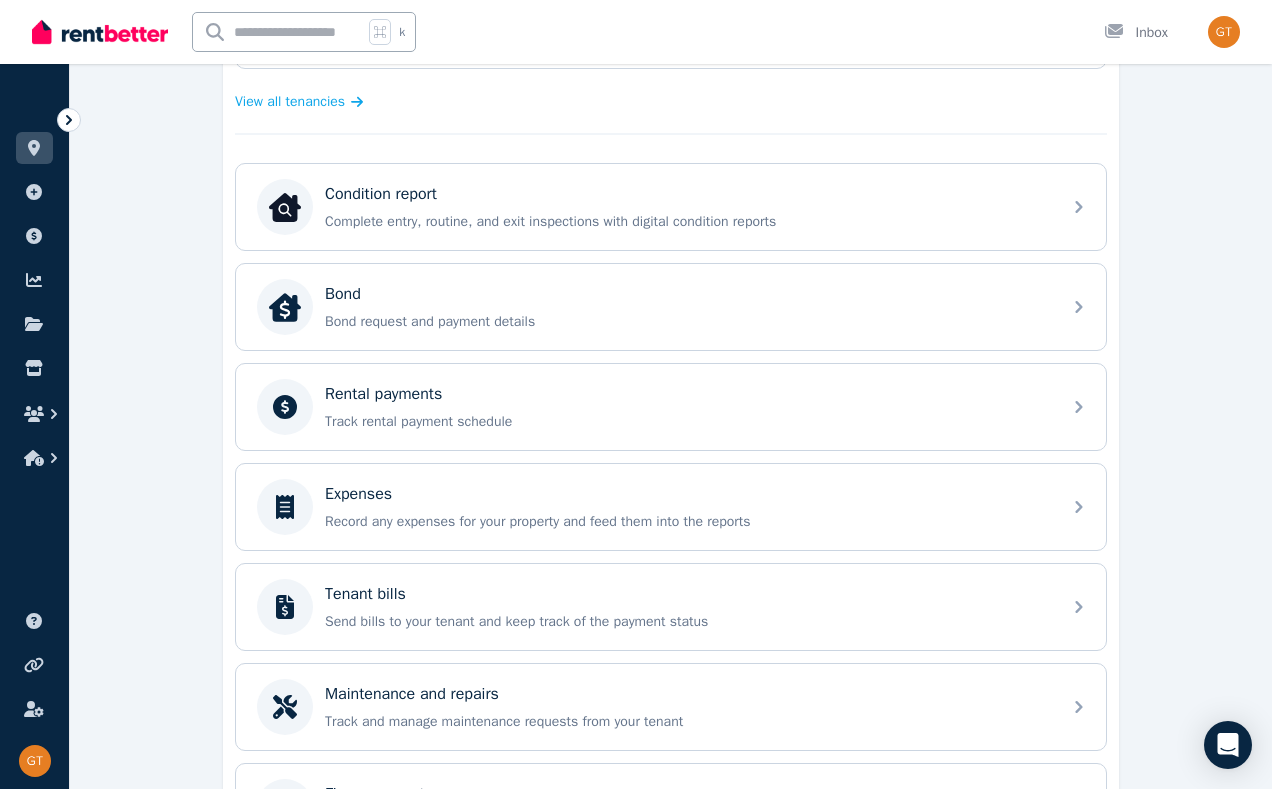 scroll, scrollTop: 559, scrollLeft: 0, axis: vertical 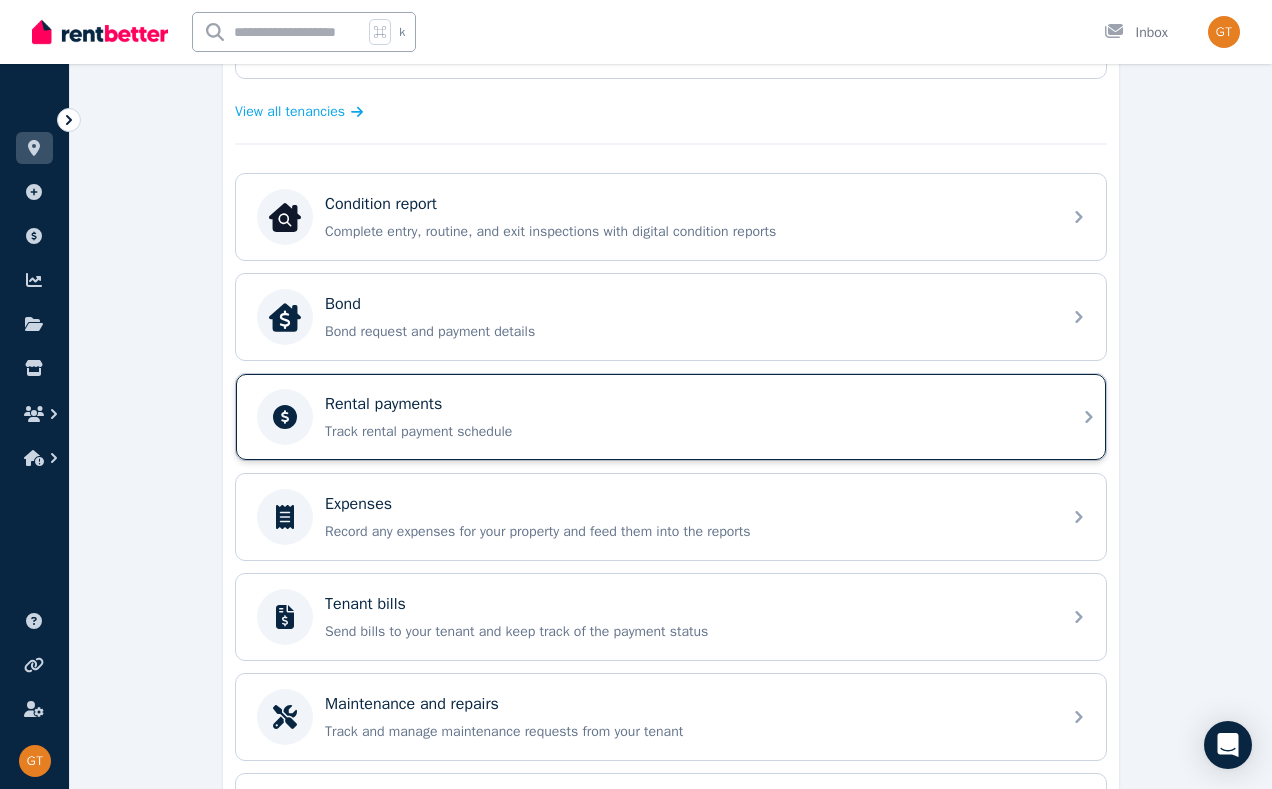 click on "Rental payments" at bounding box center [687, 404] 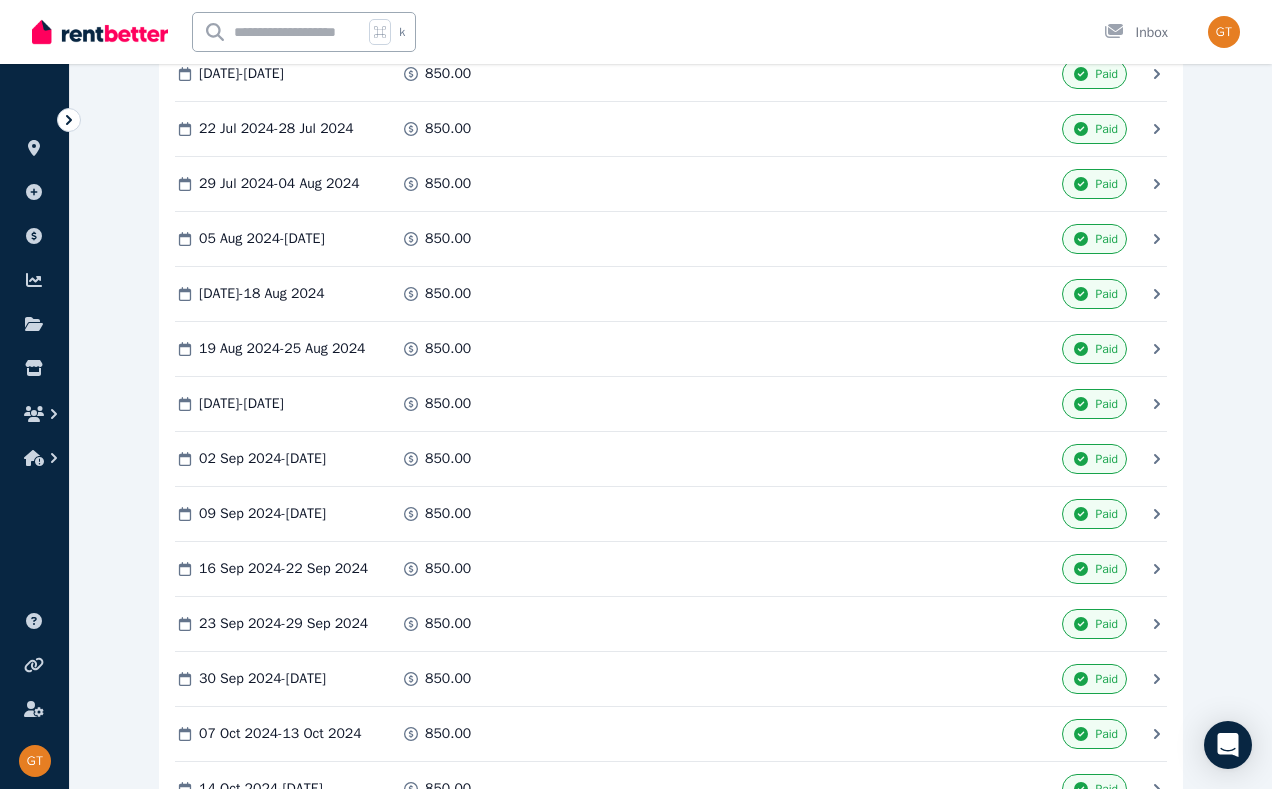 scroll, scrollTop: 1823, scrollLeft: 0, axis: vertical 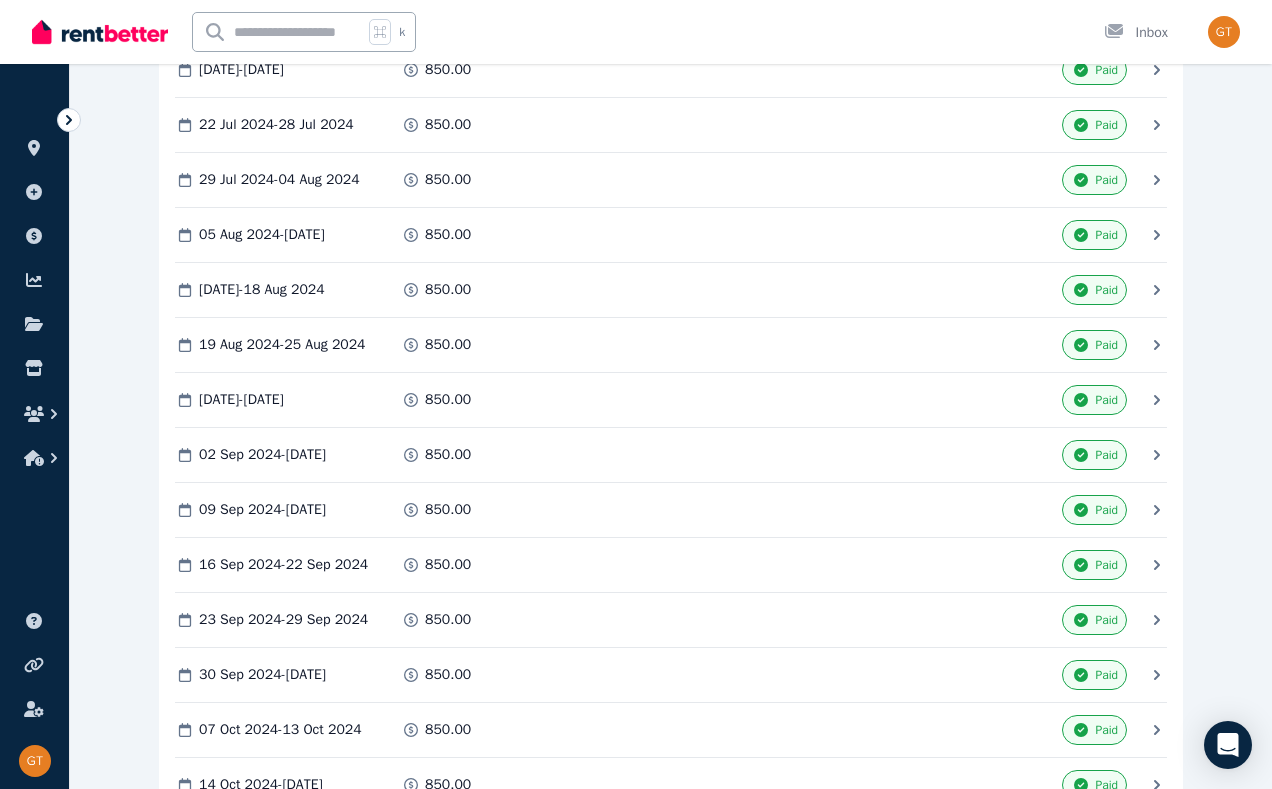 drag, startPoint x: 1211, startPoint y: 426, endPoint x: 1214, endPoint y: 481, distance: 55.081757 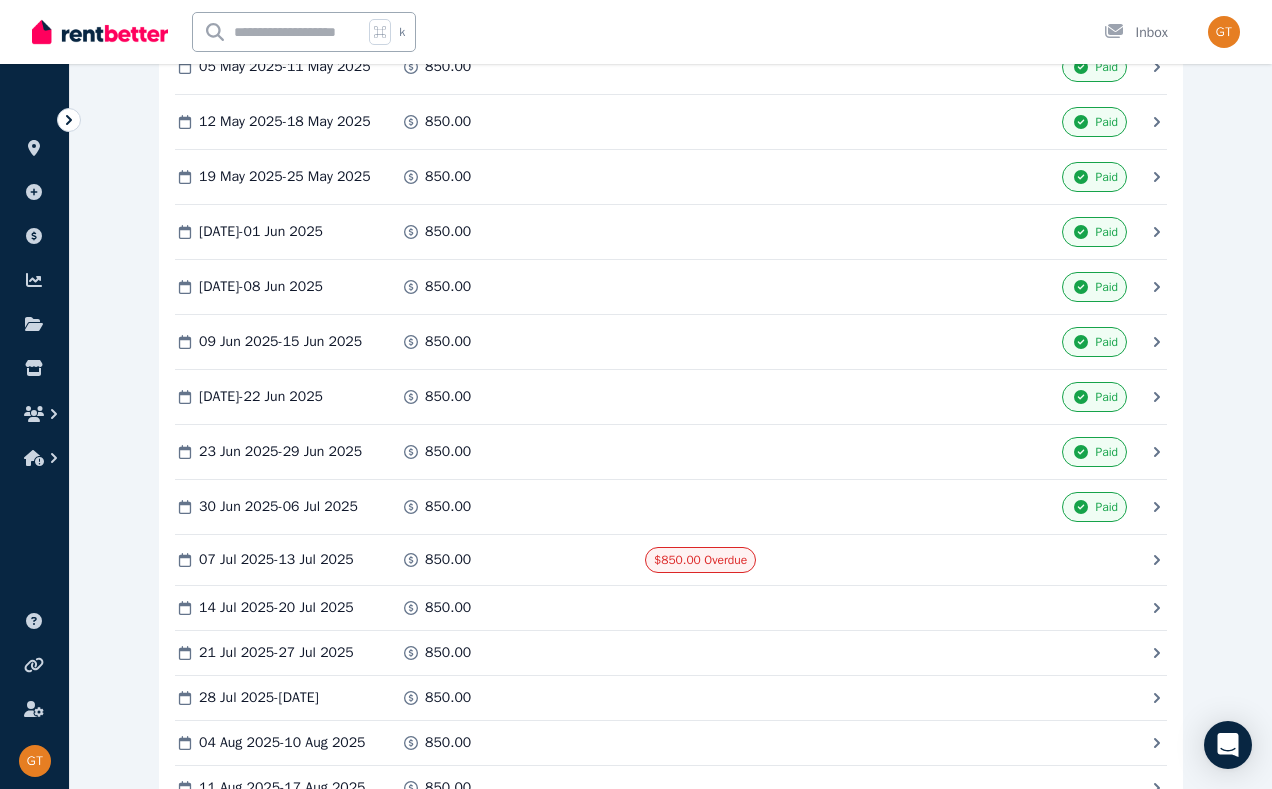 scroll, scrollTop: 4140, scrollLeft: 0, axis: vertical 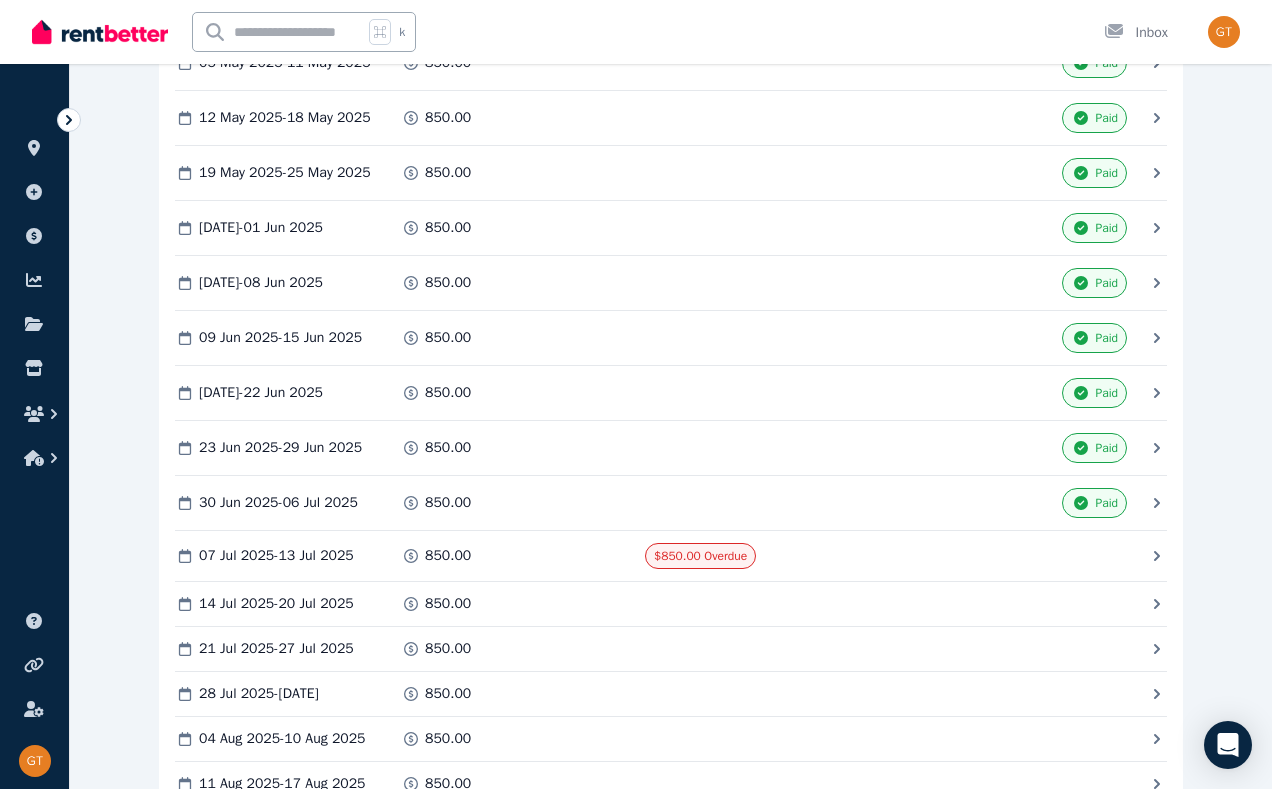 click 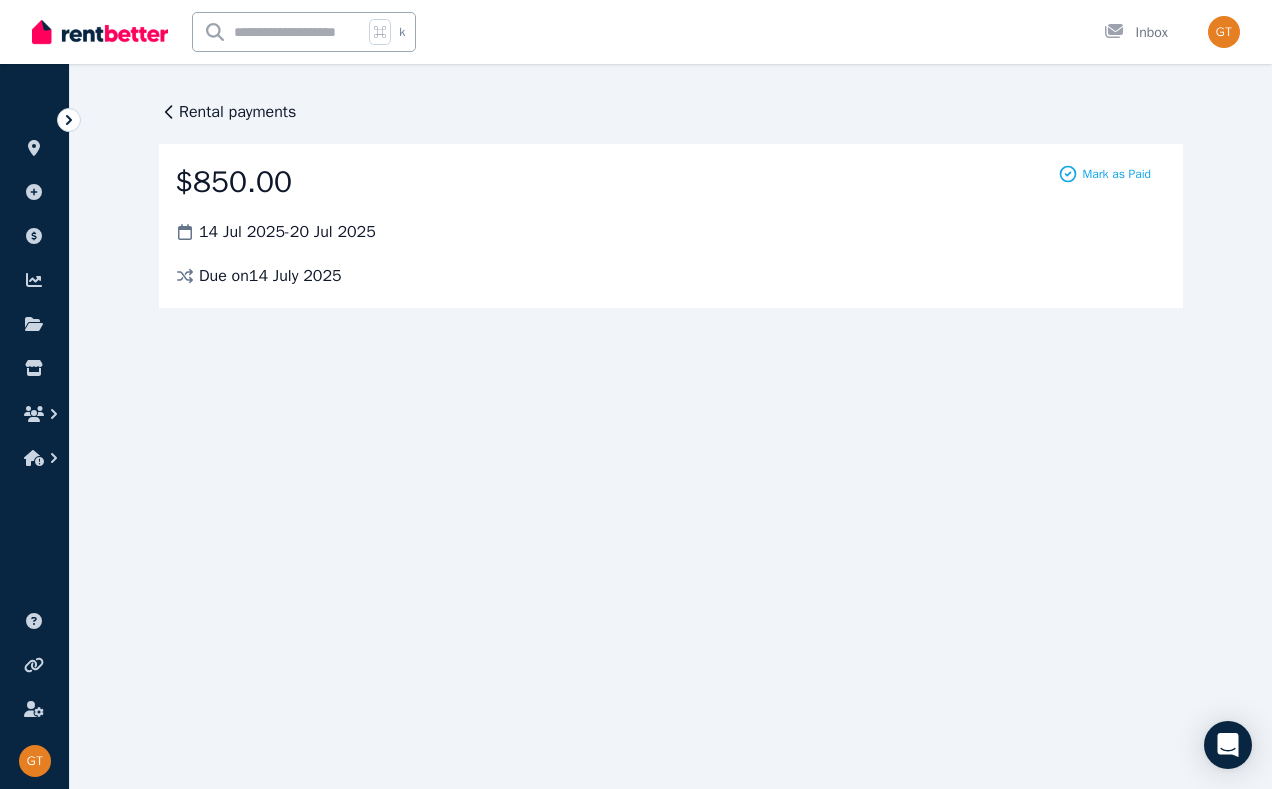 scroll, scrollTop: 0, scrollLeft: 0, axis: both 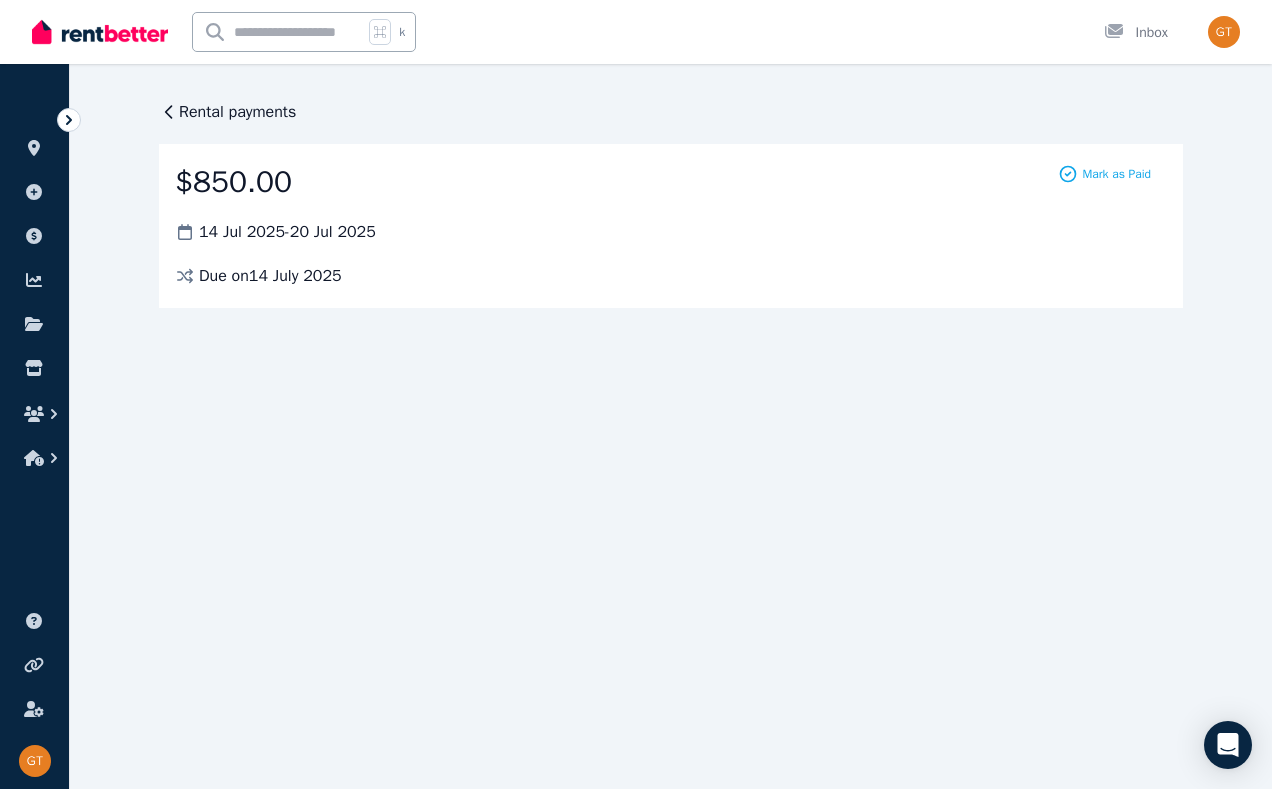 click 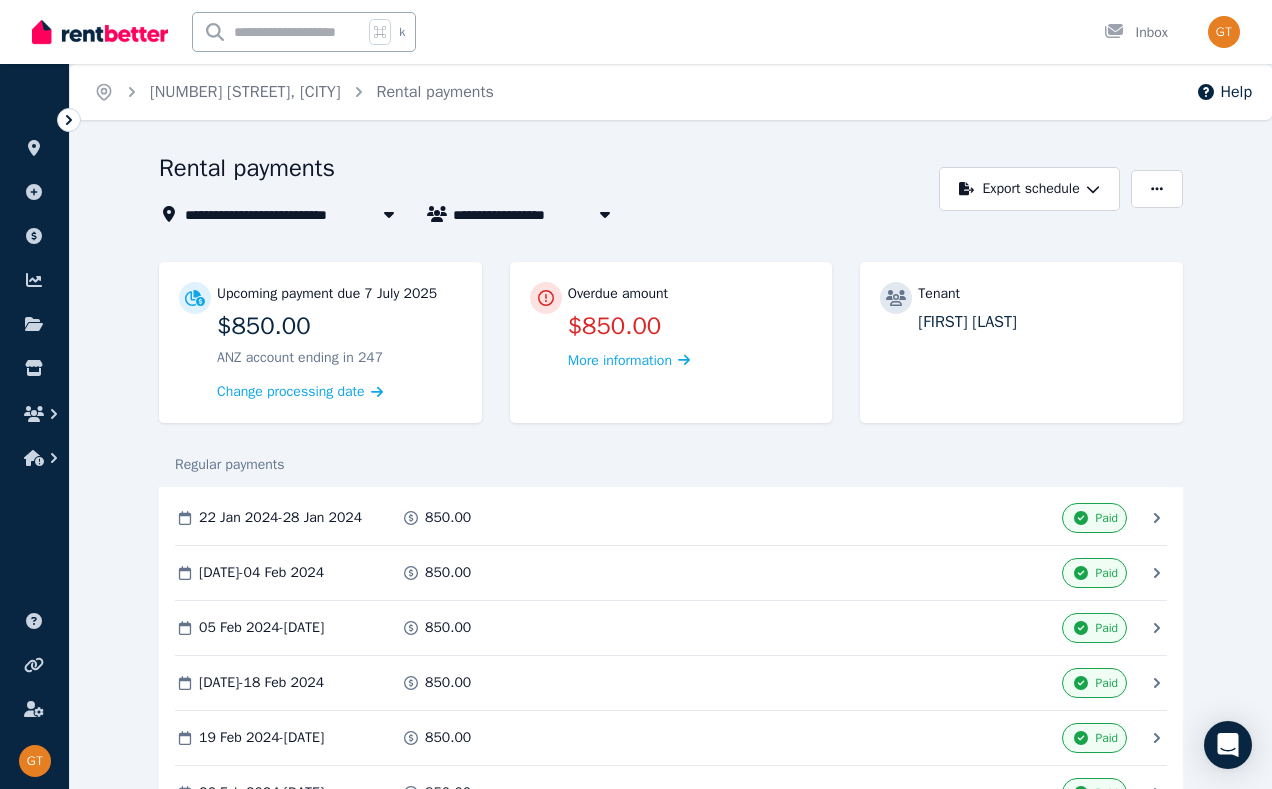 click on "Rental payments" at bounding box center [543, 171] 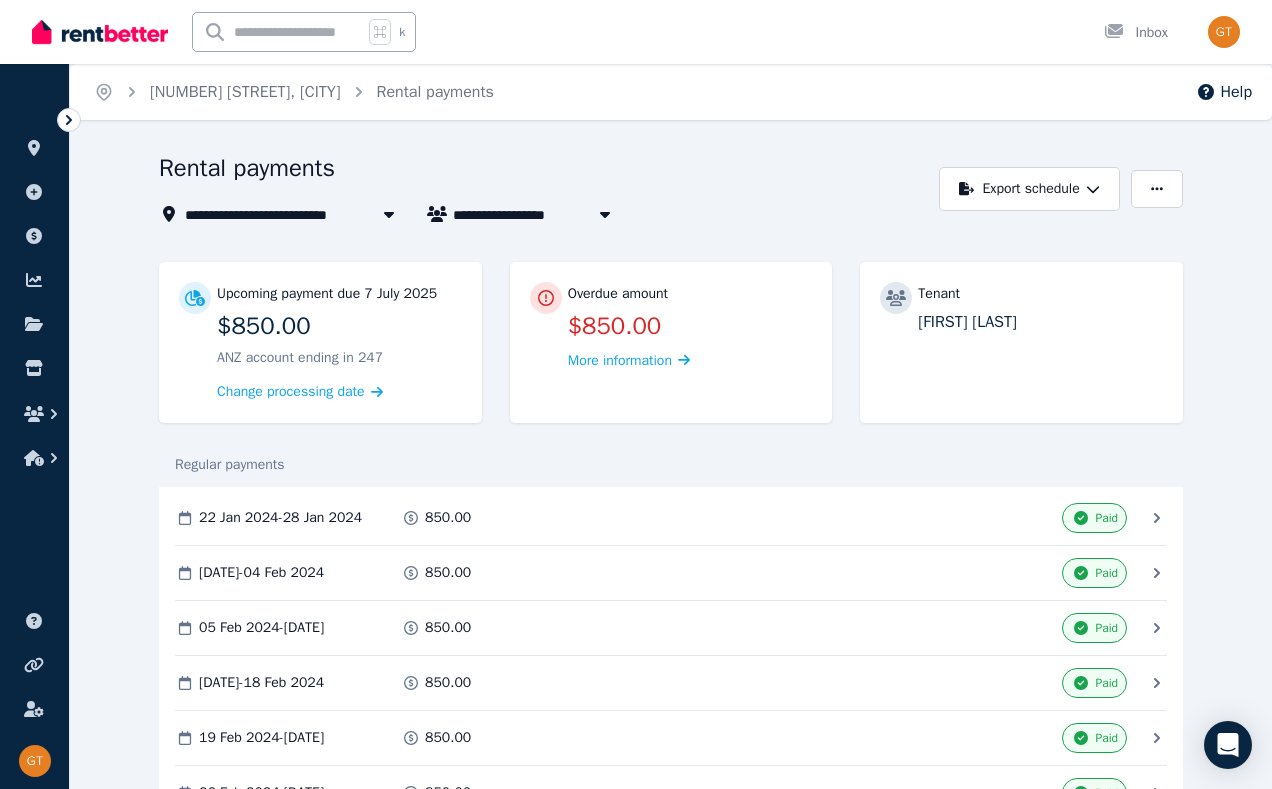 click on "**********" at bounding box center (671, 3104) 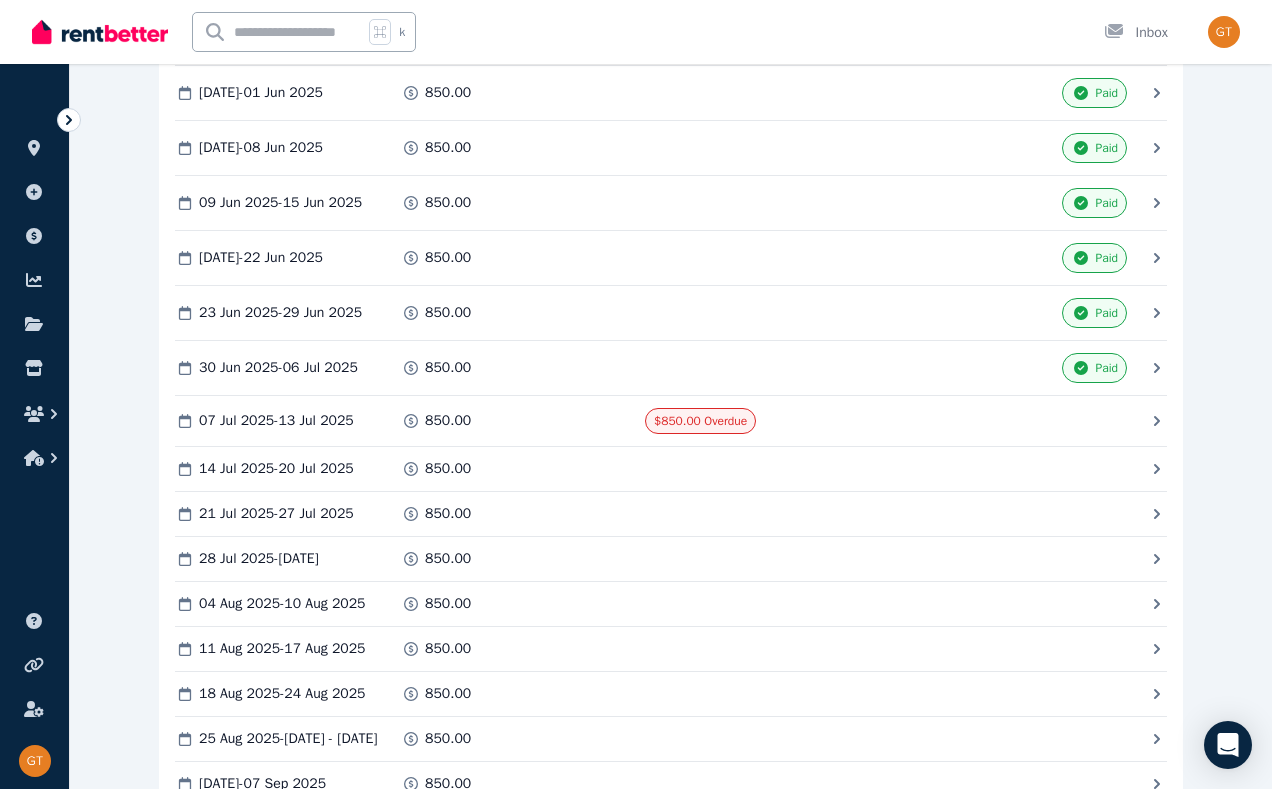 scroll, scrollTop: 4278, scrollLeft: 0, axis: vertical 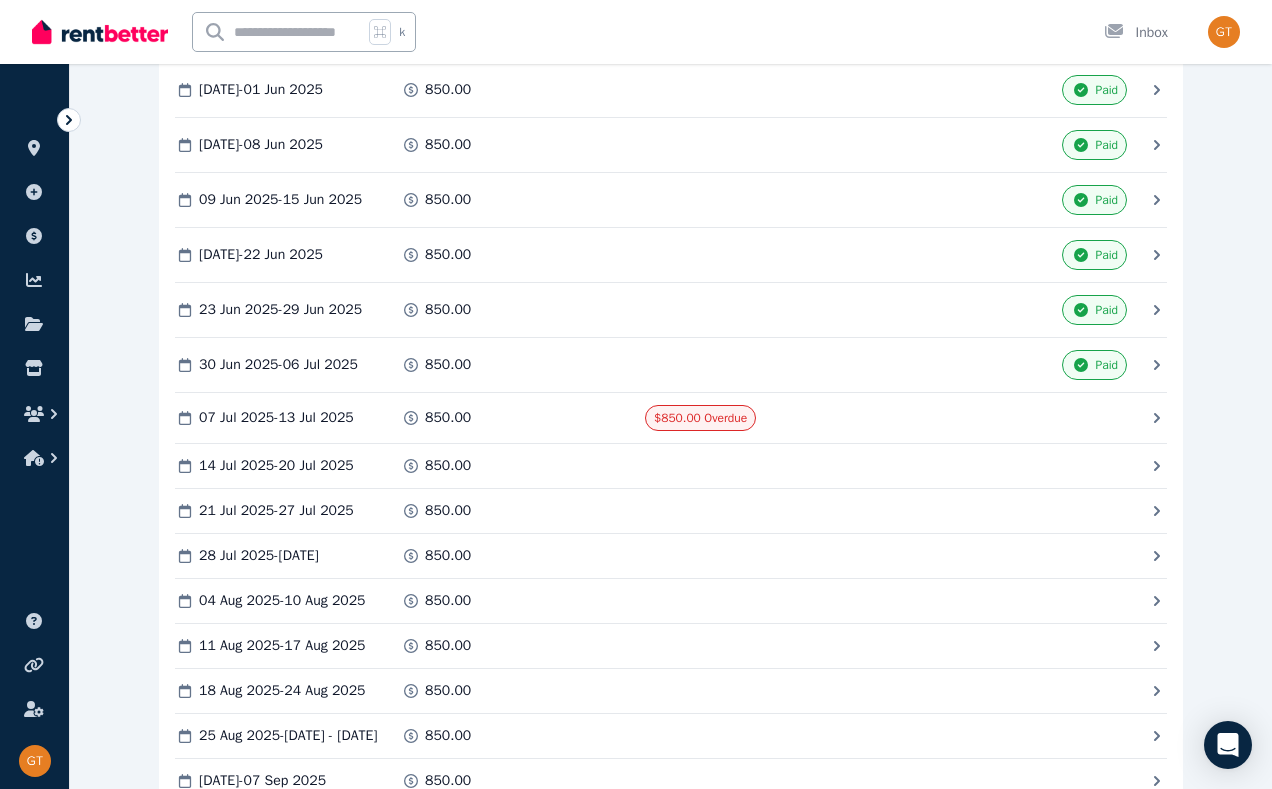 click on "[DATE]  -  [DATE] 850.00 Mark as Paid" at bounding box center (661, 466) 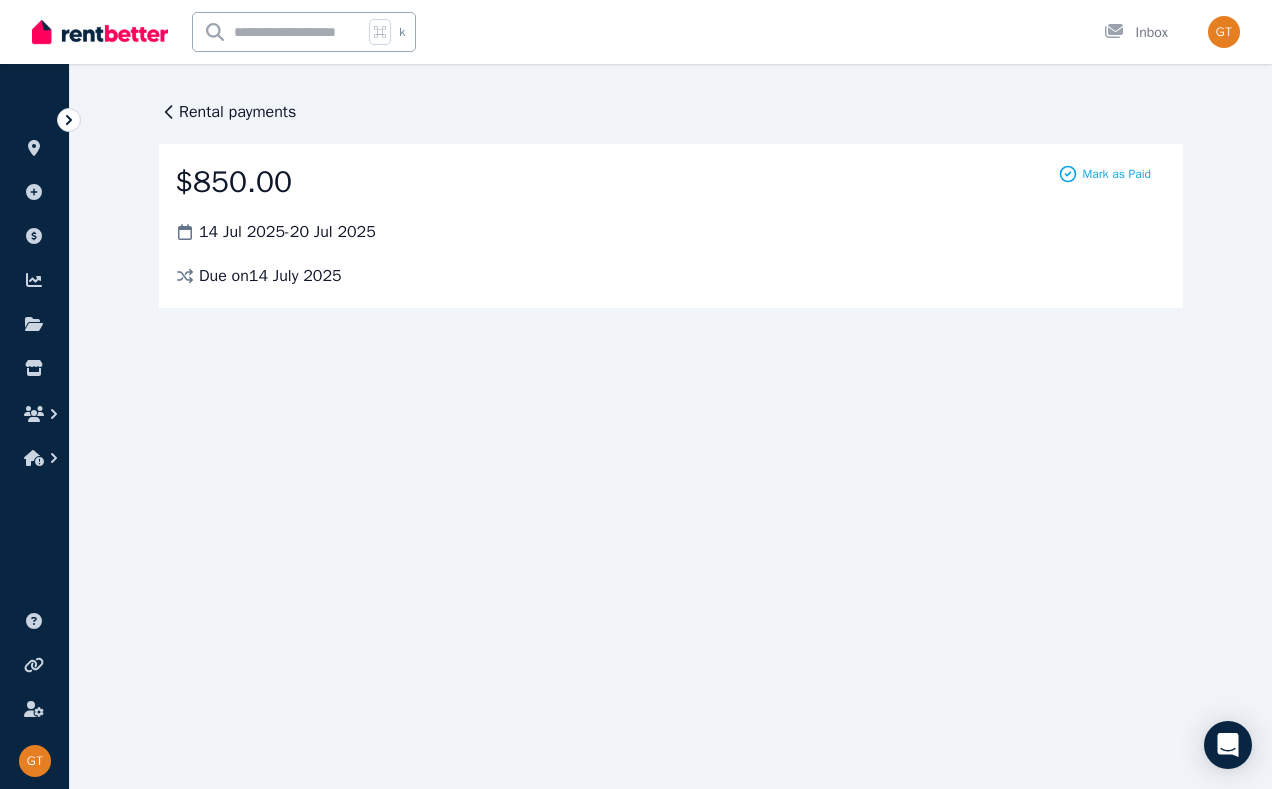 scroll, scrollTop: 0, scrollLeft: 0, axis: both 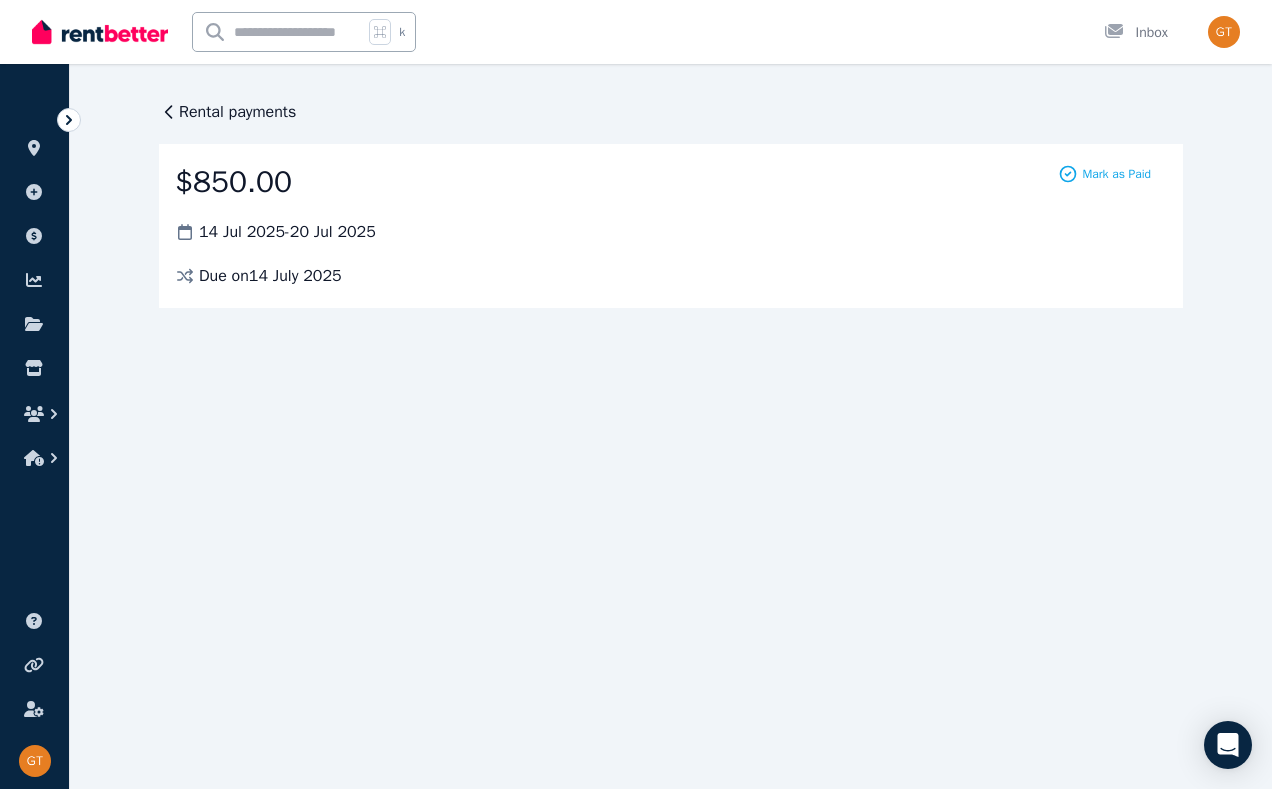 click 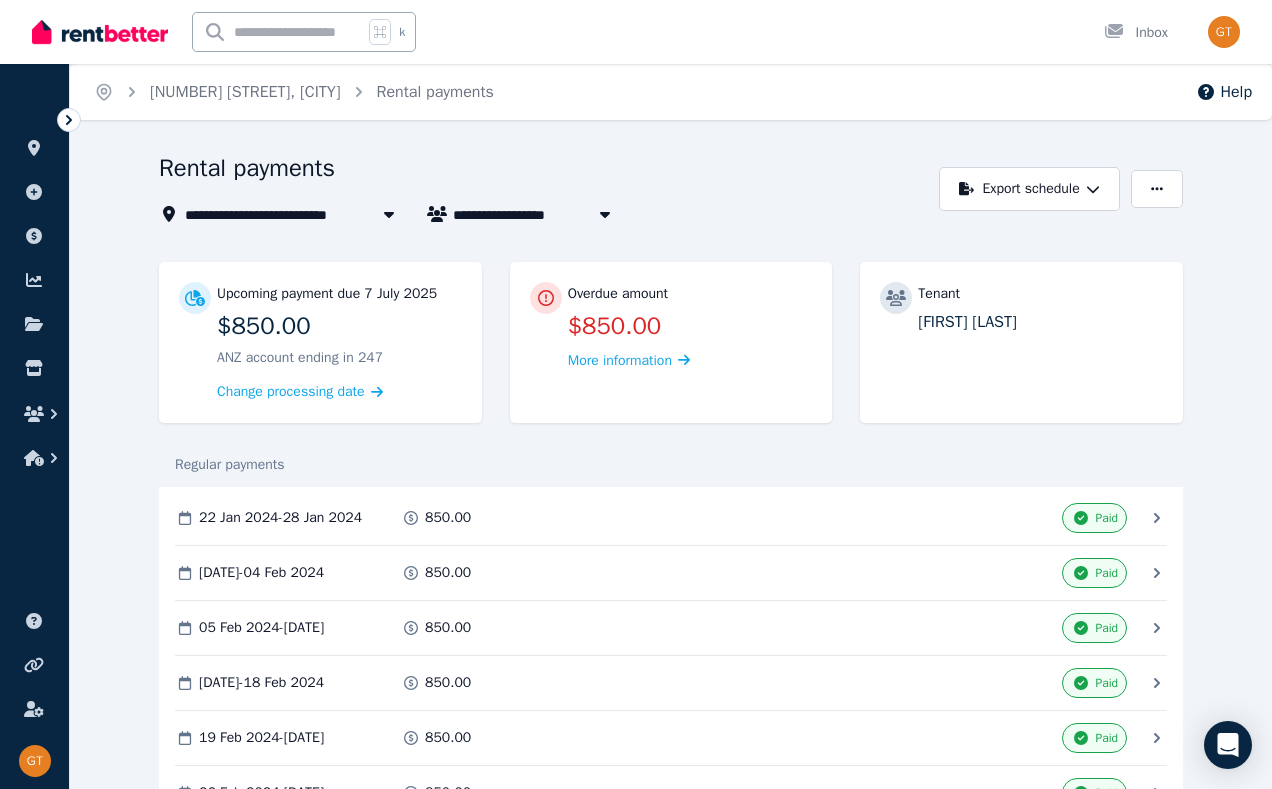 click on "**********" at bounding box center (671, 3104) 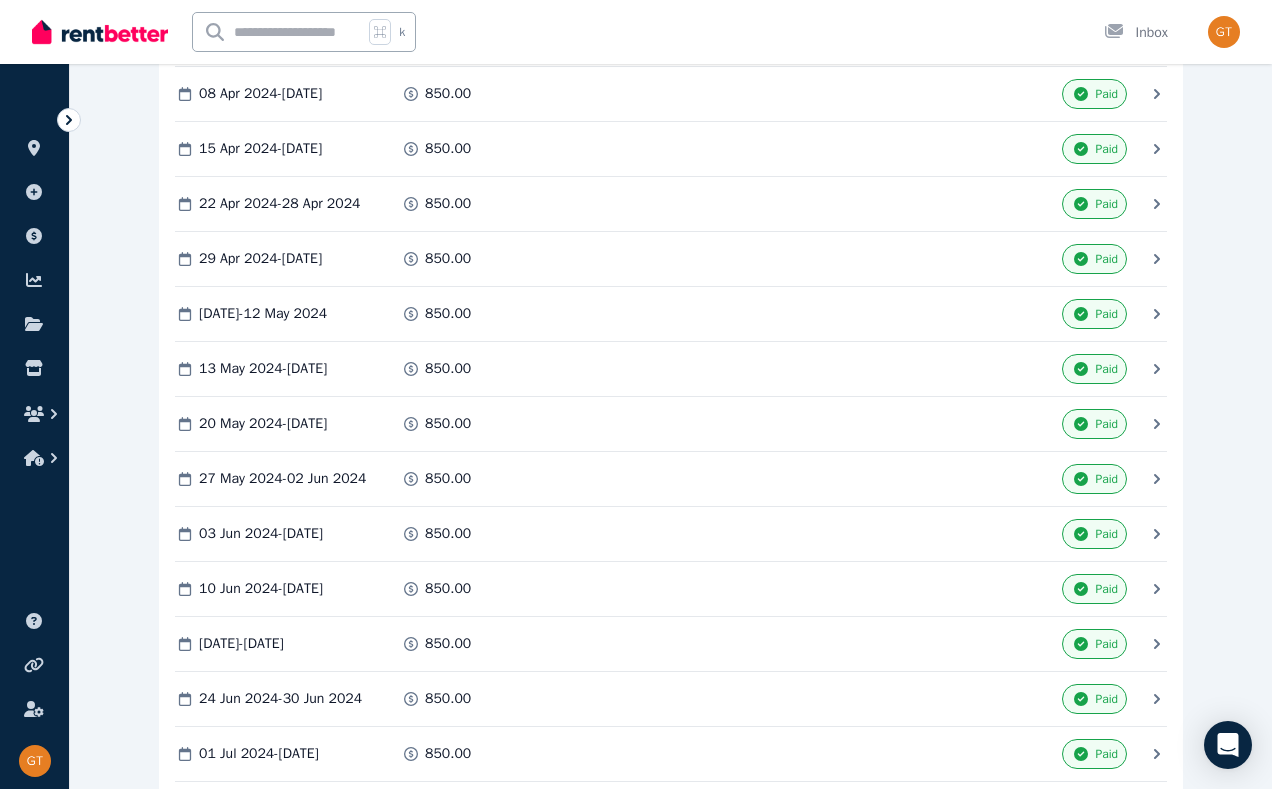 scroll, scrollTop: 1064, scrollLeft: 0, axis: vertical 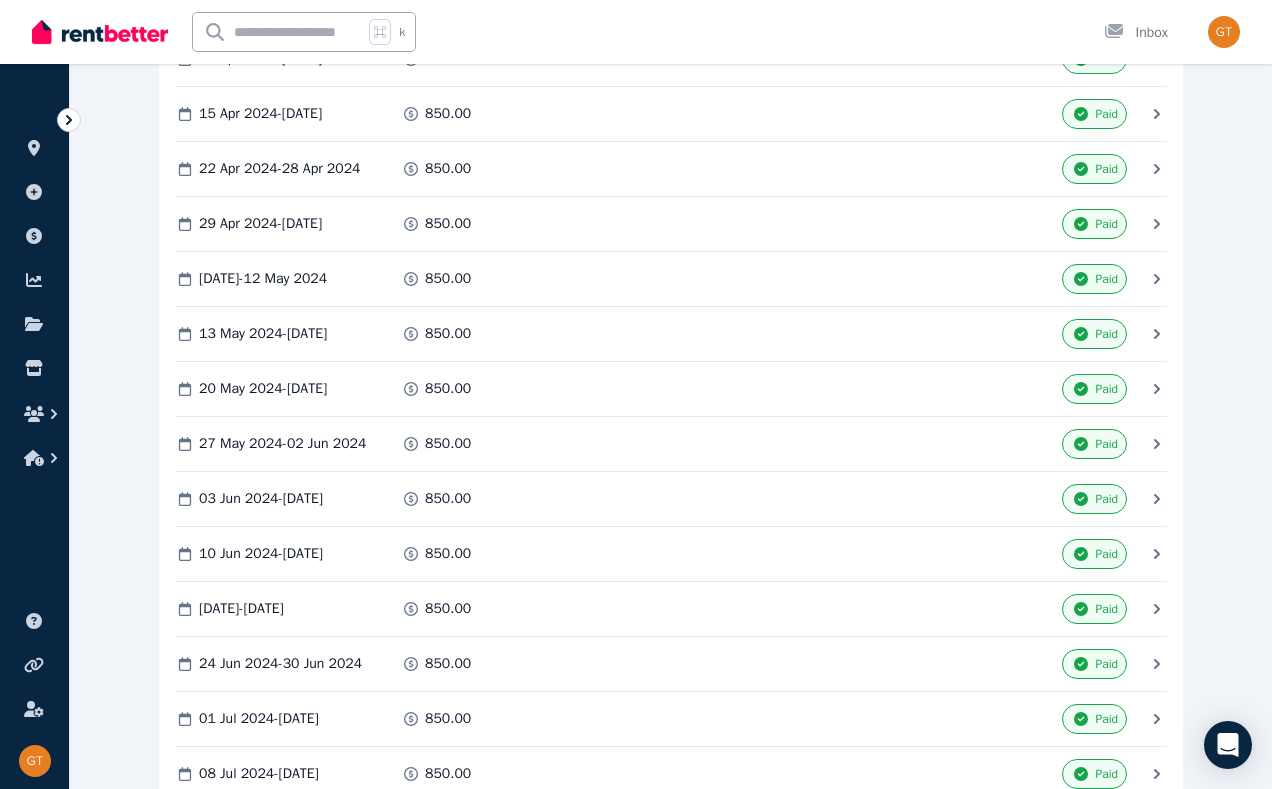 drag, startPoint x: 1251, startPoint y: 383, endPoint x: 1215, endPoint y: 639, distance: 258.51886 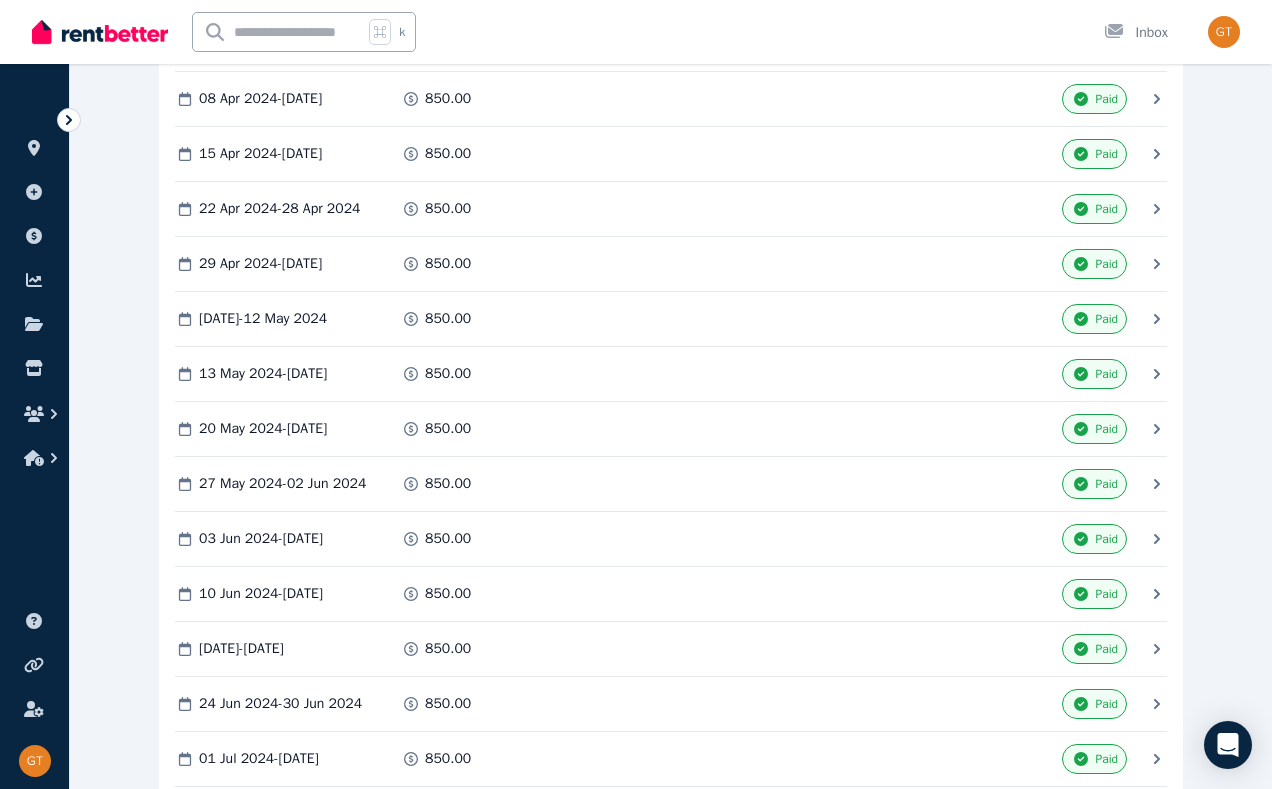 scroll, scrollTop: 1064, scrollLeft: 0, axis: vertical 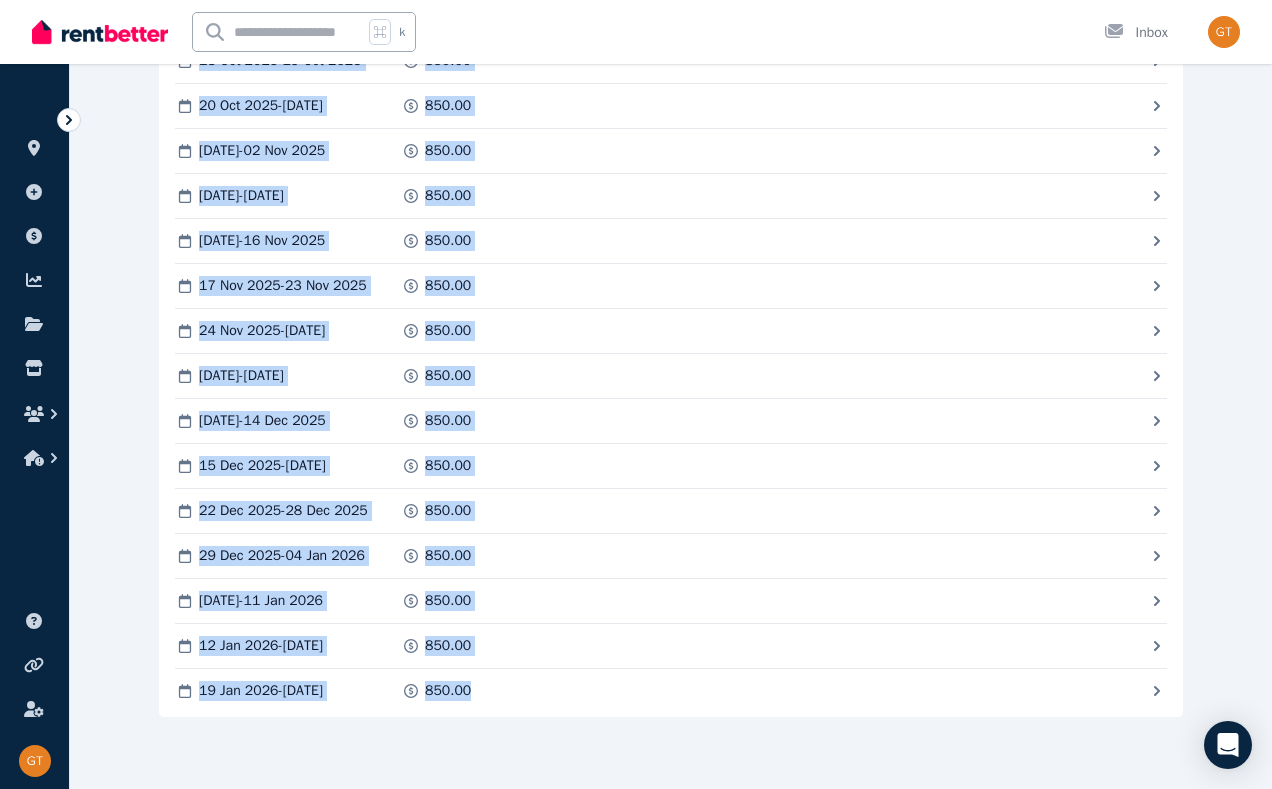 drag, startPoint x: 1215, startPoint y: 422, endPoint x: 1233, endPoint y: 698, distance: 276.58633 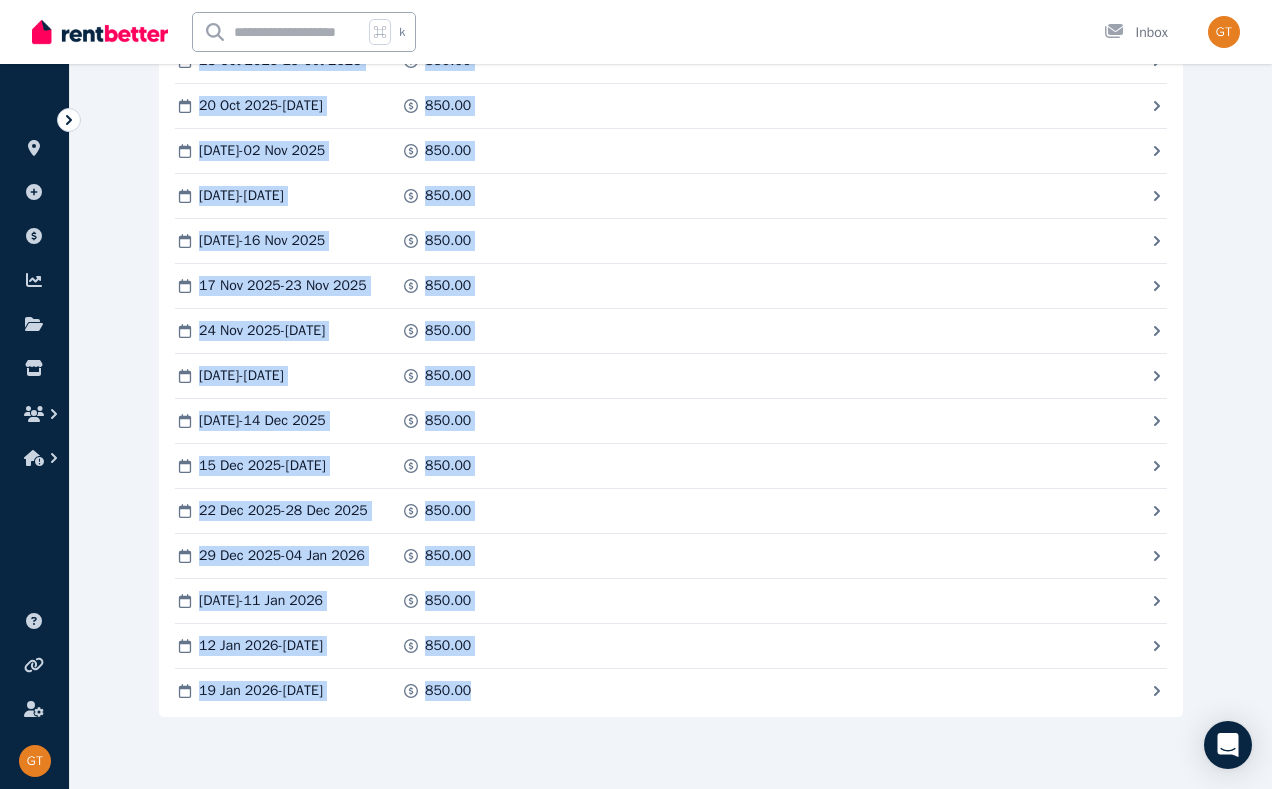 click on "**********" at bounding box center [671, -2164] 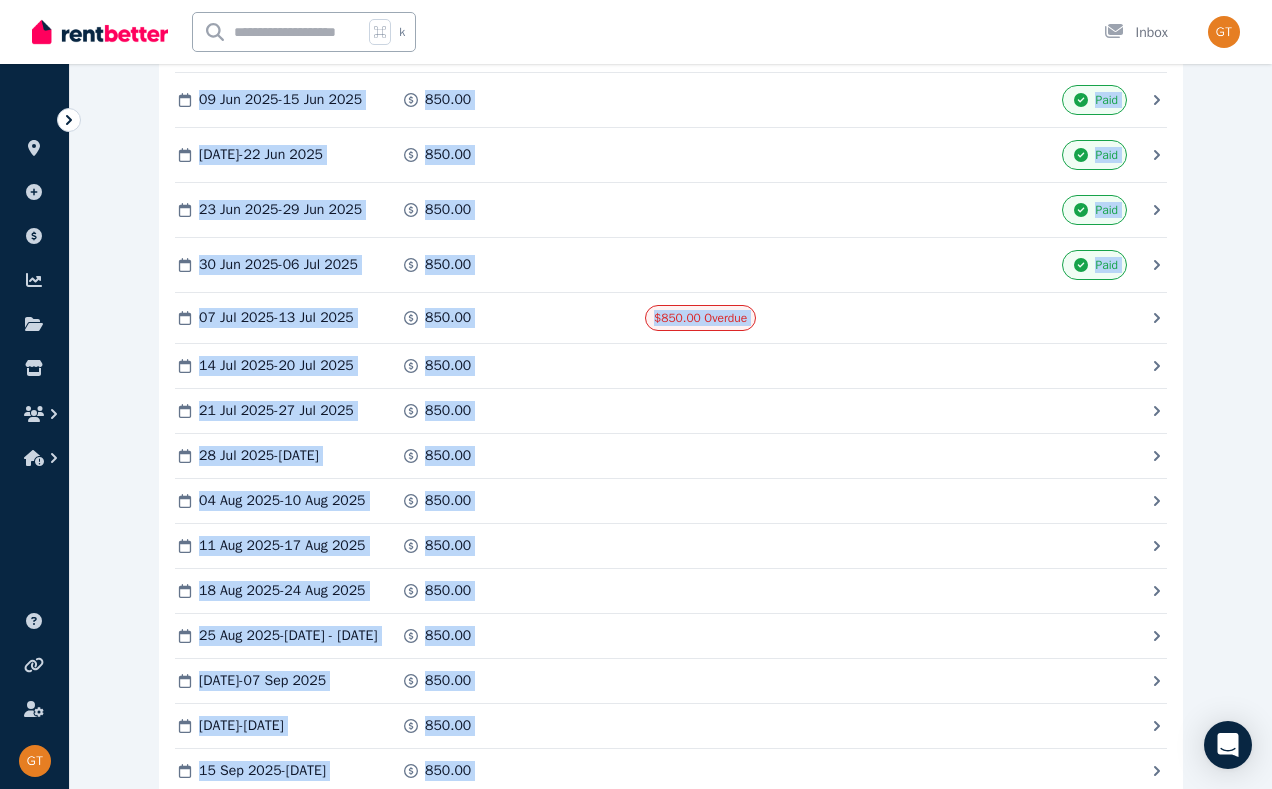scroll, scrollTop: 4340, scrollLeft: 0, axis: vertical 